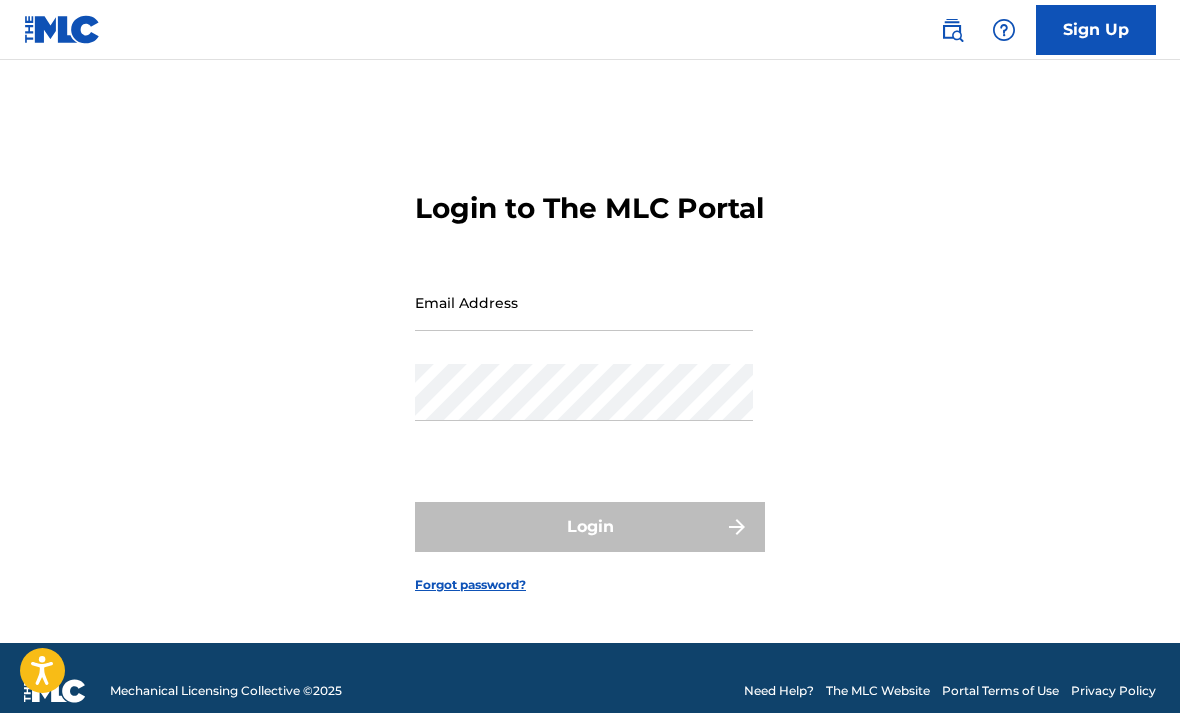 scroll, scrollTop: 26, scrollLeft: 0, axis: vertical 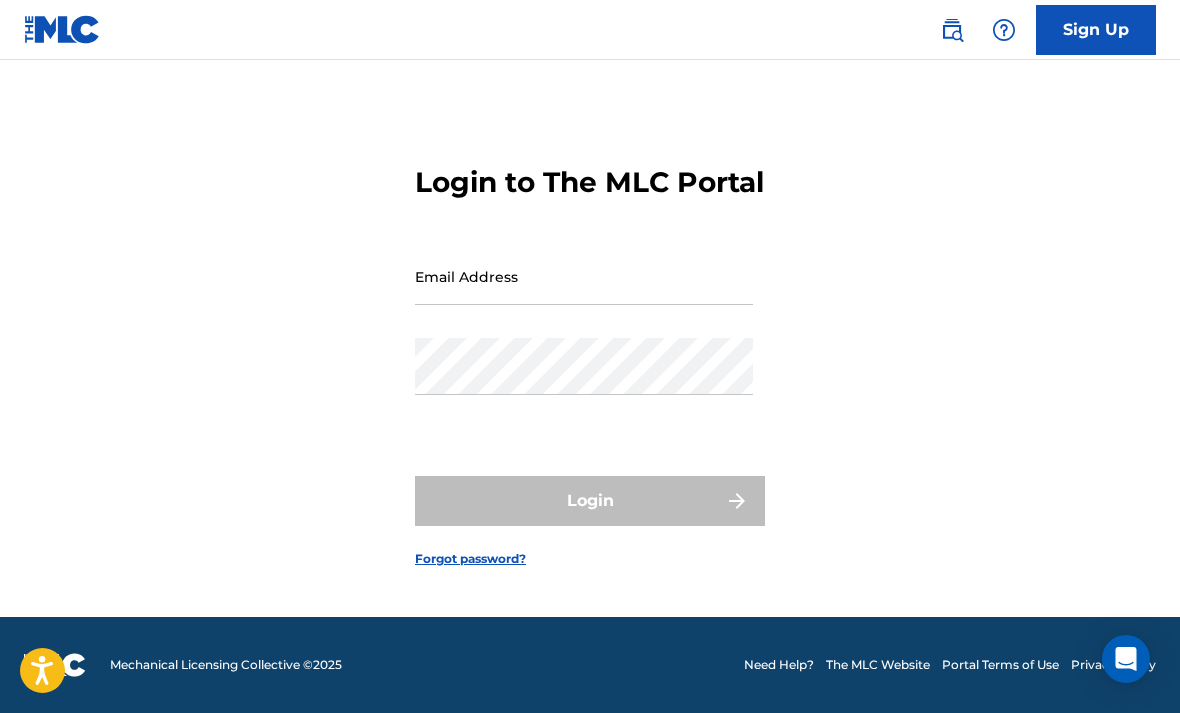click on "Email Address" at bounding box center (584, 276) 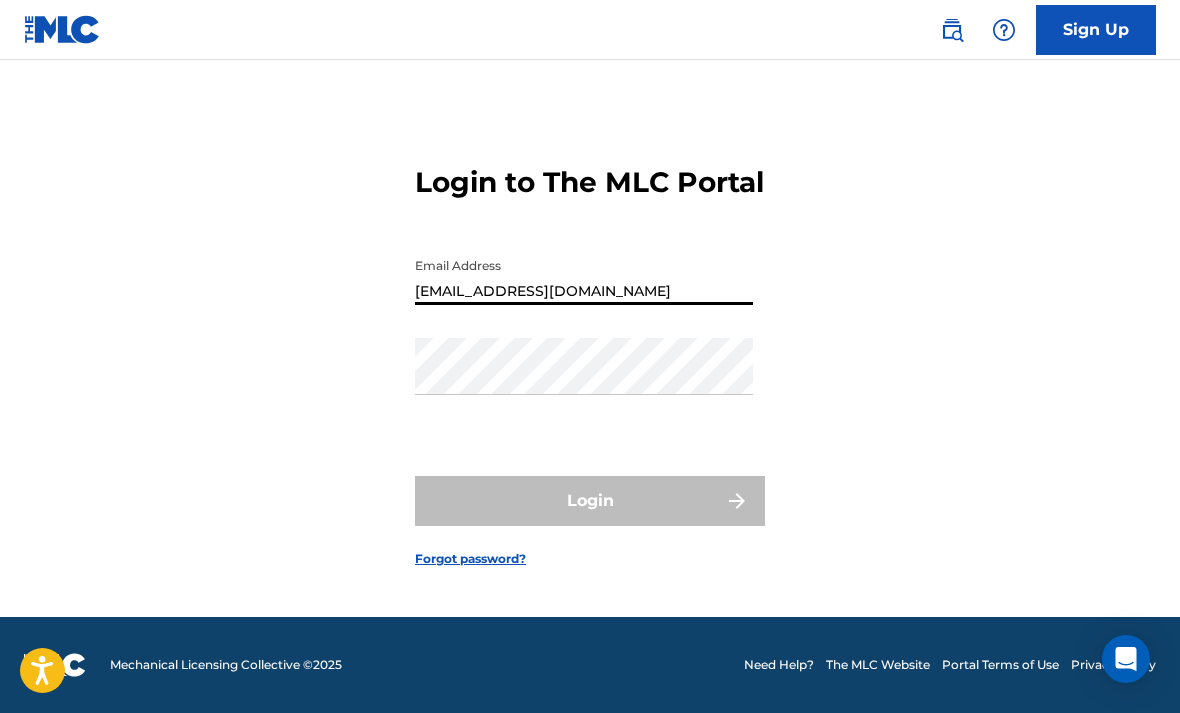 type on "[EMAIL_ADDRESS][DOMAIN_NAME]" 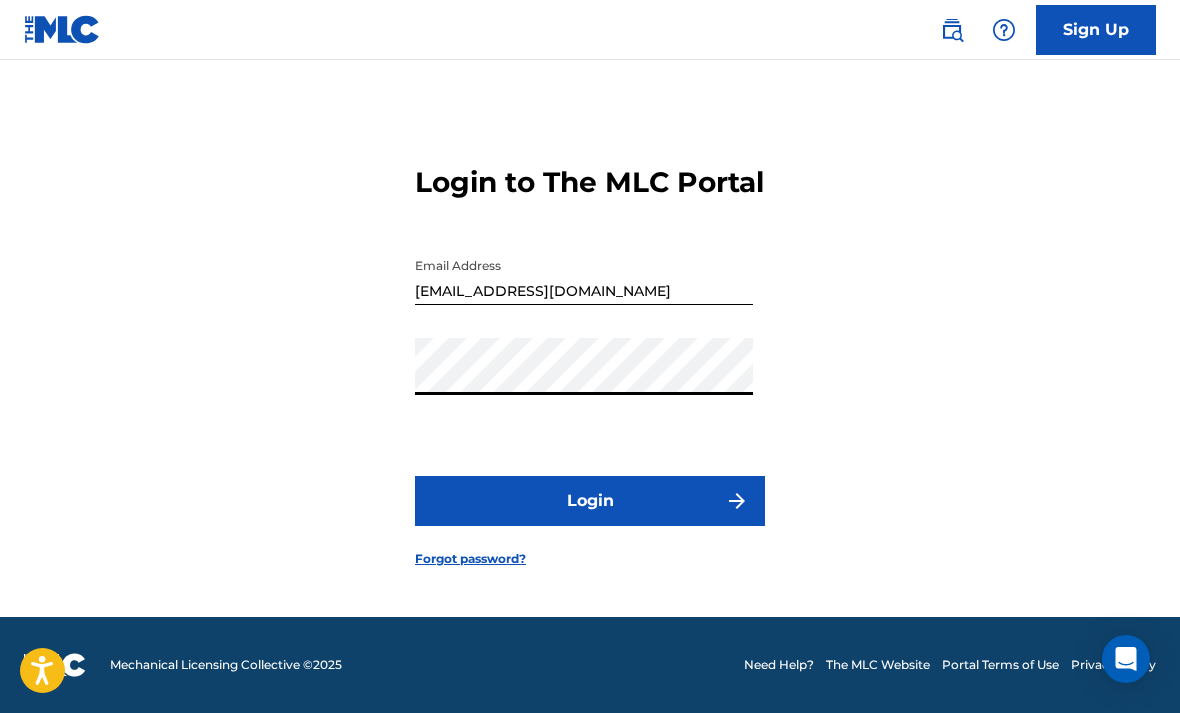 click on "Login" at bounding box center [590, 501] 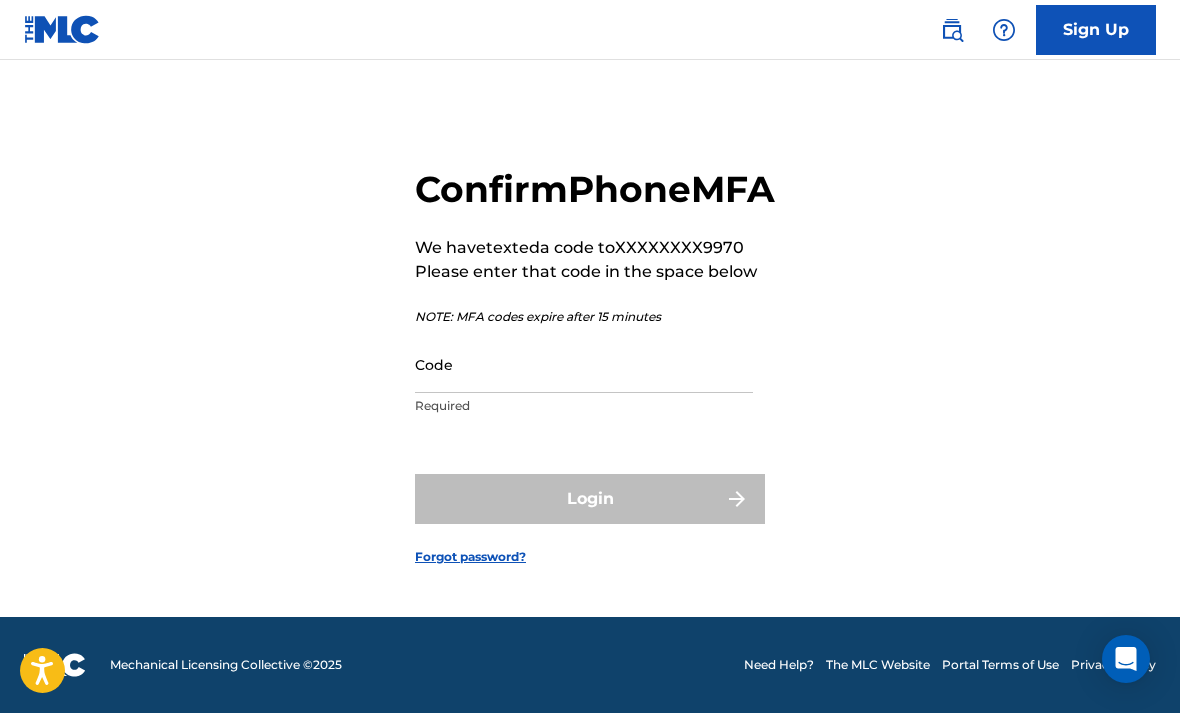 click on "Code" at bounding box center [584, 364] 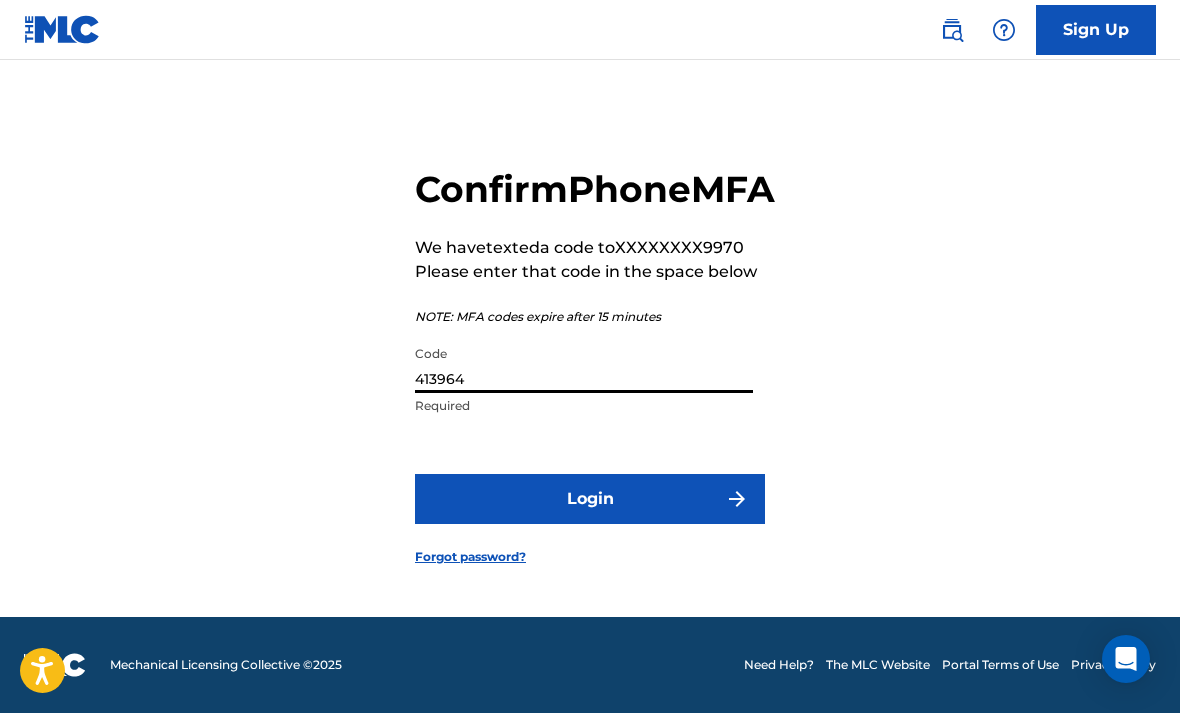 type on "413964" 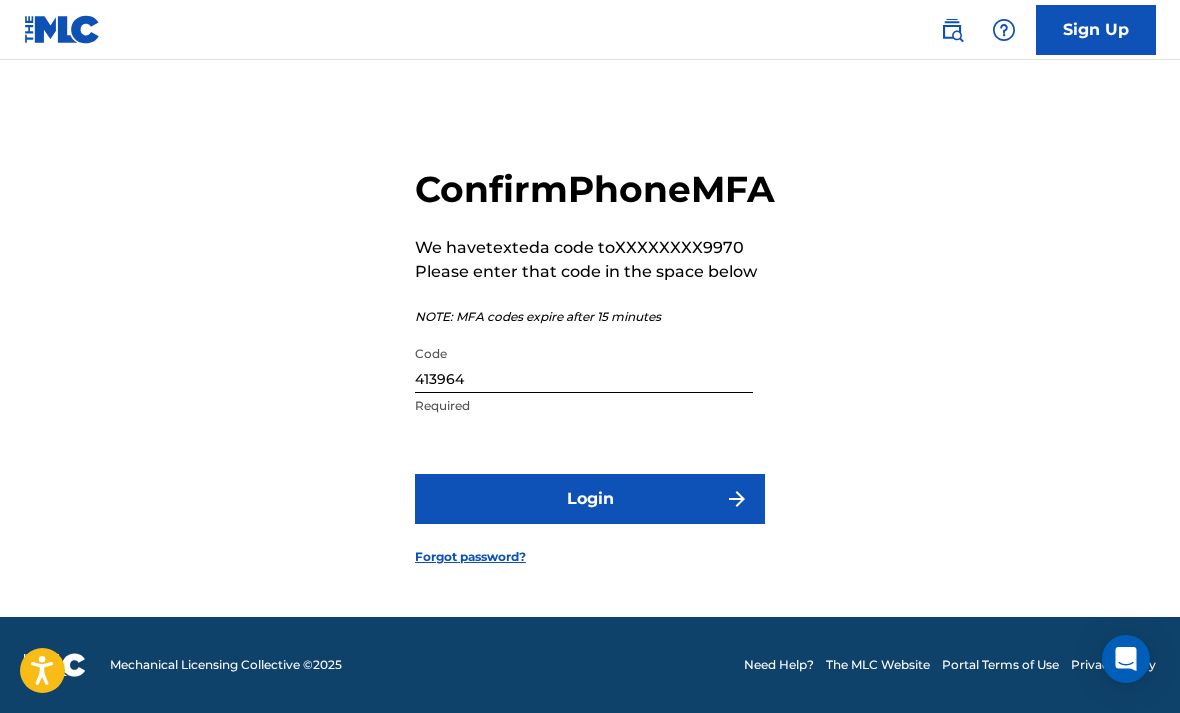 click on "Login" at bounding box center [590, 499] 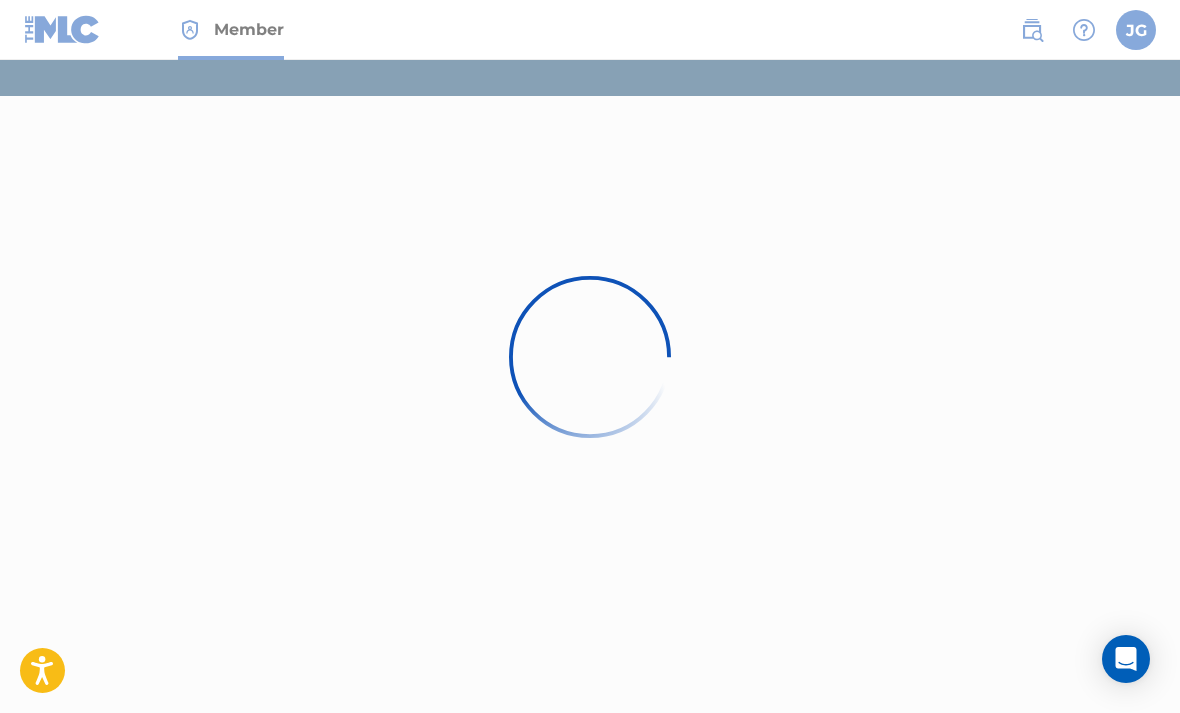 scroll, scrollTop: 0, scrollLeft: 0, axis: both 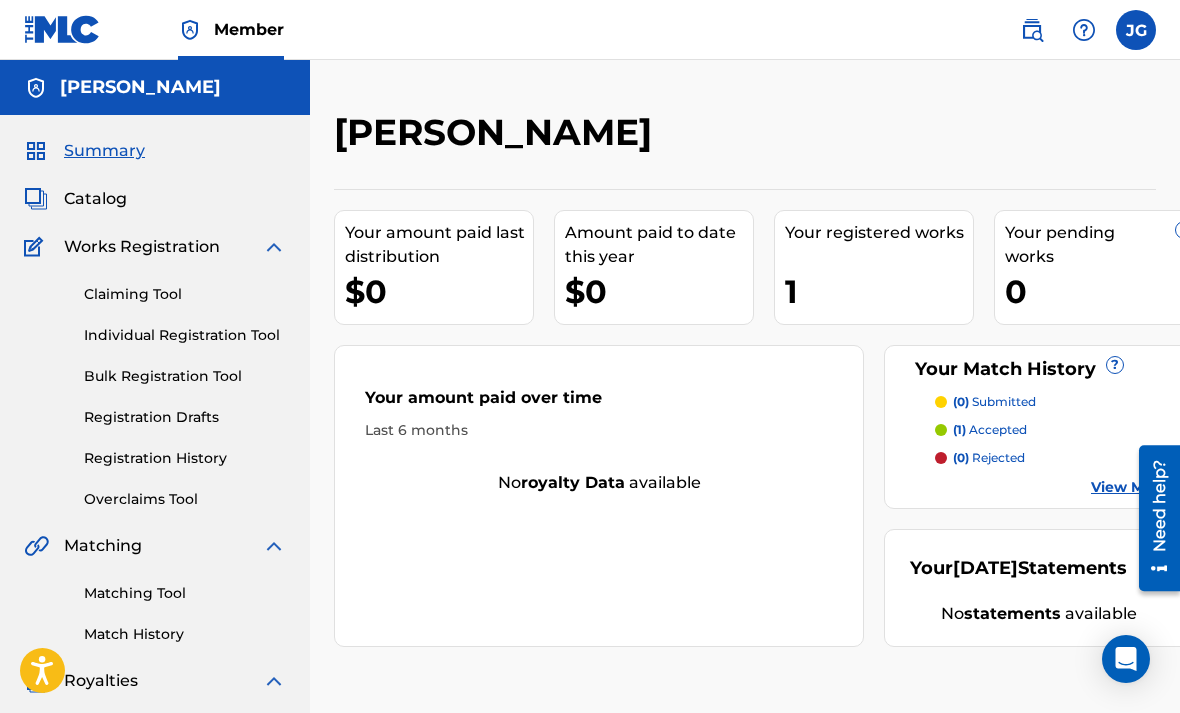 click on "Matching Tool" at bounding box center (185, 593) 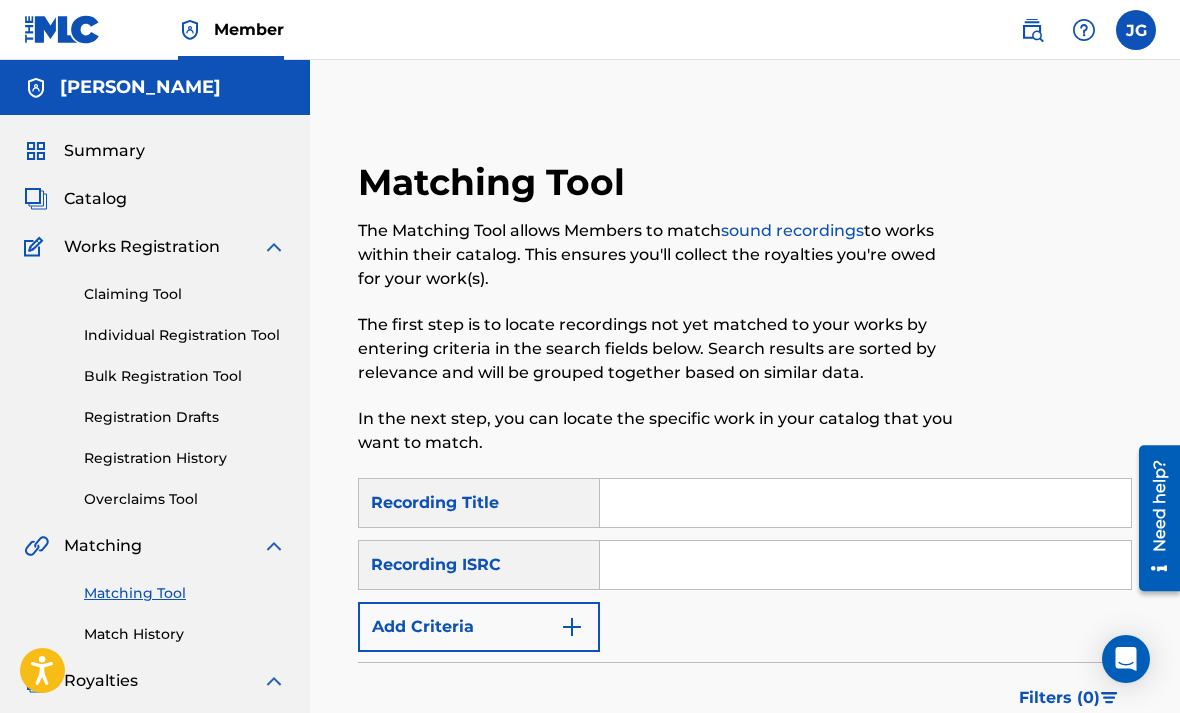 click at bounding box center [865, 503] 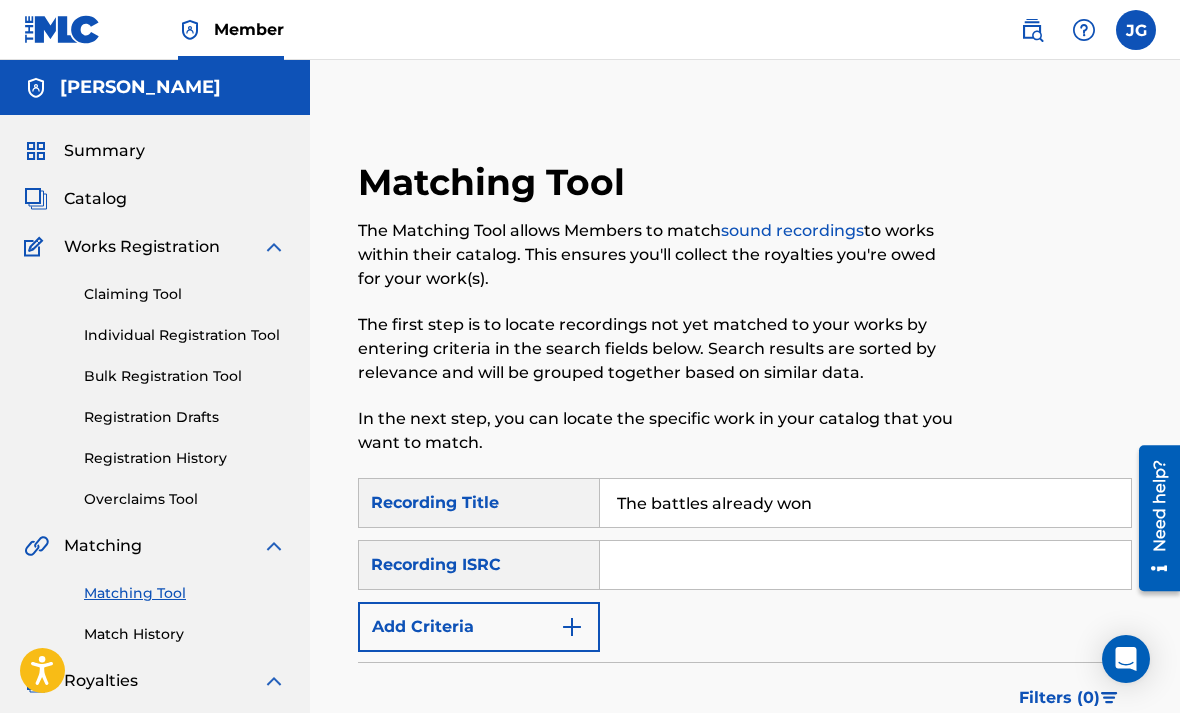 type on "The battles already won" 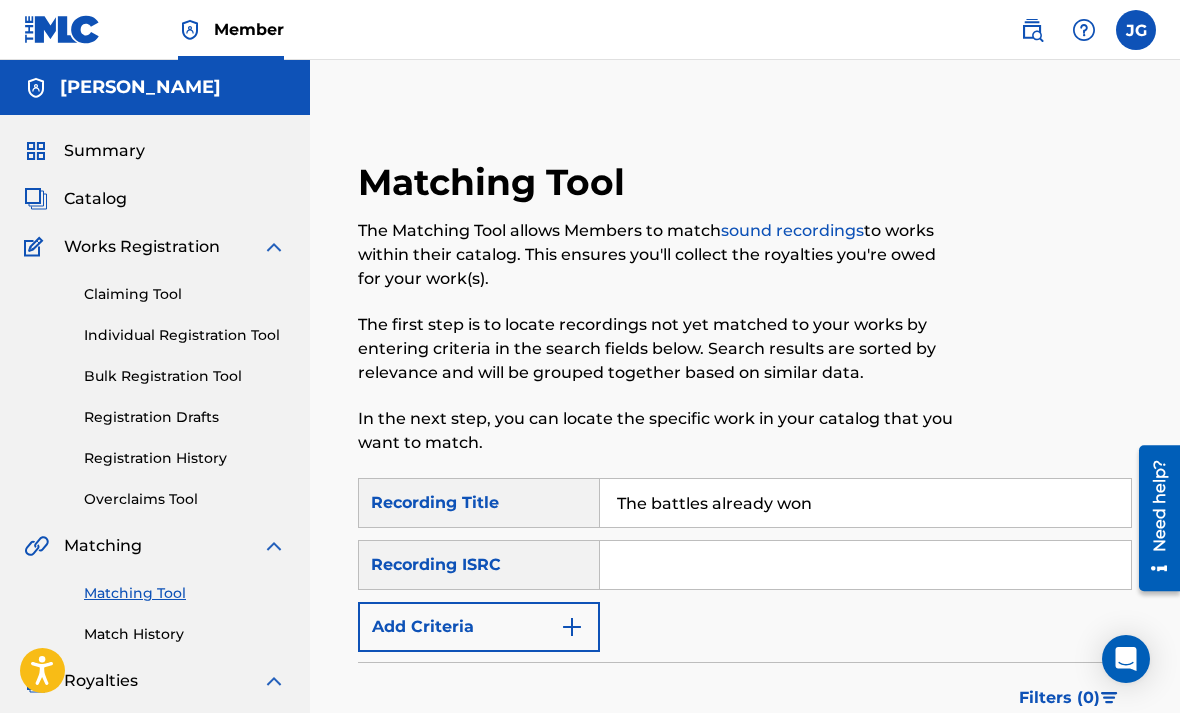 click on "Add Criteria" at bounding box center [479, 627] 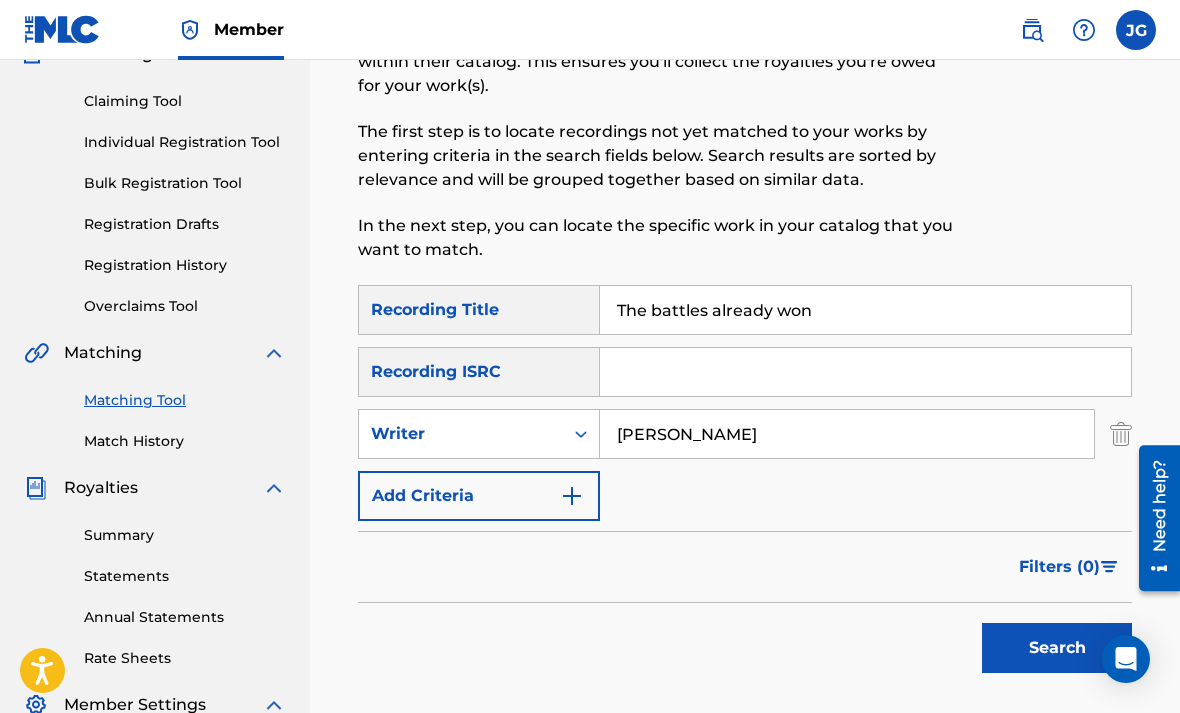 scroll, scrollTop: 204, scrollLeft: 0, axis: vertical 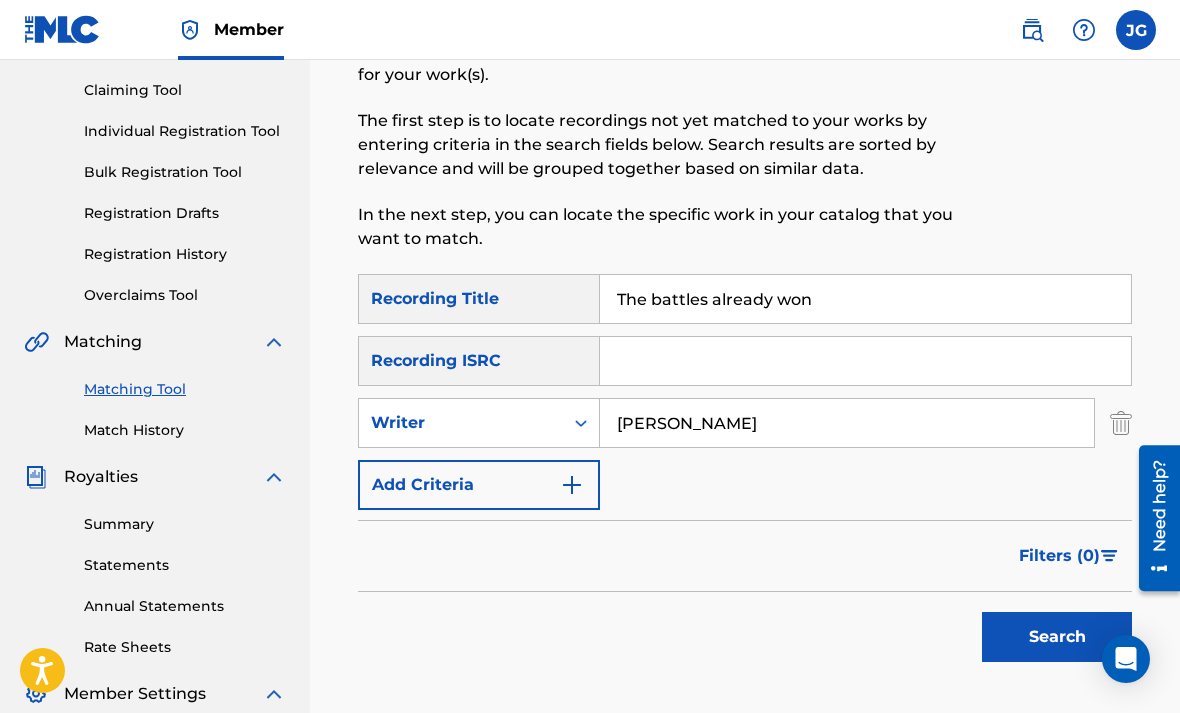 type on "[PERSON_NAME]" 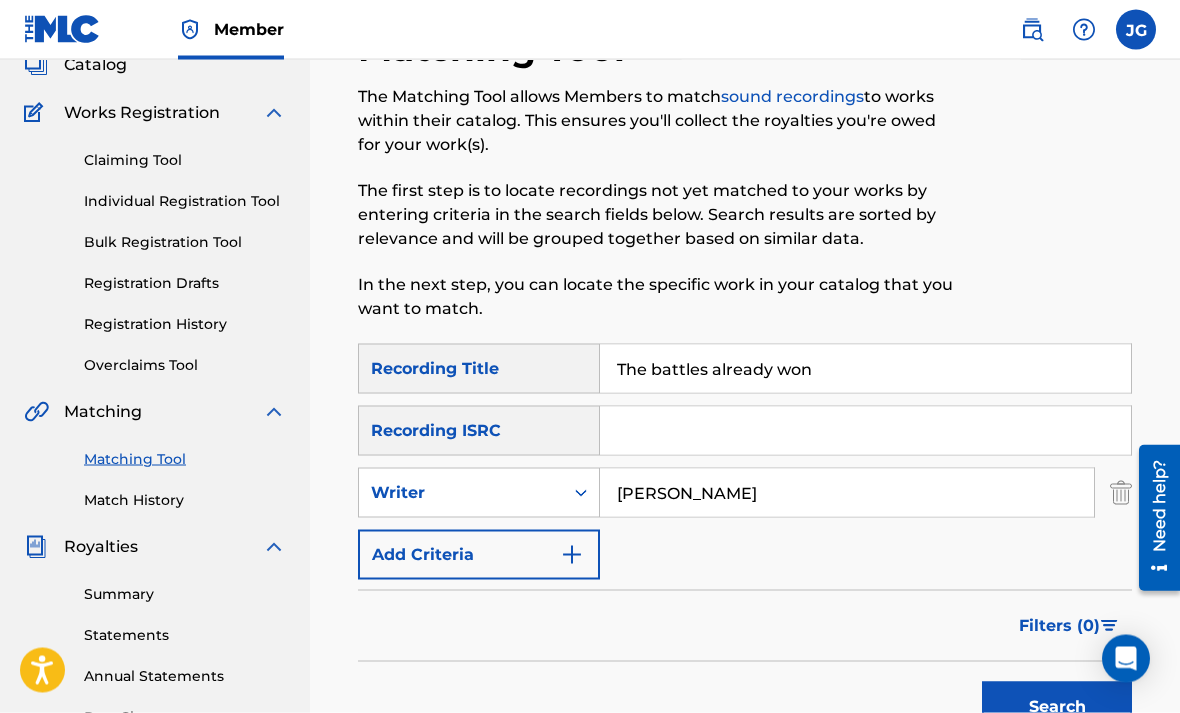 scroll, scrollTop: 138, scrollLeft: 0, axis: vertical 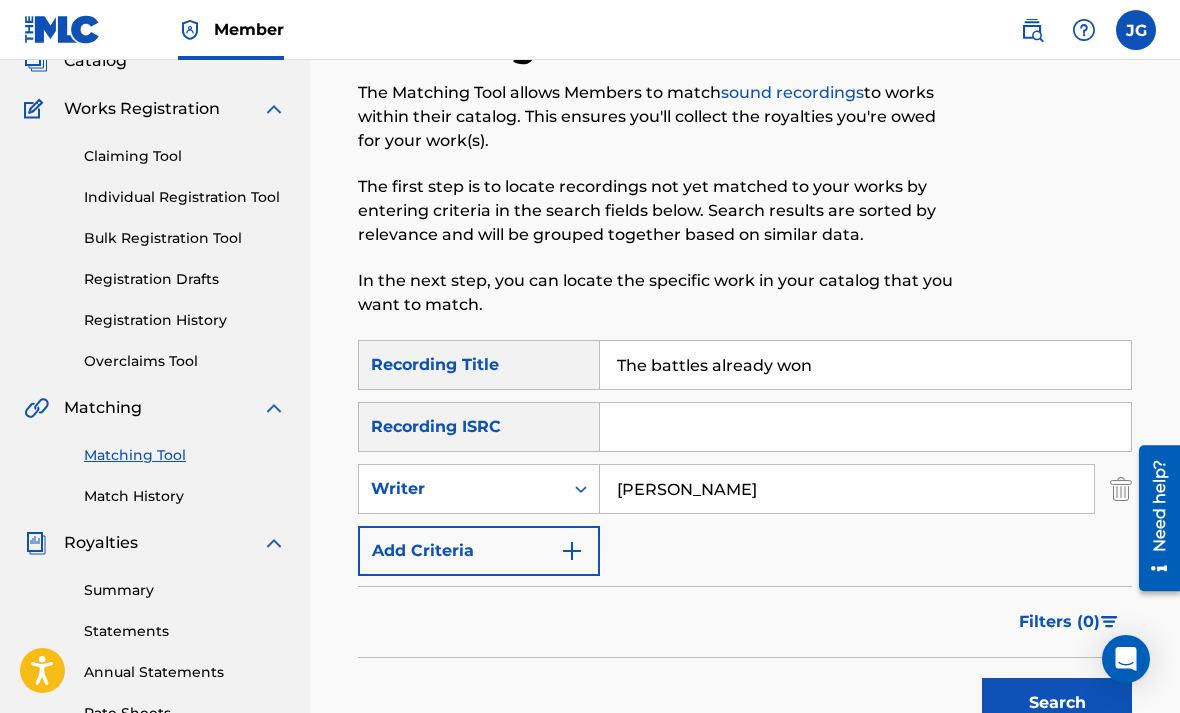 click at bounding box center (865, 427) 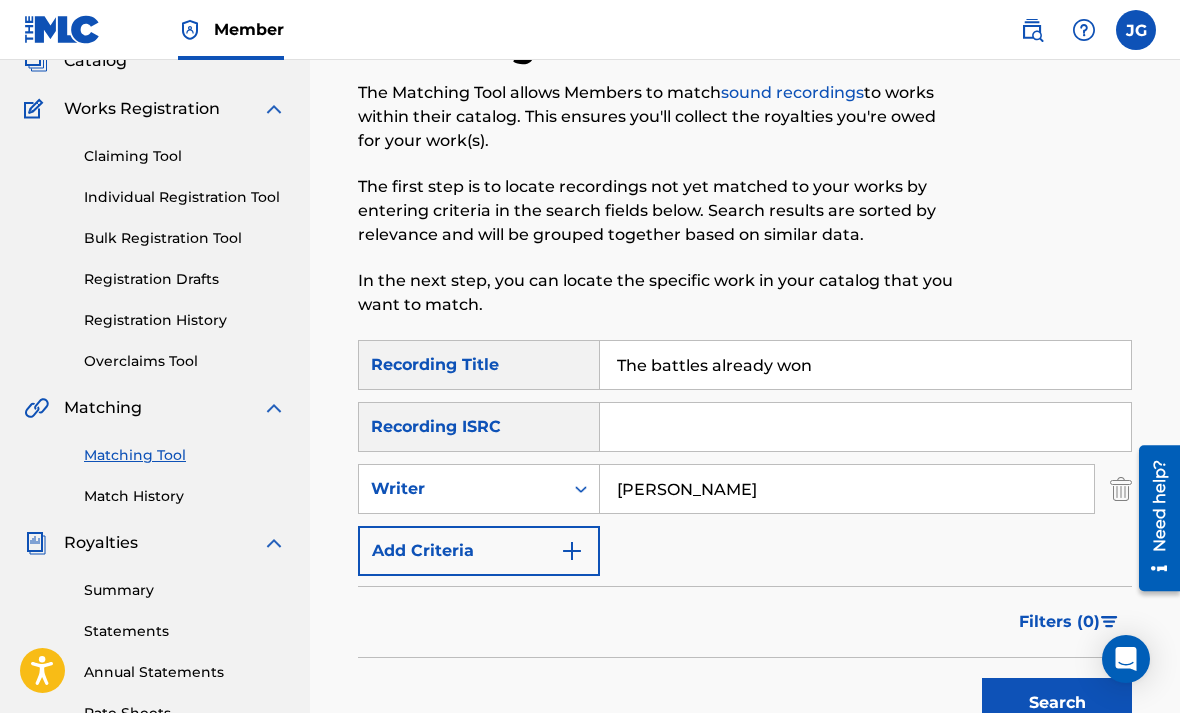 click on "The battles already won" at bounding box center (865, 365) 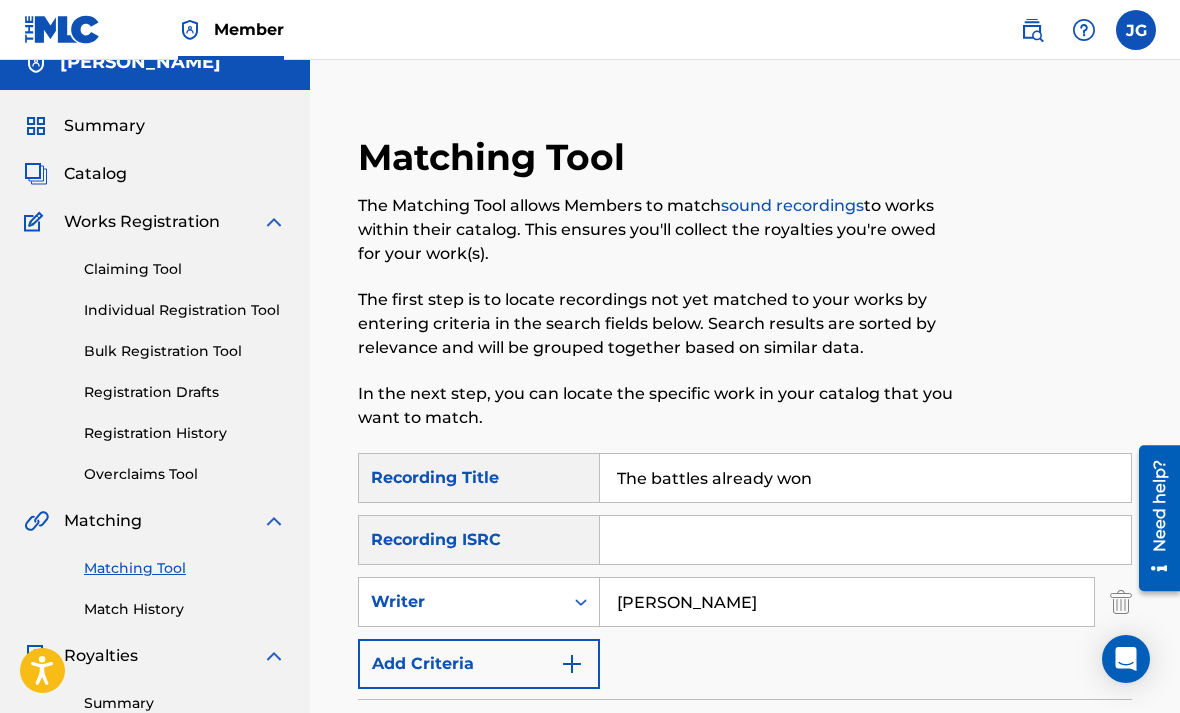 scroll, scrollTop: 0, scrollLeft: 0, axis: both 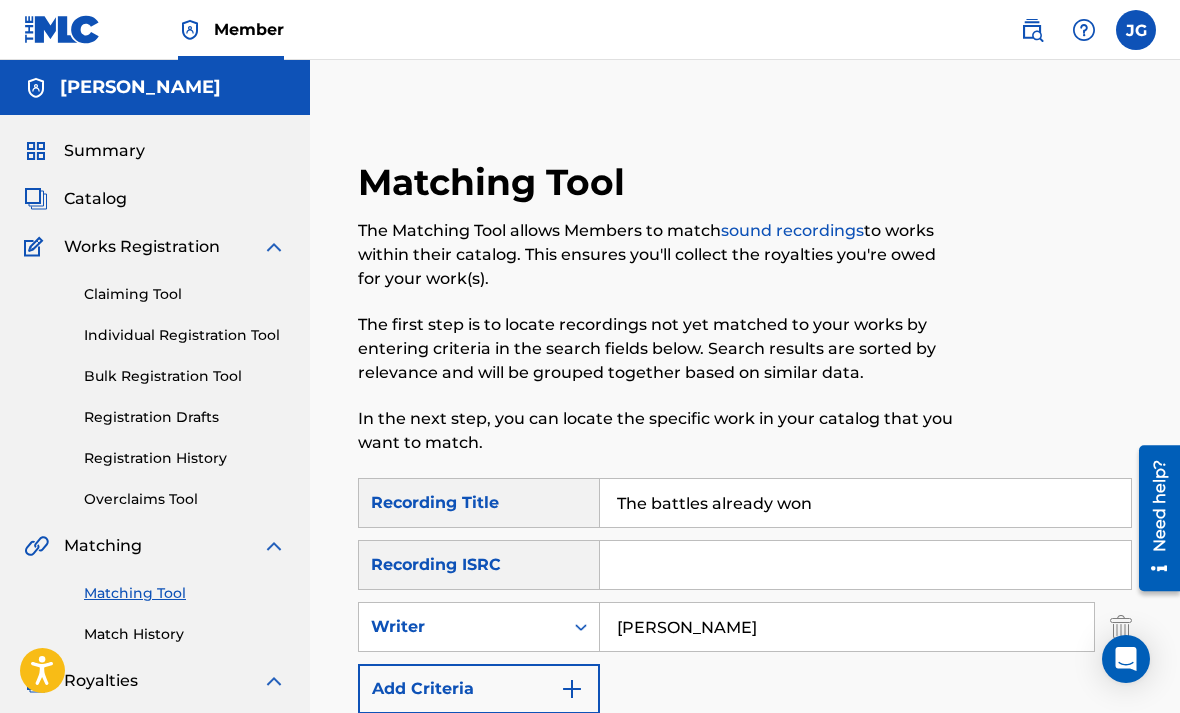 click at bounding box center (865, 565) 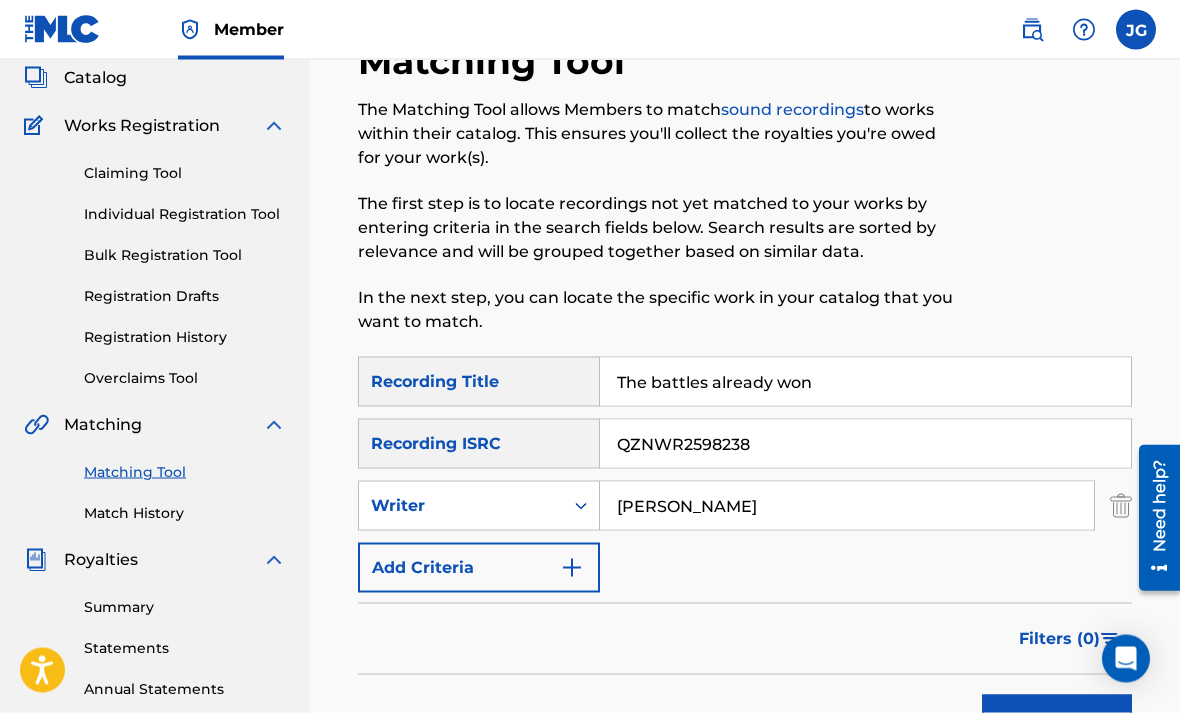 scroll, scrollTop: 130, scrollLeft: 0, axis: vertical 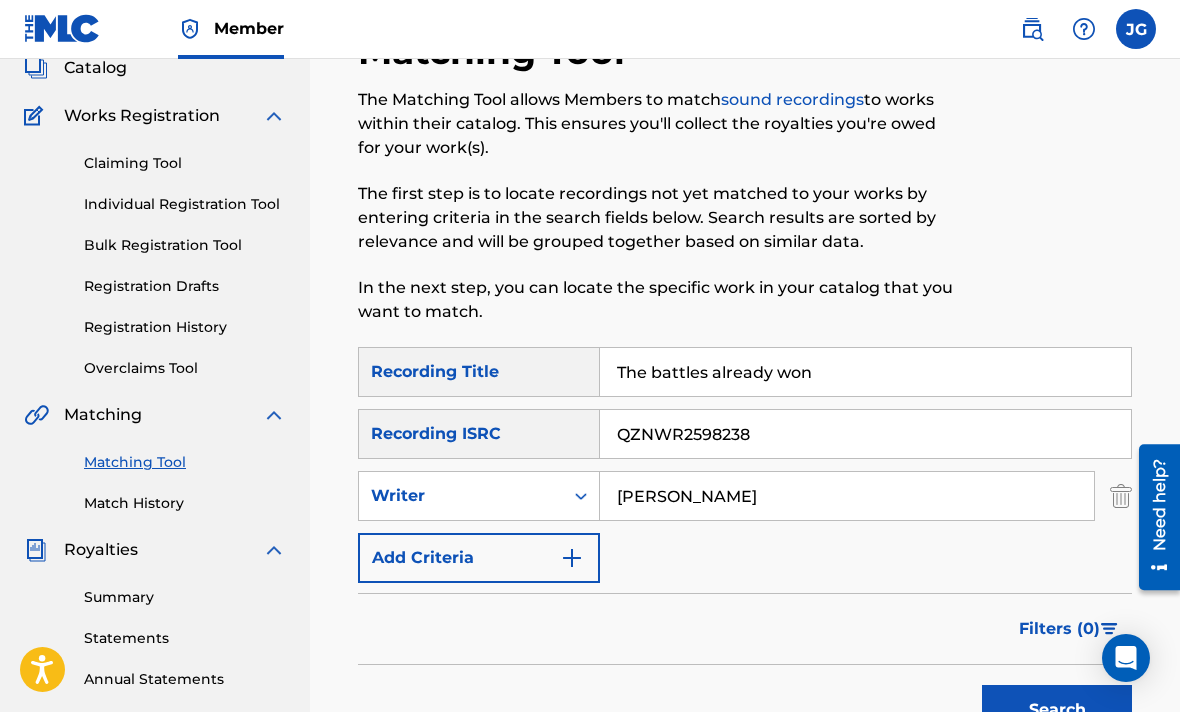 type on "QZNWR2598238" 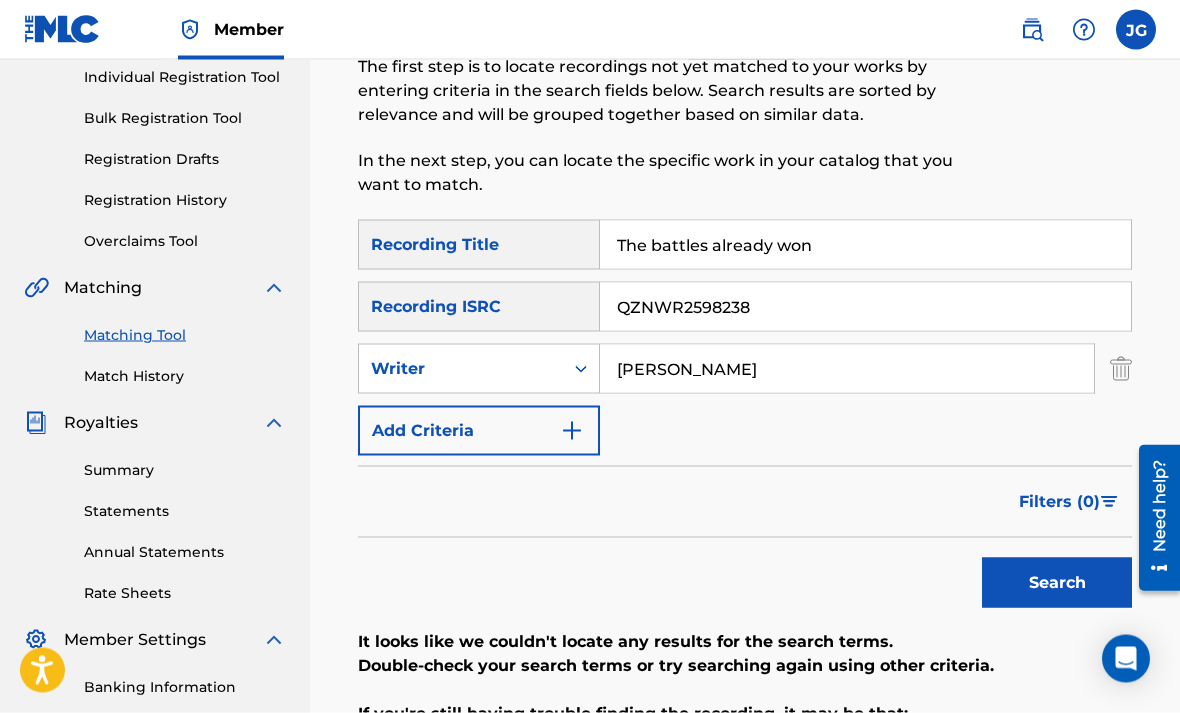scroll, scrollTop: 258, scrollLeft: 0, axis: vertical 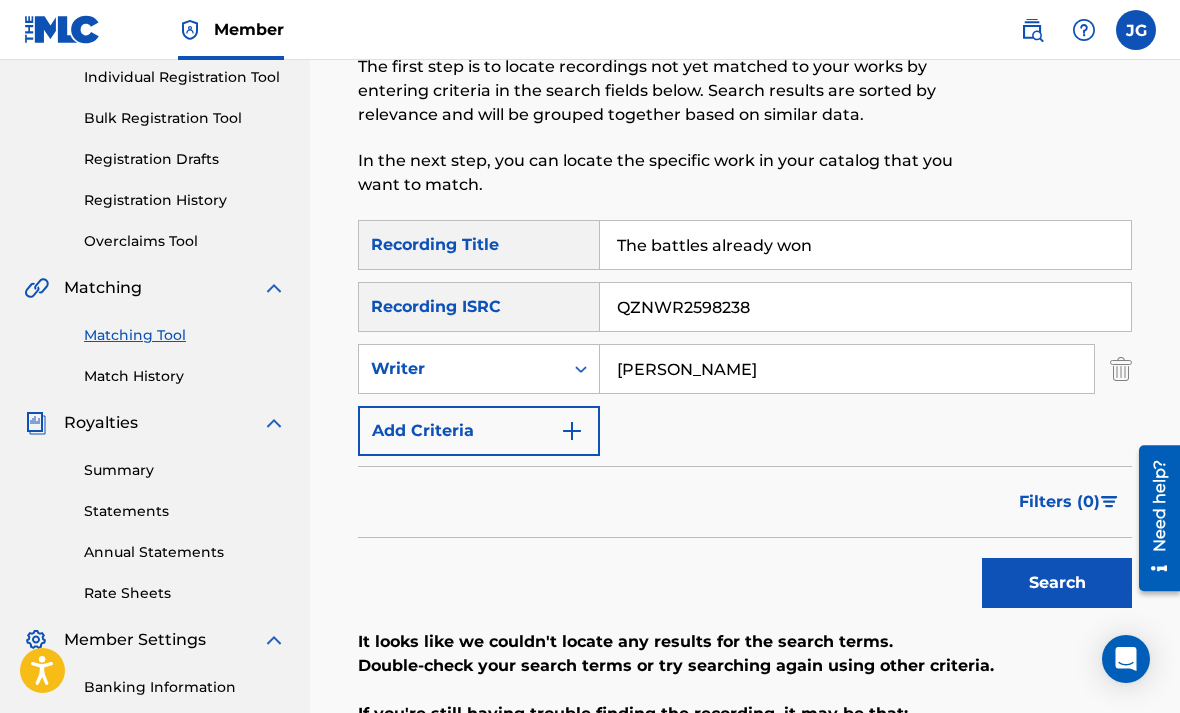 click on "The battles already won" at bounding box center [865, 245] 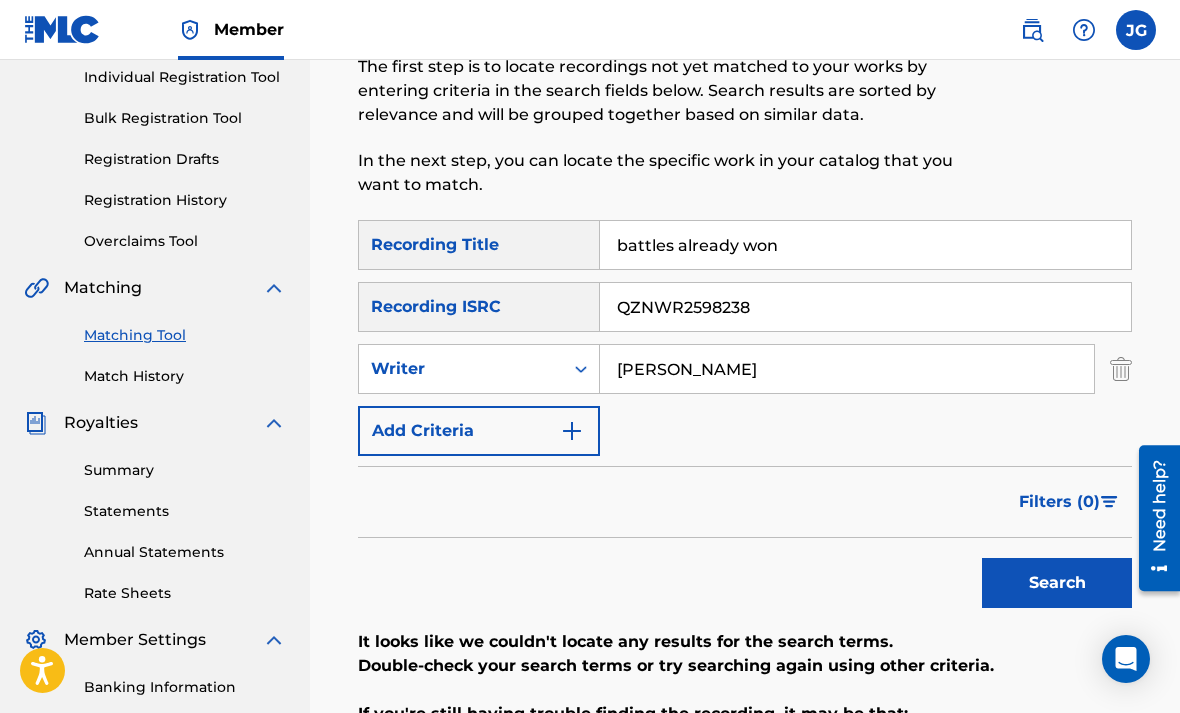 click on "Filters ( 0 )" at bounding box center [1069, 502] 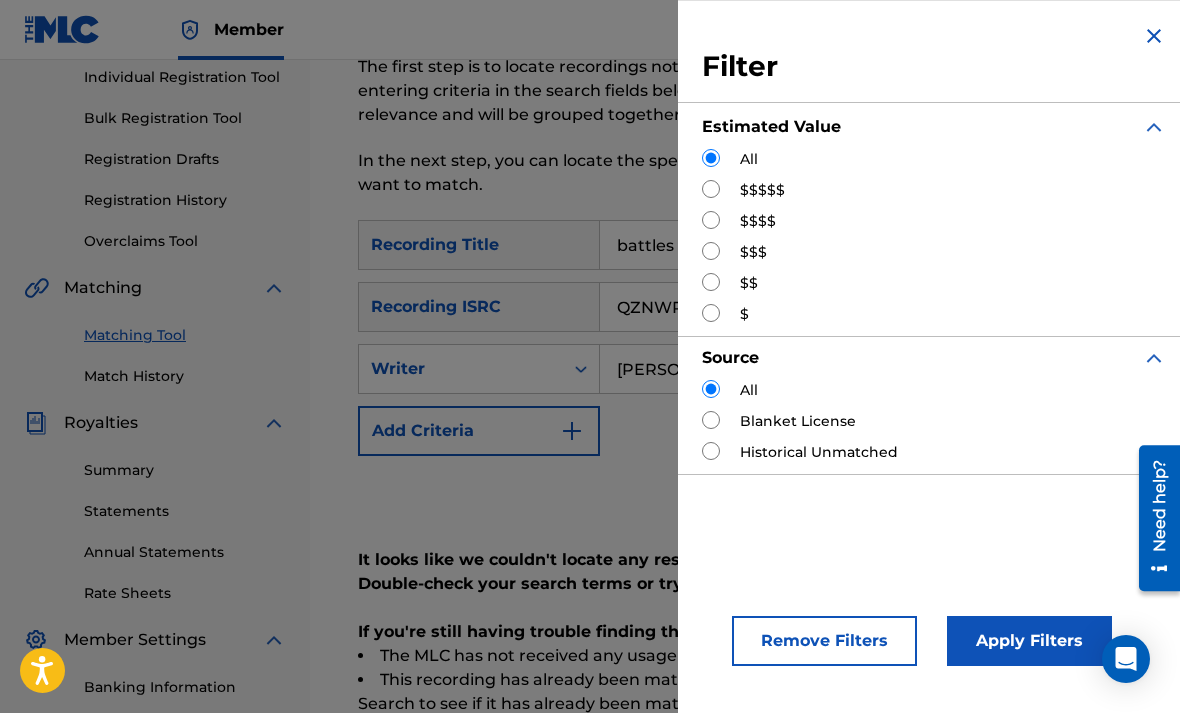 click on "Filter Estimated Value All $$$$$ $$$$ $$$ $$ $ Source All Blanket License Historical Unmatched" at bounding box center [934, 249] 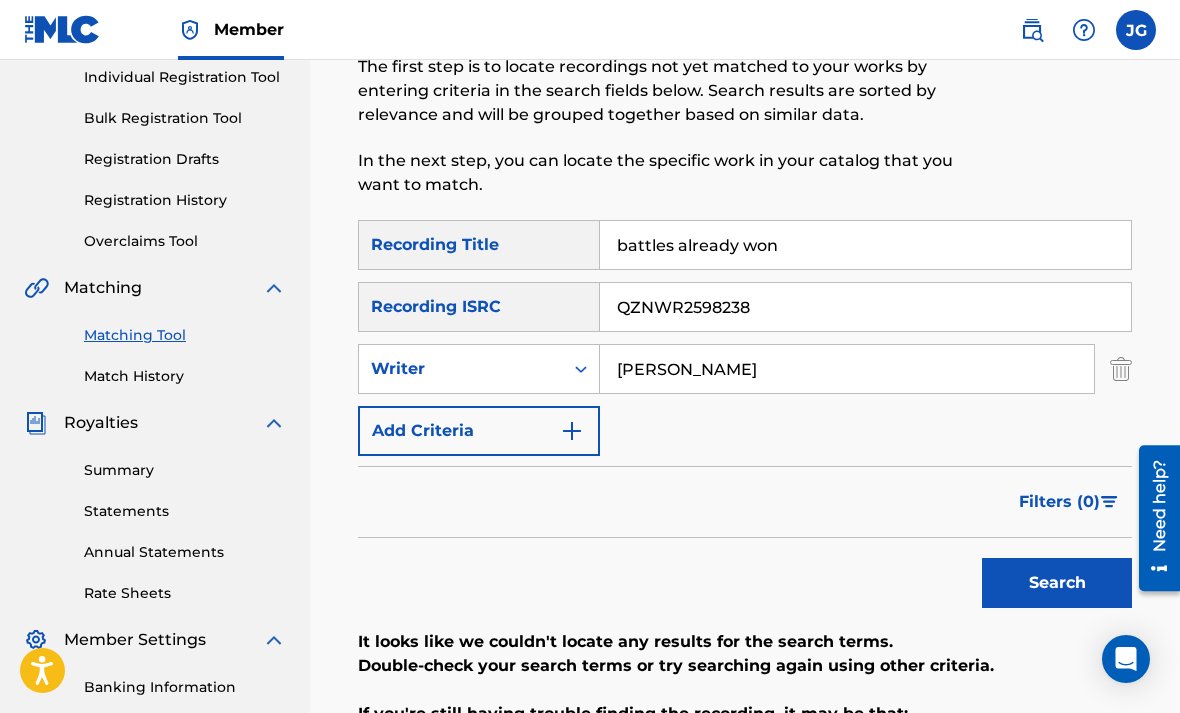 click on "Search" at bounding box center (1057, 583) 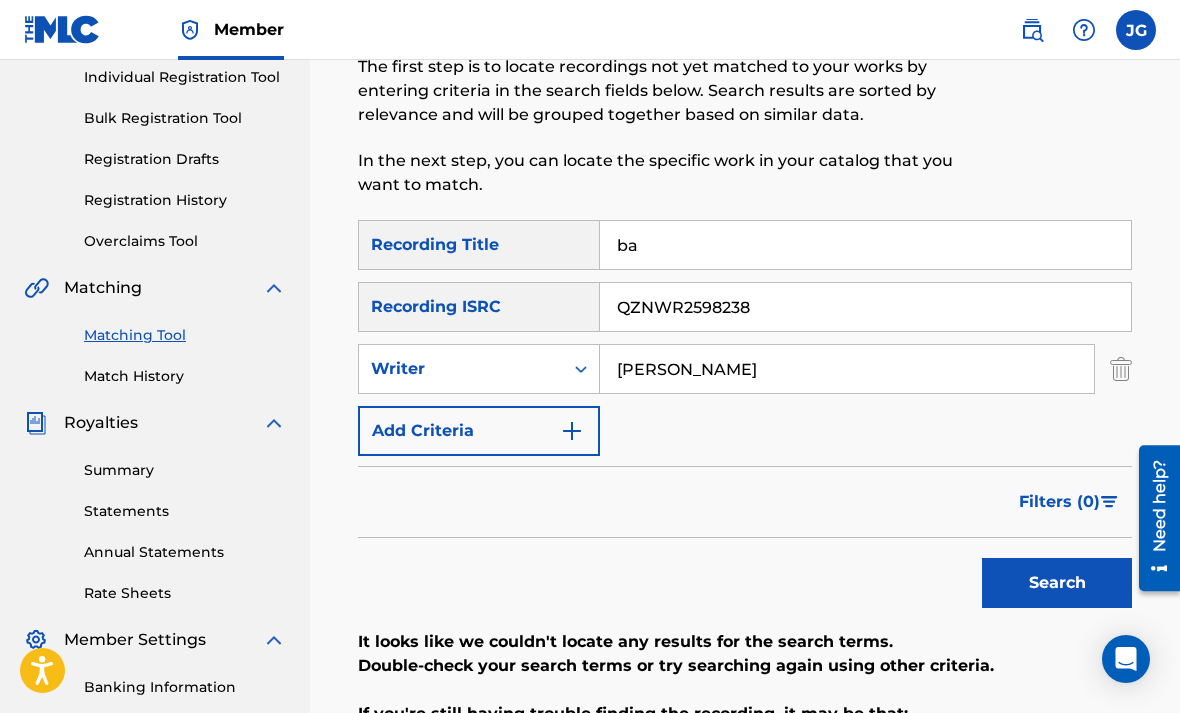 type on "b" 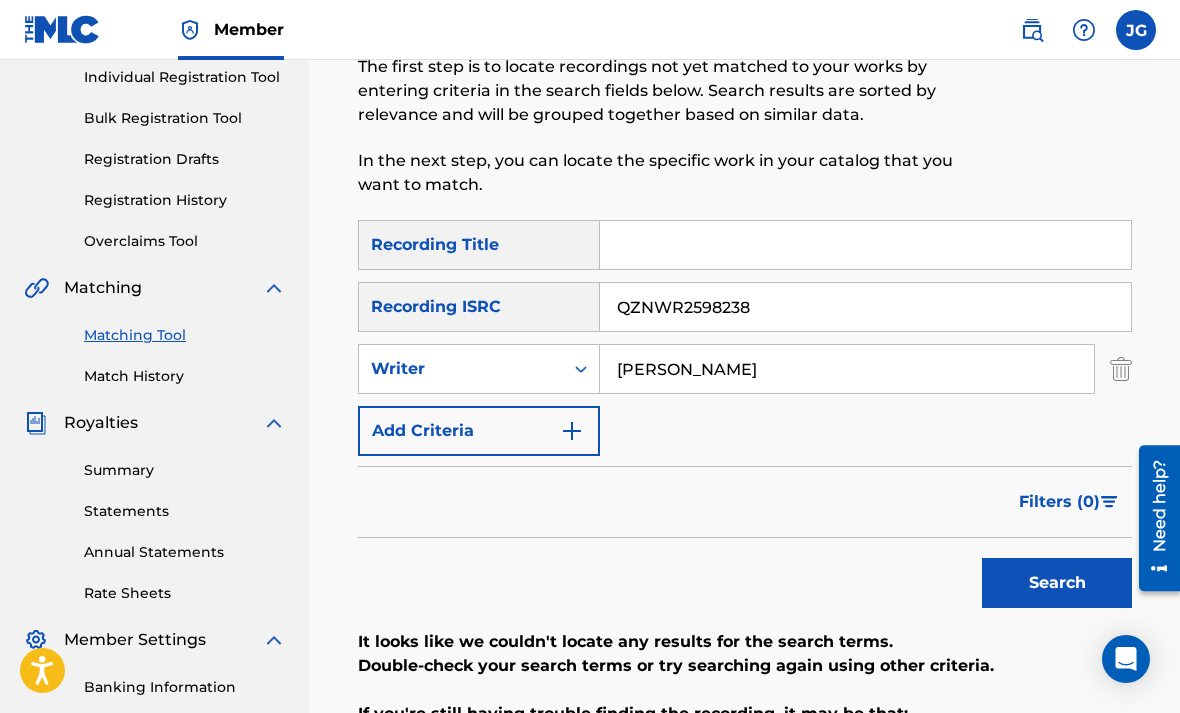 type 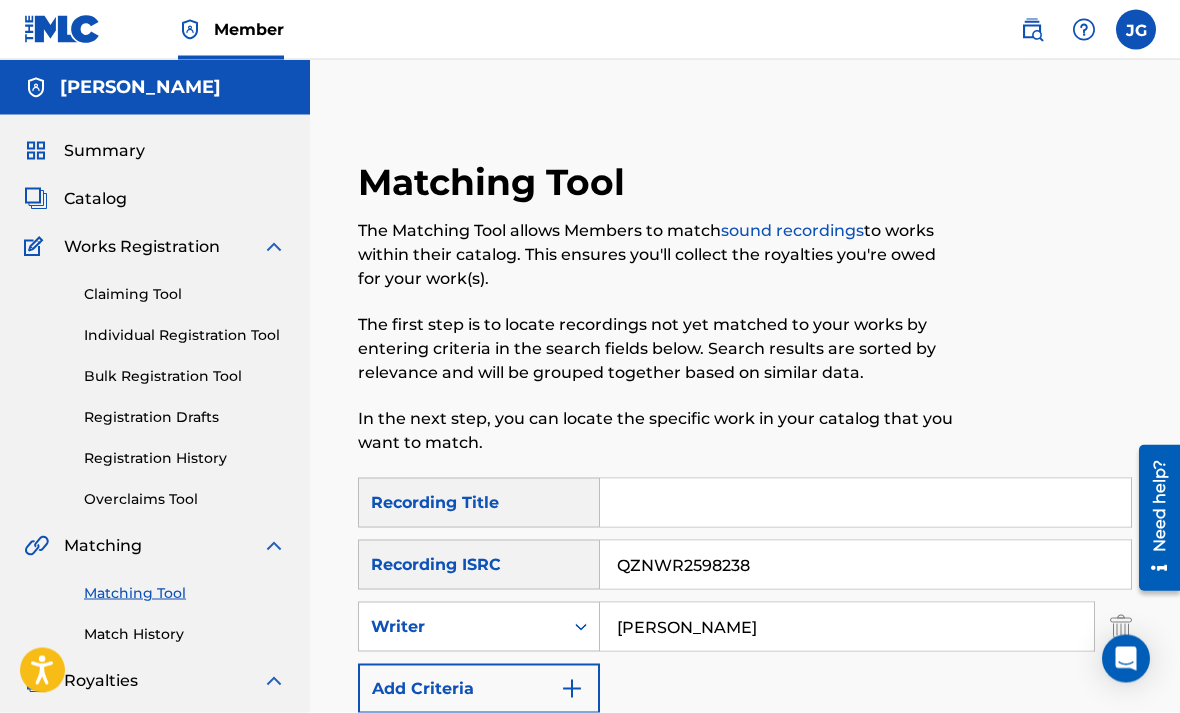scroll, scrollTop: 0, scrollLeft: 0, axis: both 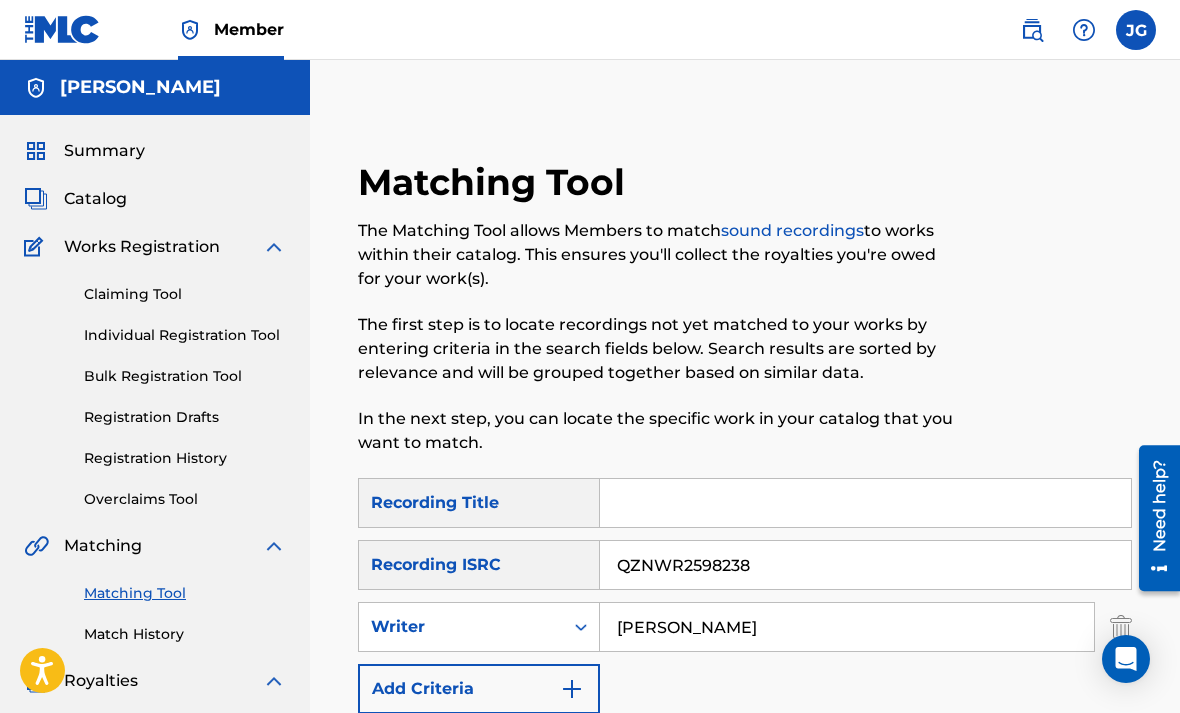 click on "Catalog" at bounding box center (95, 199) 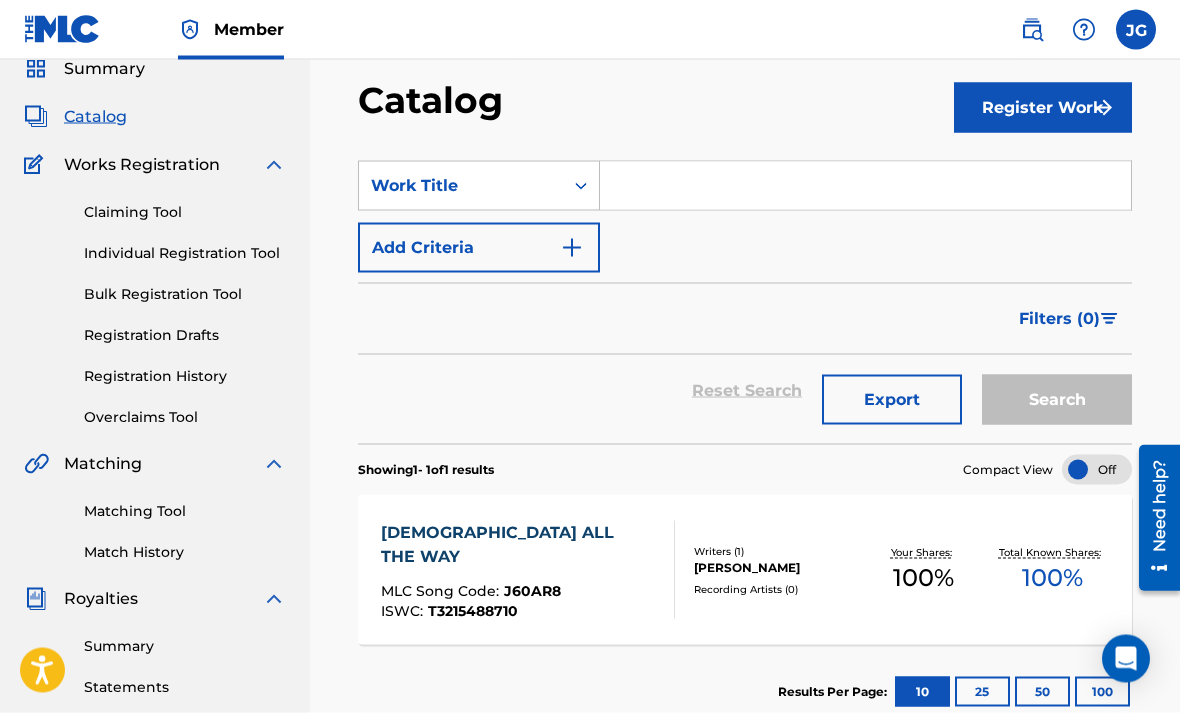 scroll, scrollTop: 84, scrollLeft: 0, axis: vertical 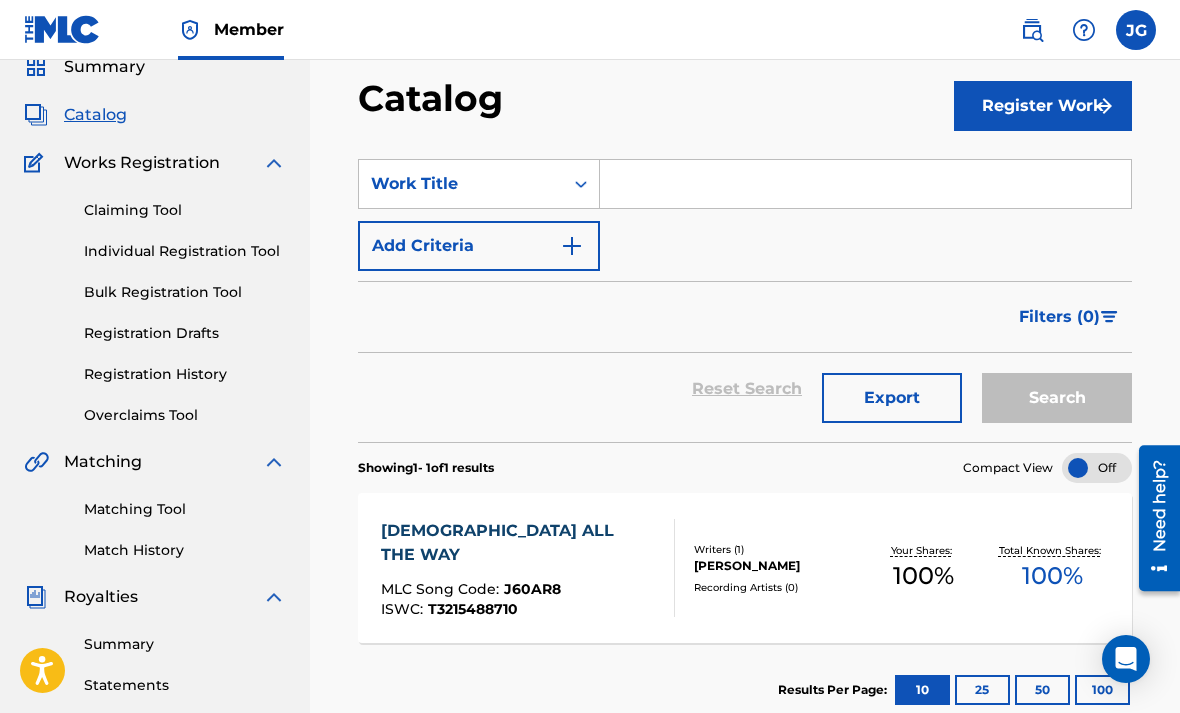 click at bounding box center [572, 246] 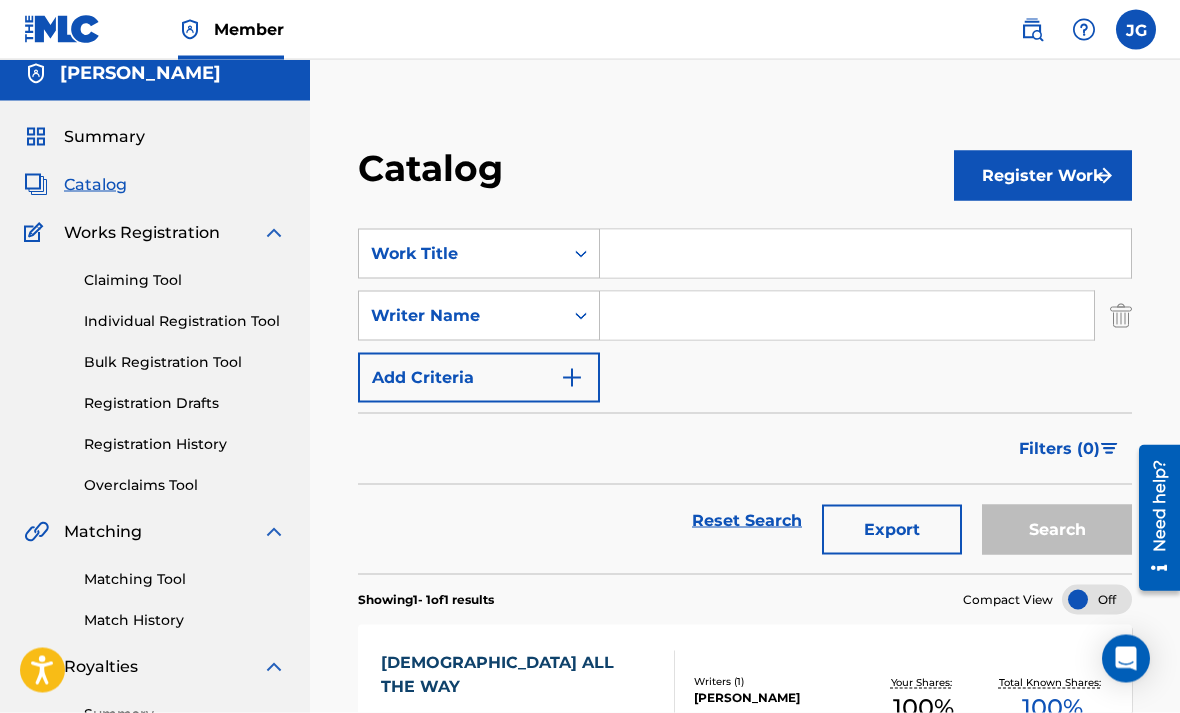 scroll, scrollTop: 0, scrollLeft: 0, axis: both 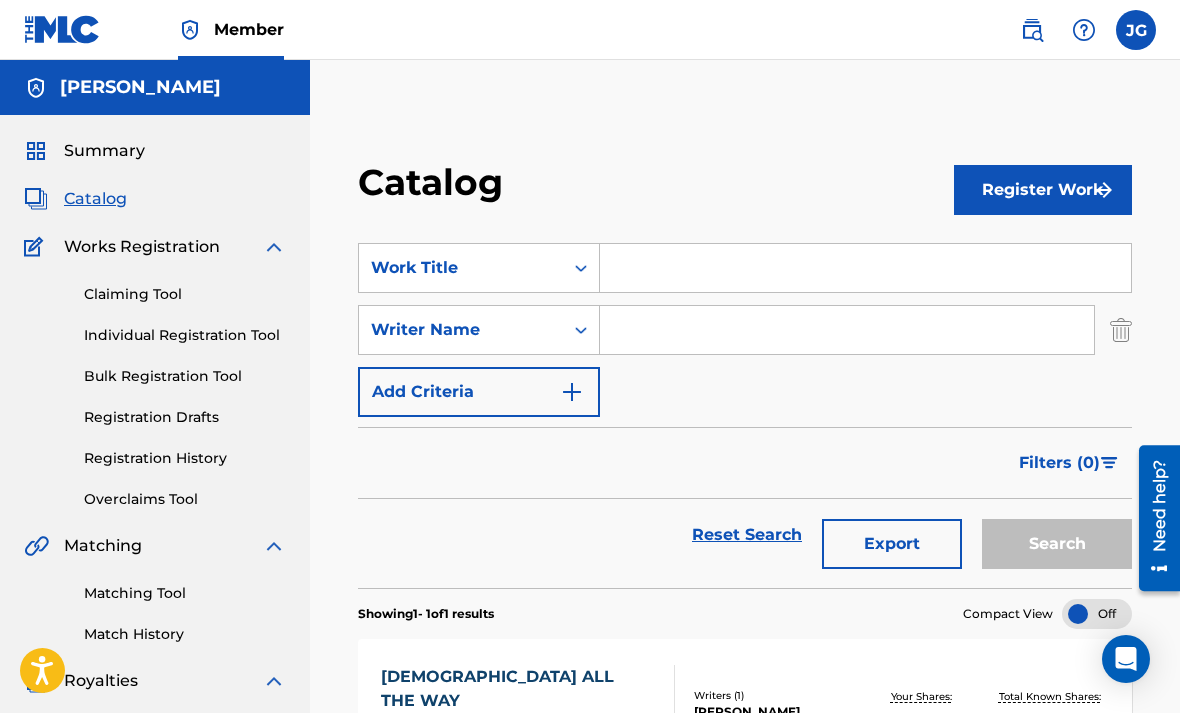 click on "Summary" at bounding box center (104, 151) 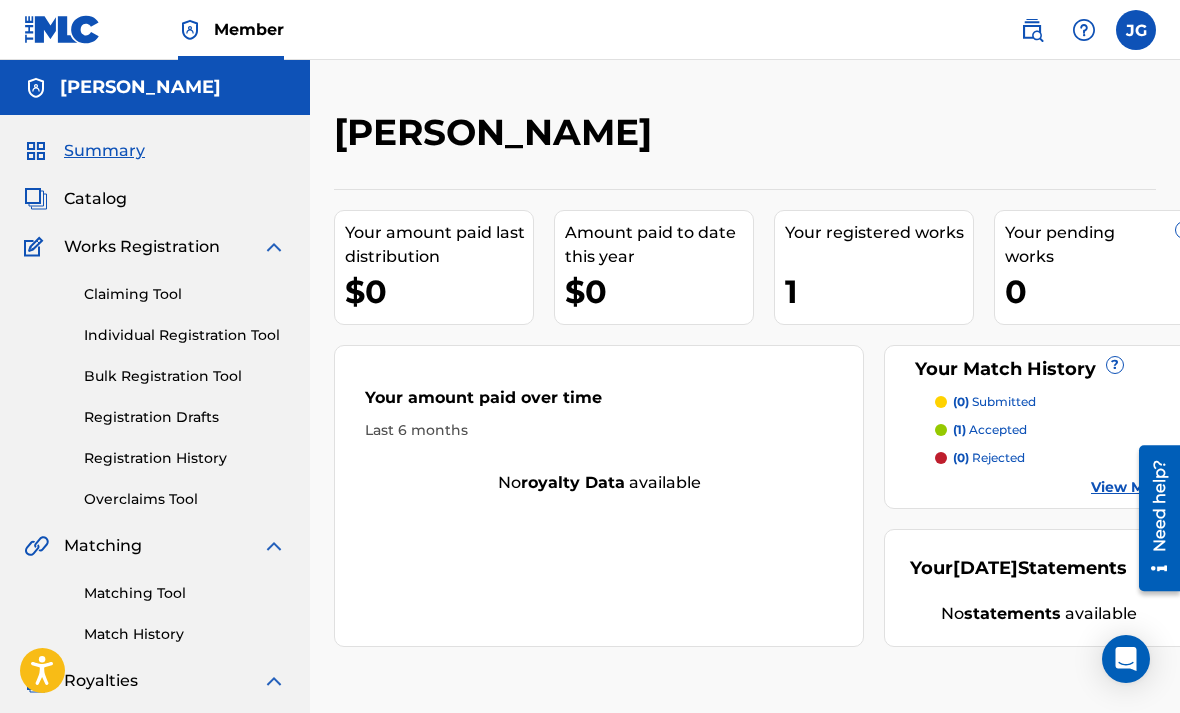 click on "Catalog" at bounding box center (155, 199) 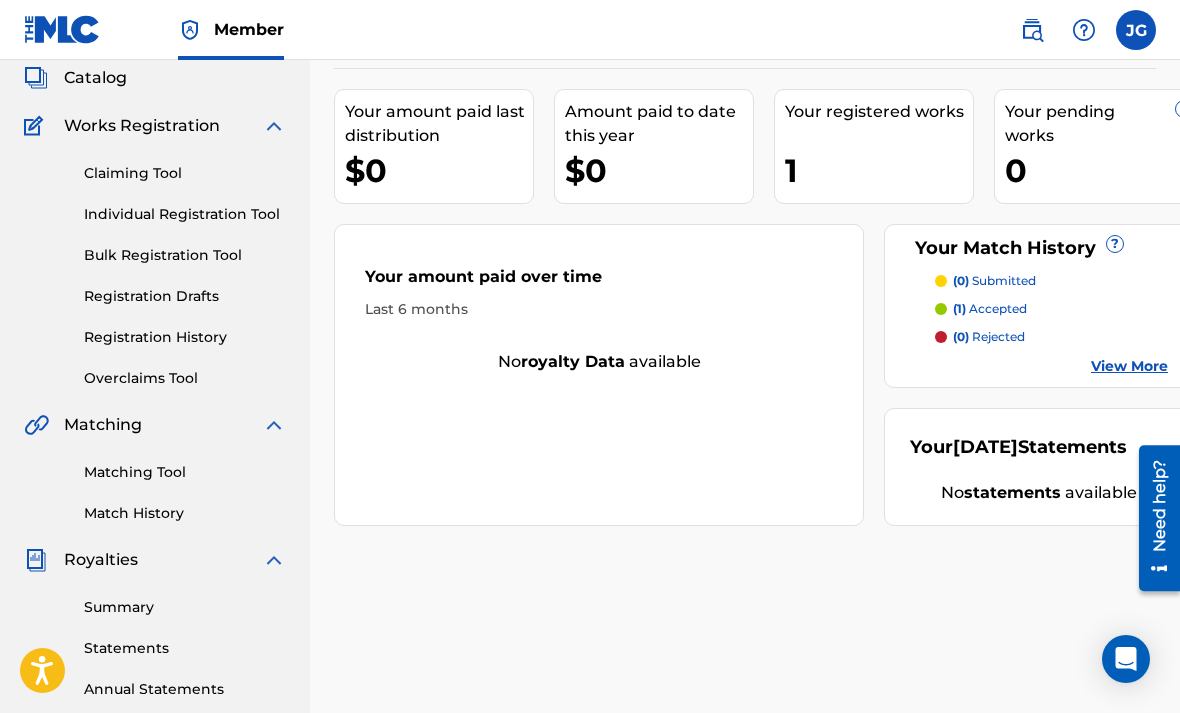 scroll, scrollTop: 156, scrollLeft: 0, axis: vertical 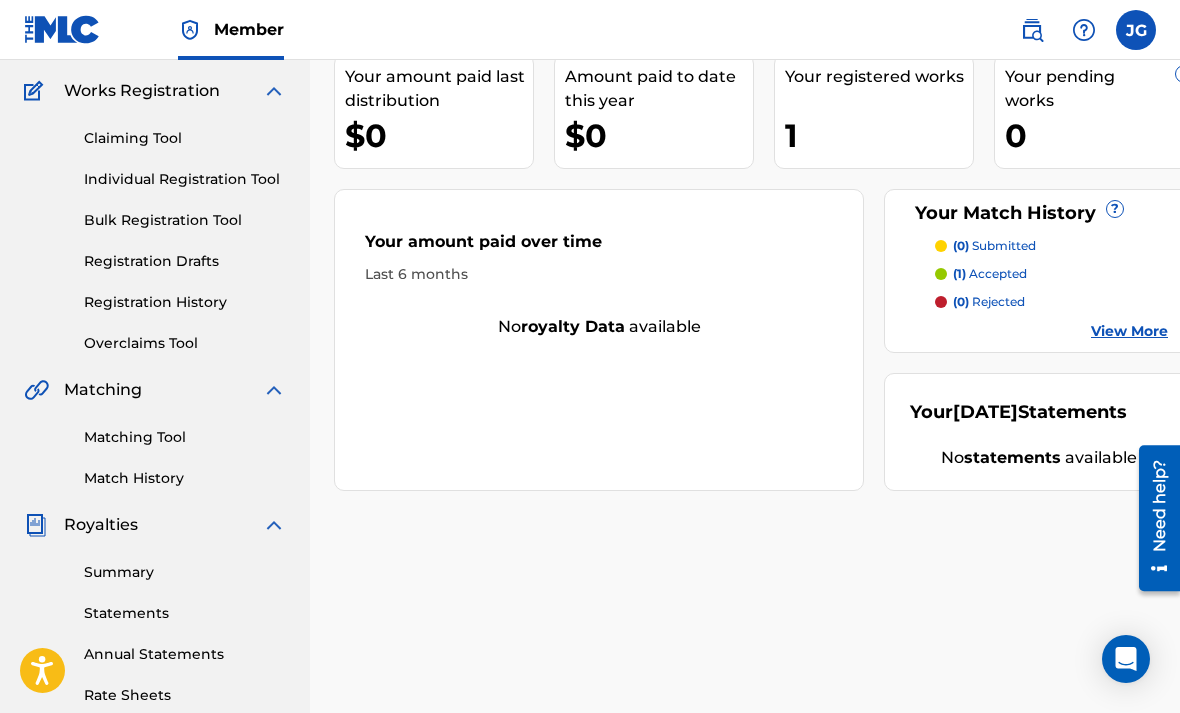 click on "Matching Tool" at bounding box center [185, 437] 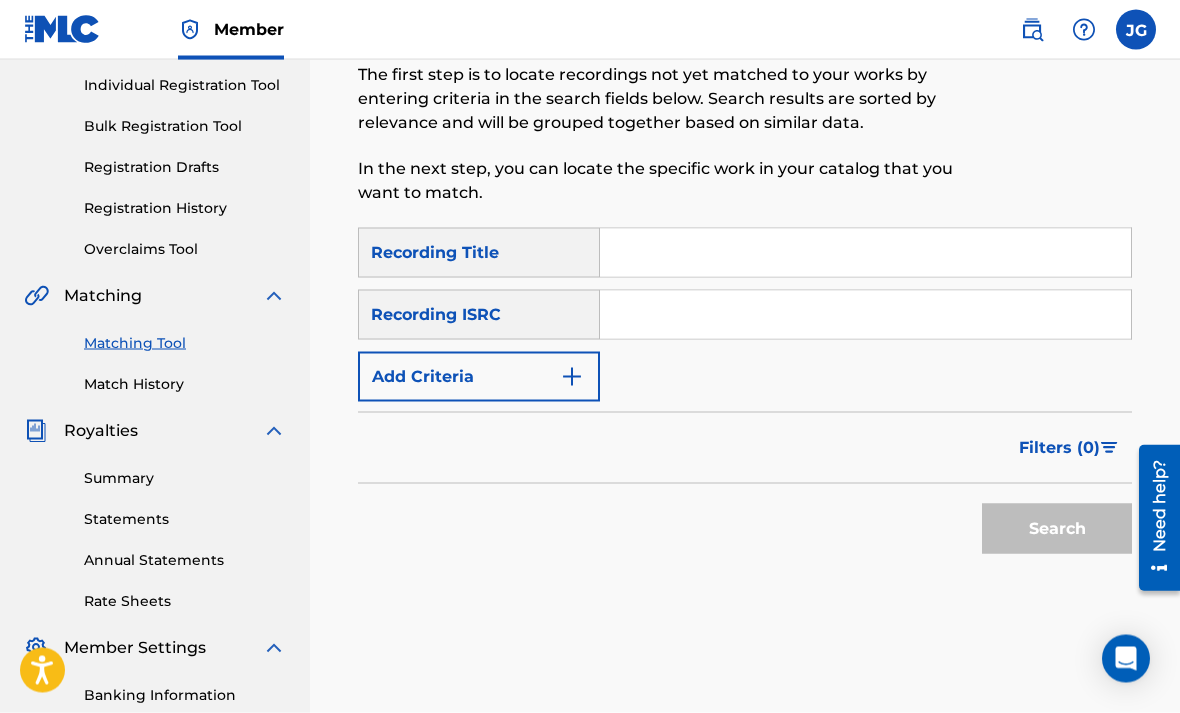 scroll, scrollTop: 266, scrollLeft: 0, axis: vertical 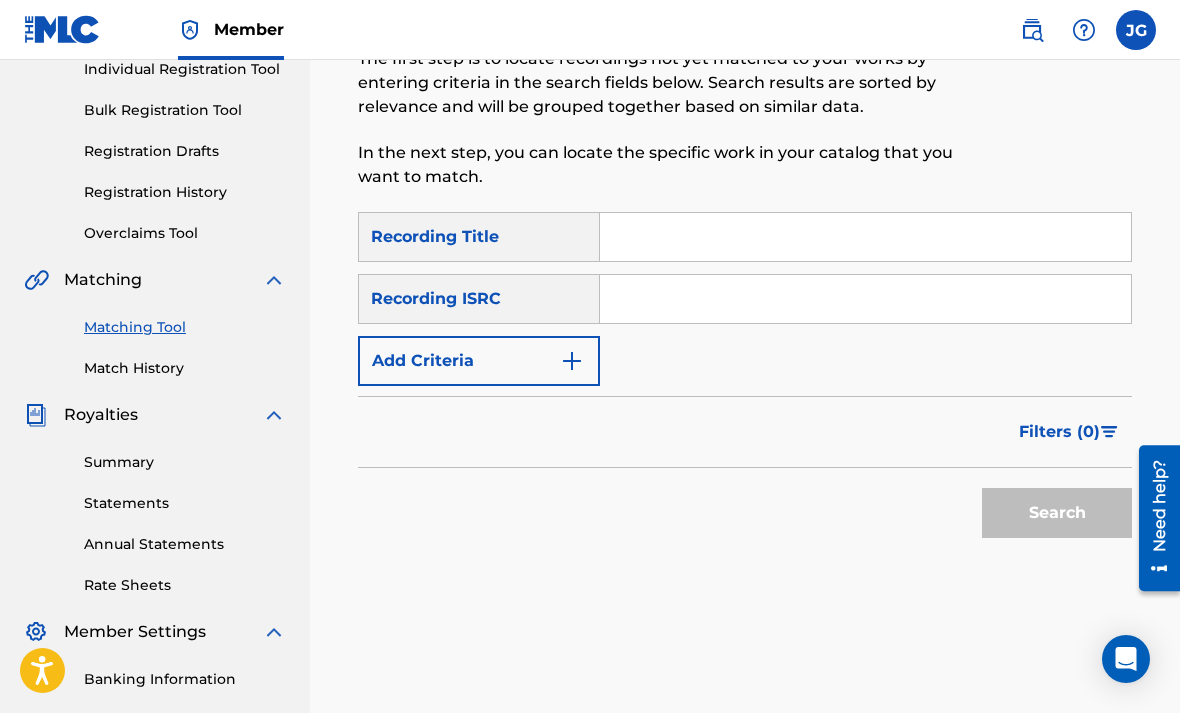 click at bounding box center [865, 299] 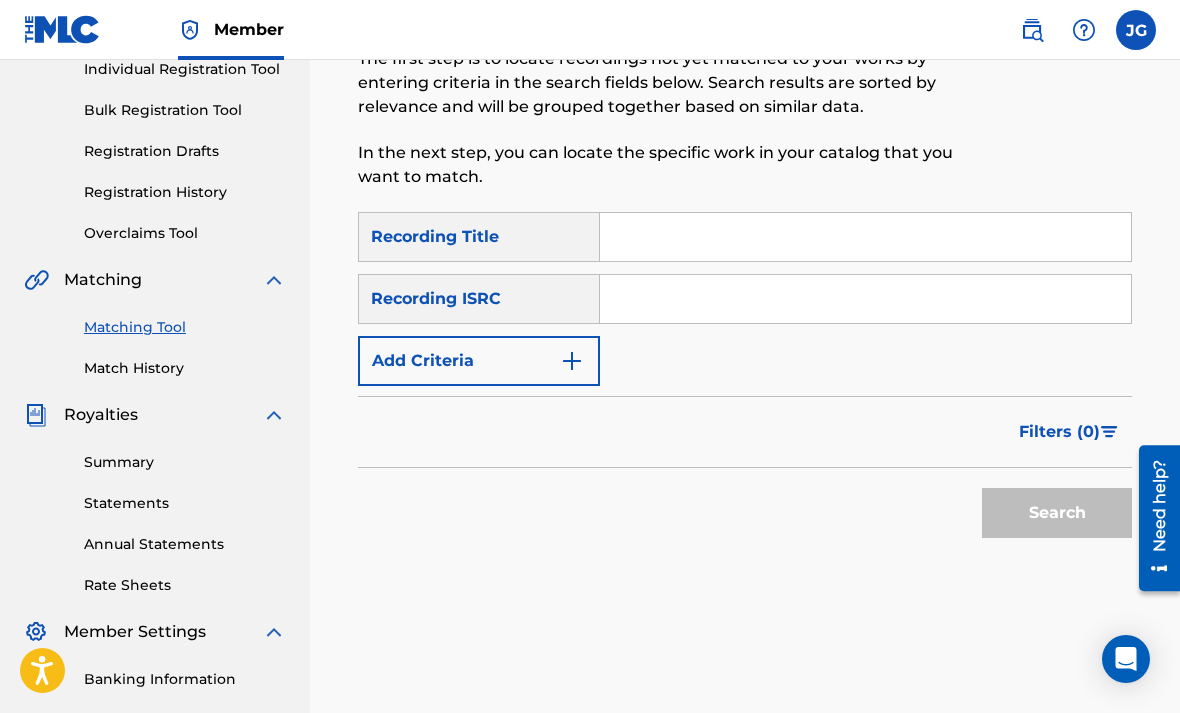 paste on "QZNWR2598238" 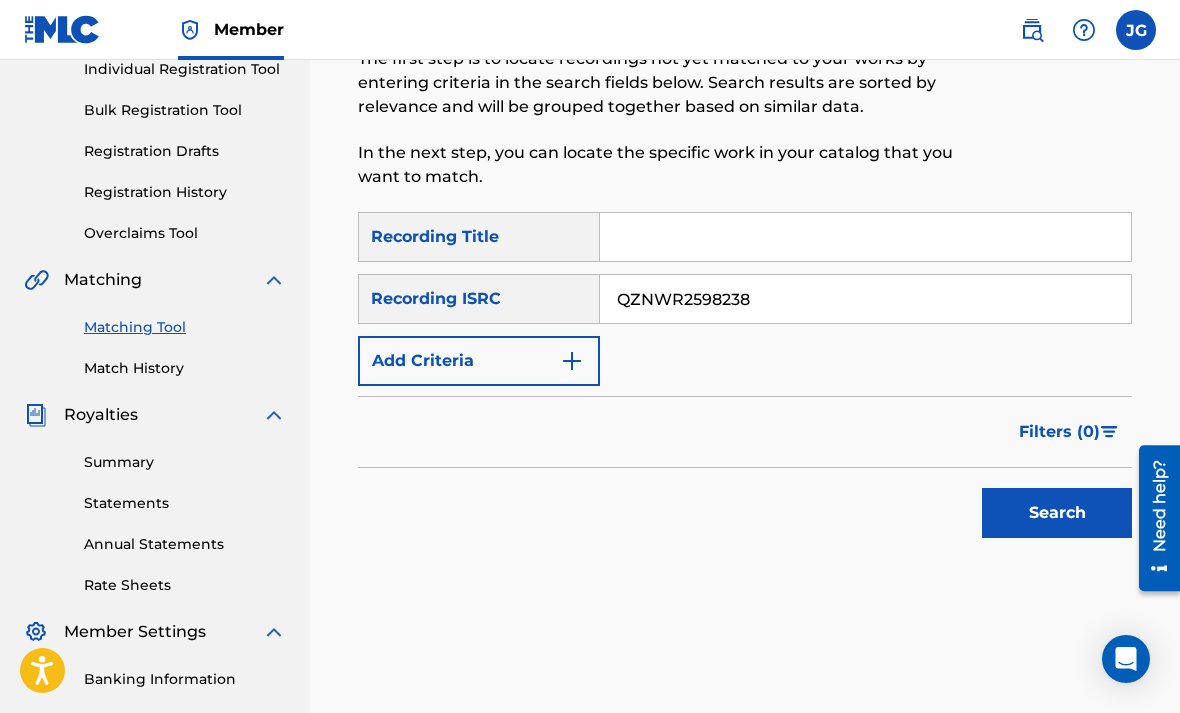 click on "Search" at bounding box center (1057, 513) 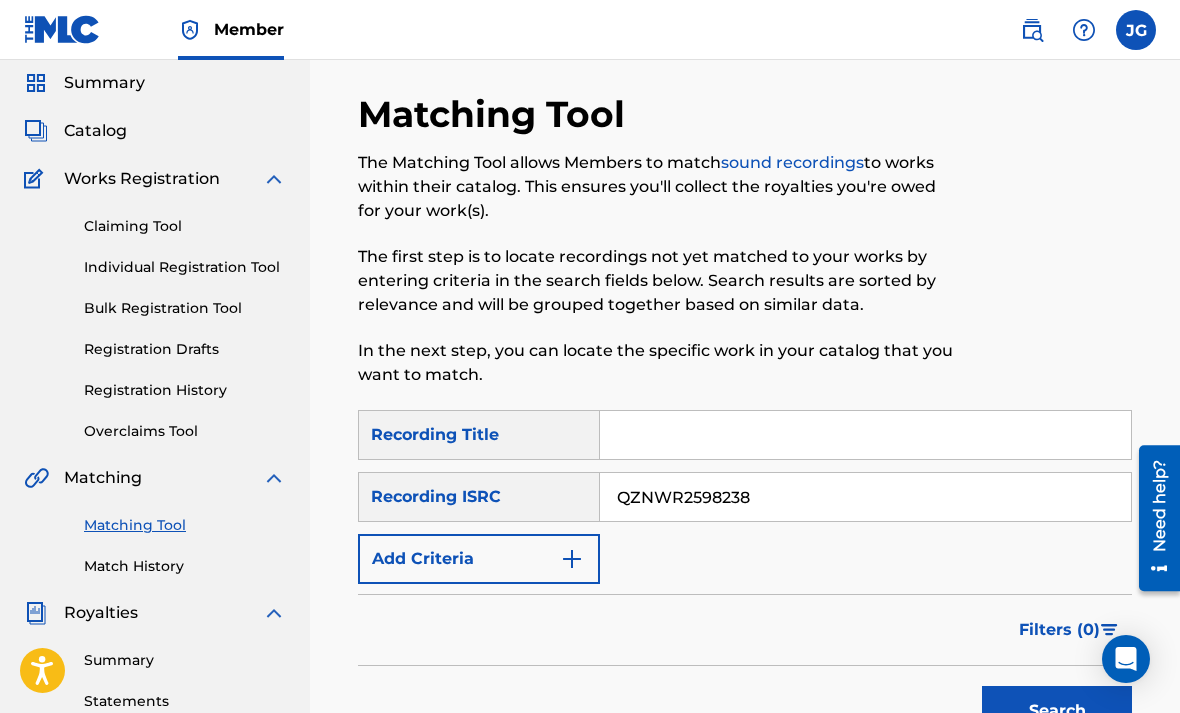 scroll, scrollTop: 0, scrollLeft: 0, axis: both 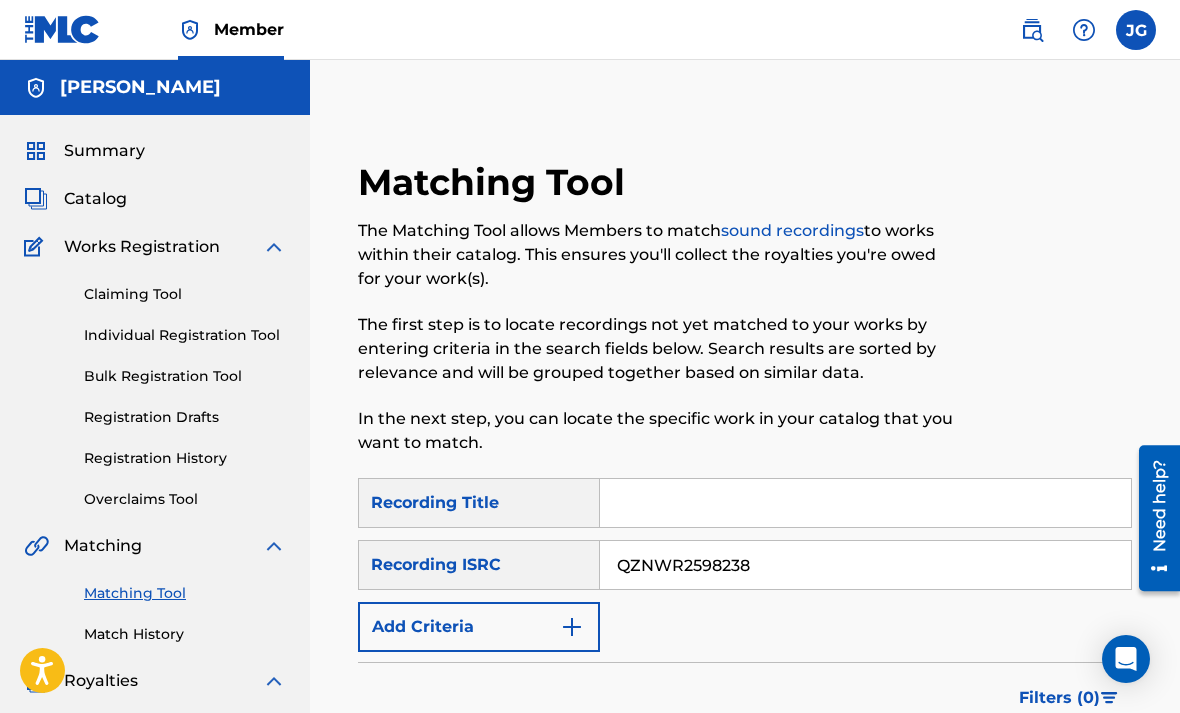 click on "QZNWR2598238" at bounding box center (865, 565) 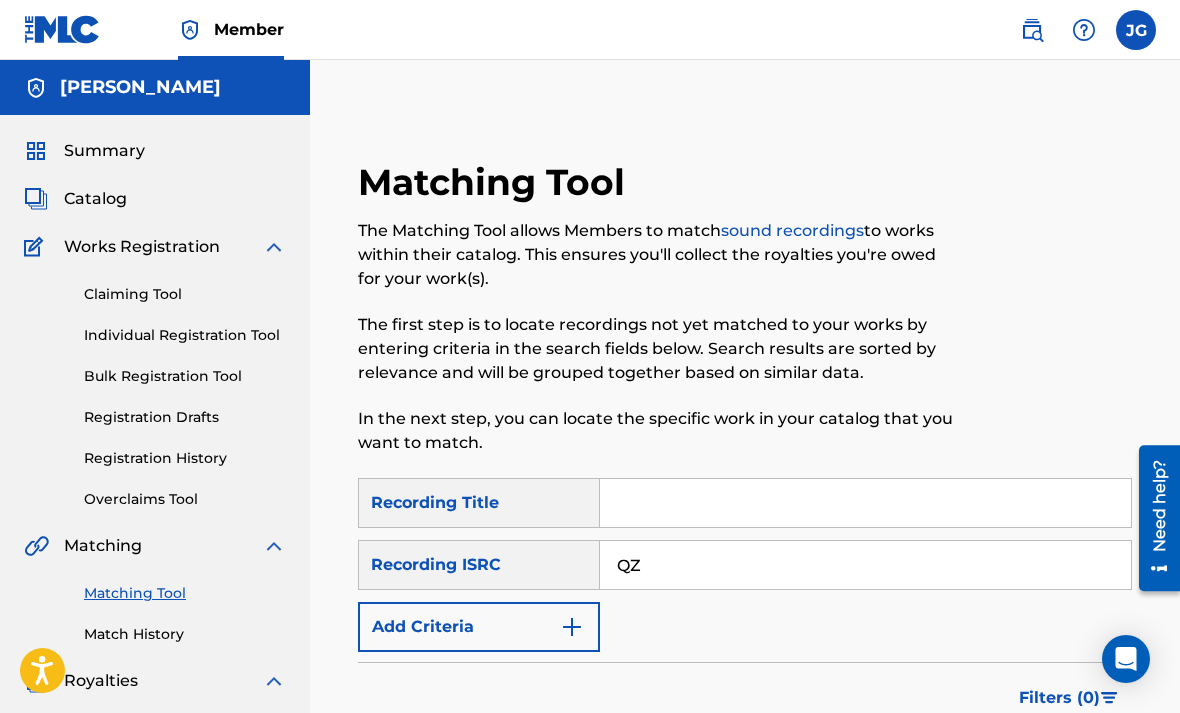 type on "Q" 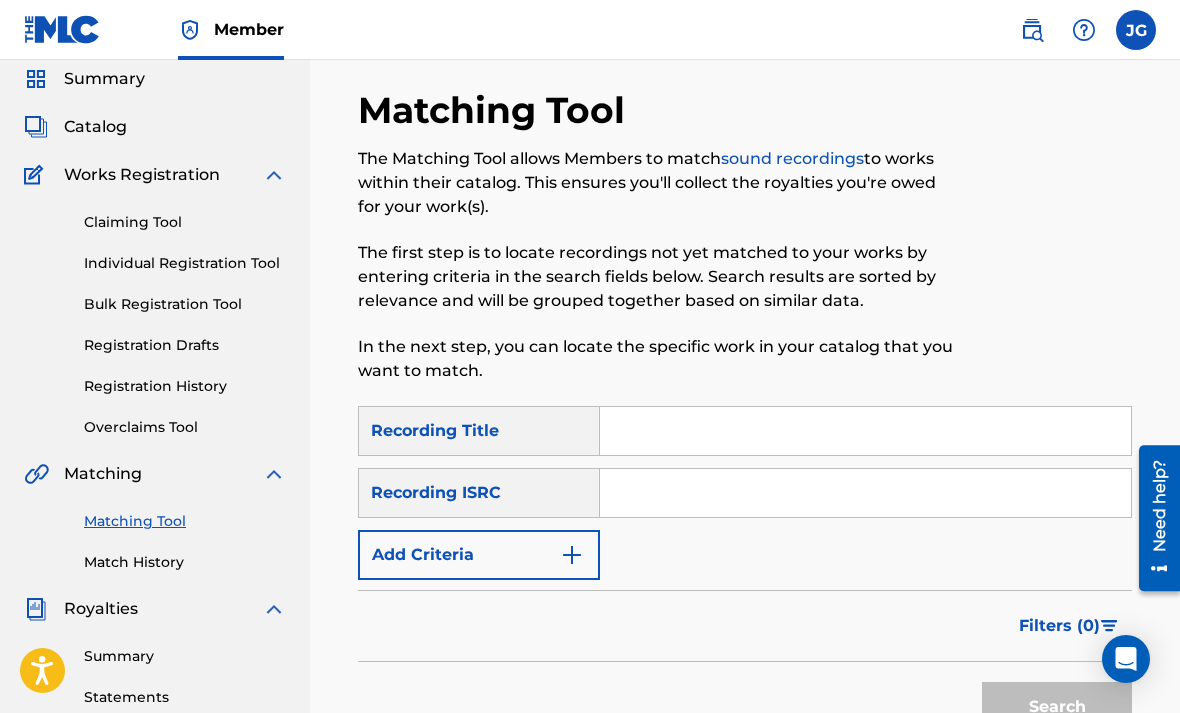 scroll, scrollTop: 0, scrollLeft: 0, axis: both 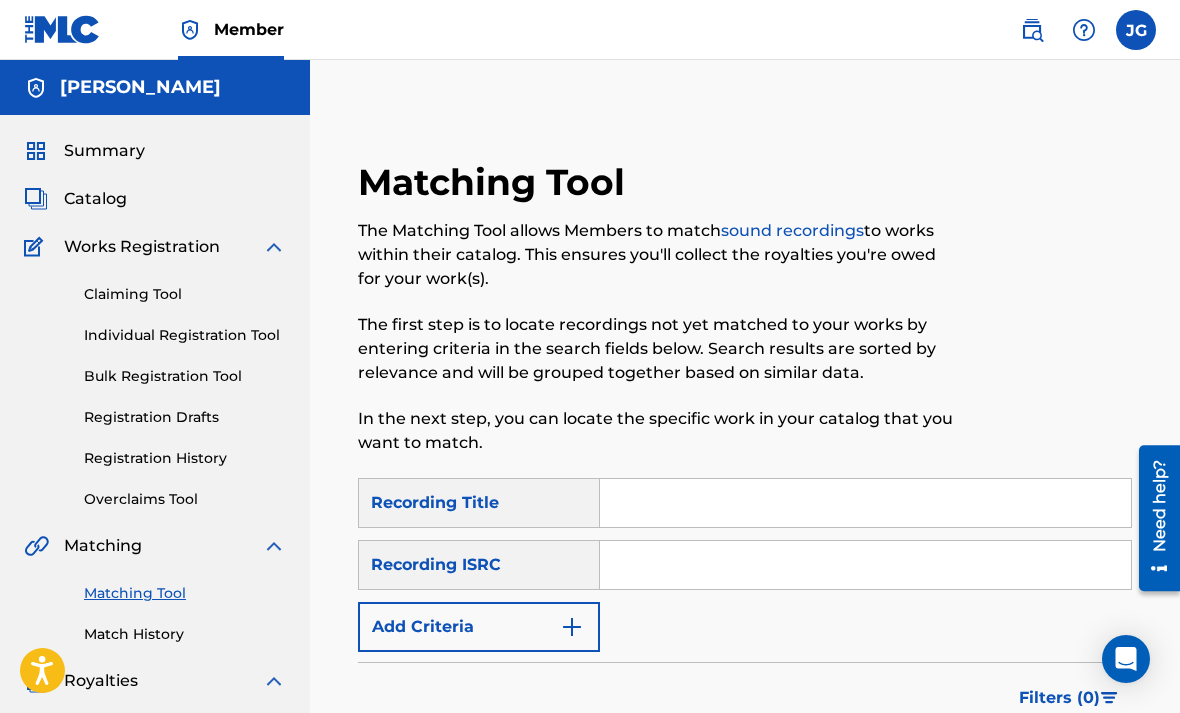 type 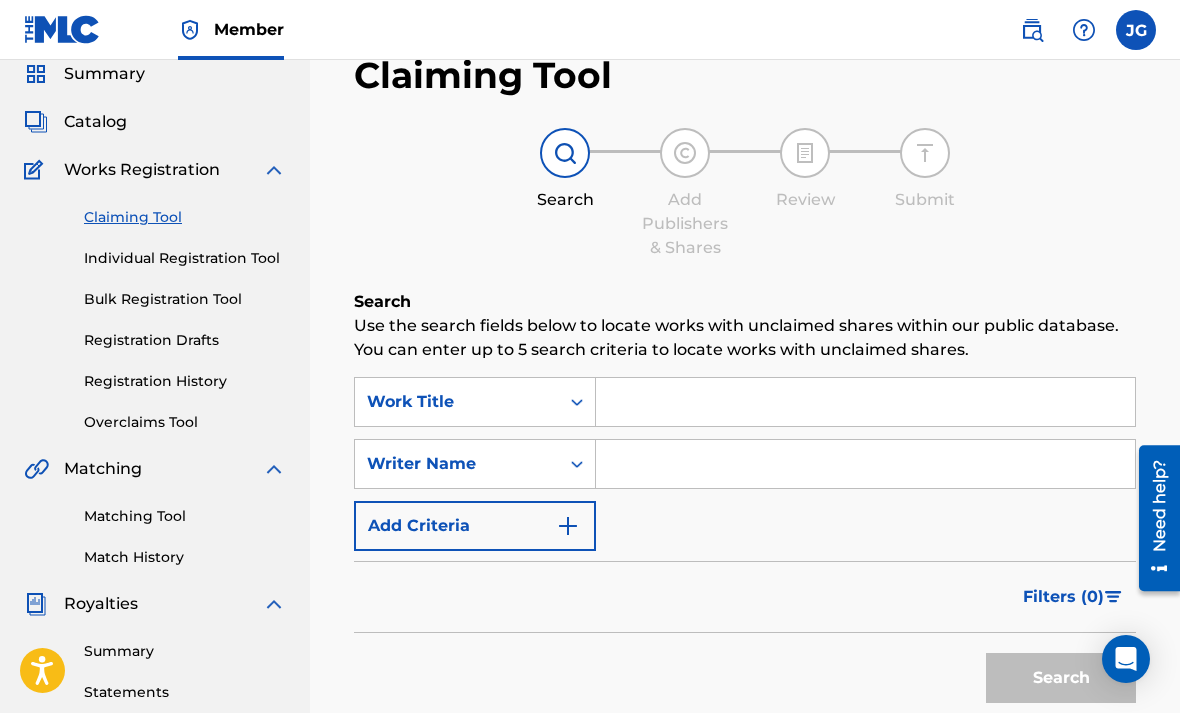 scroll, scrollTop: 72, scrollLeft: 0, axis: vertical 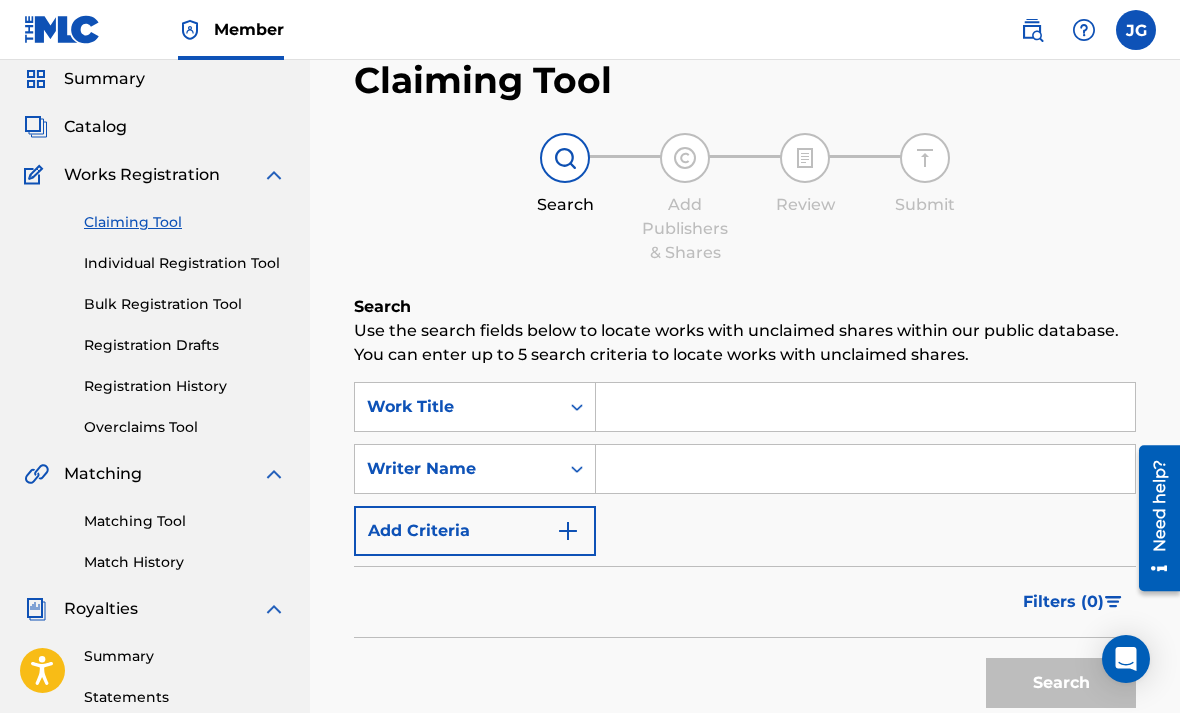 click at bounding box center [865, 469] 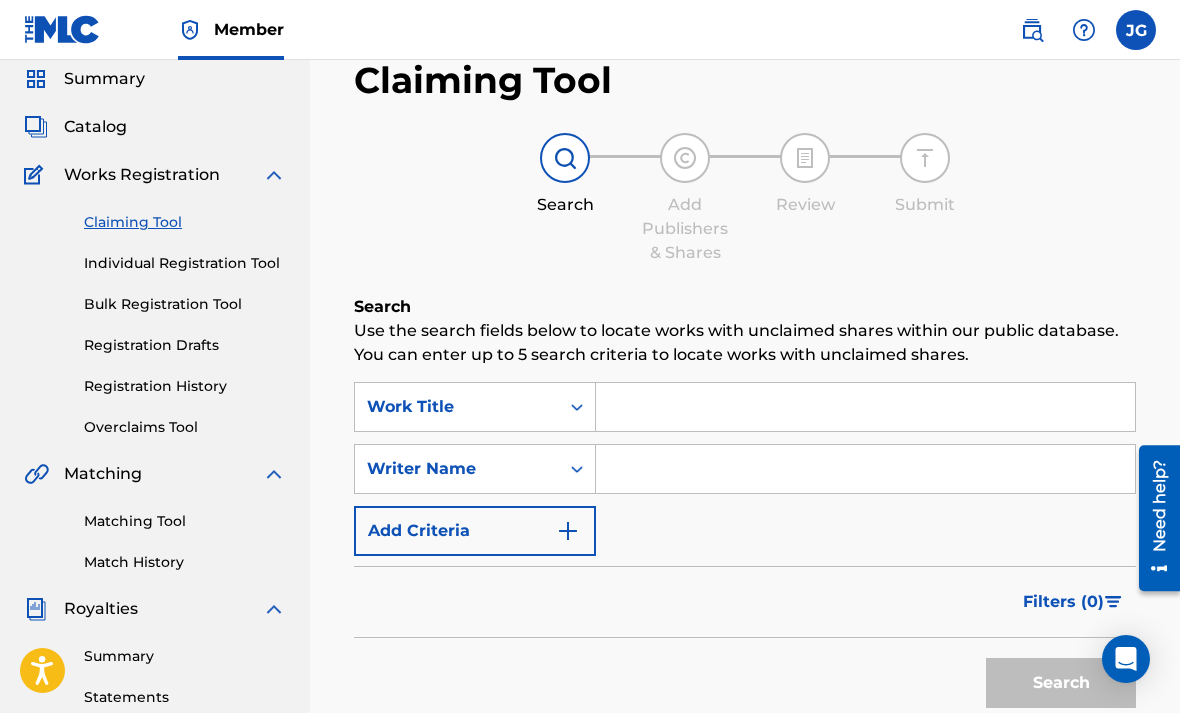 click at bounding box center (865, 407) 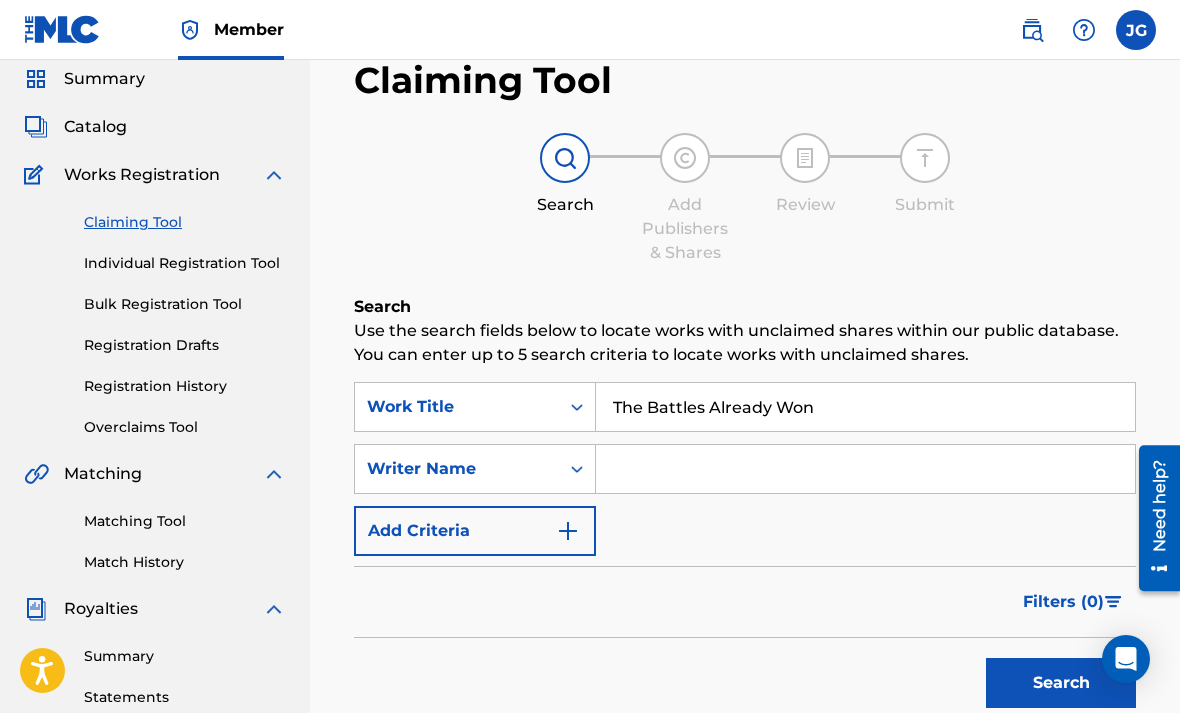 type on "The Battles Already Won" 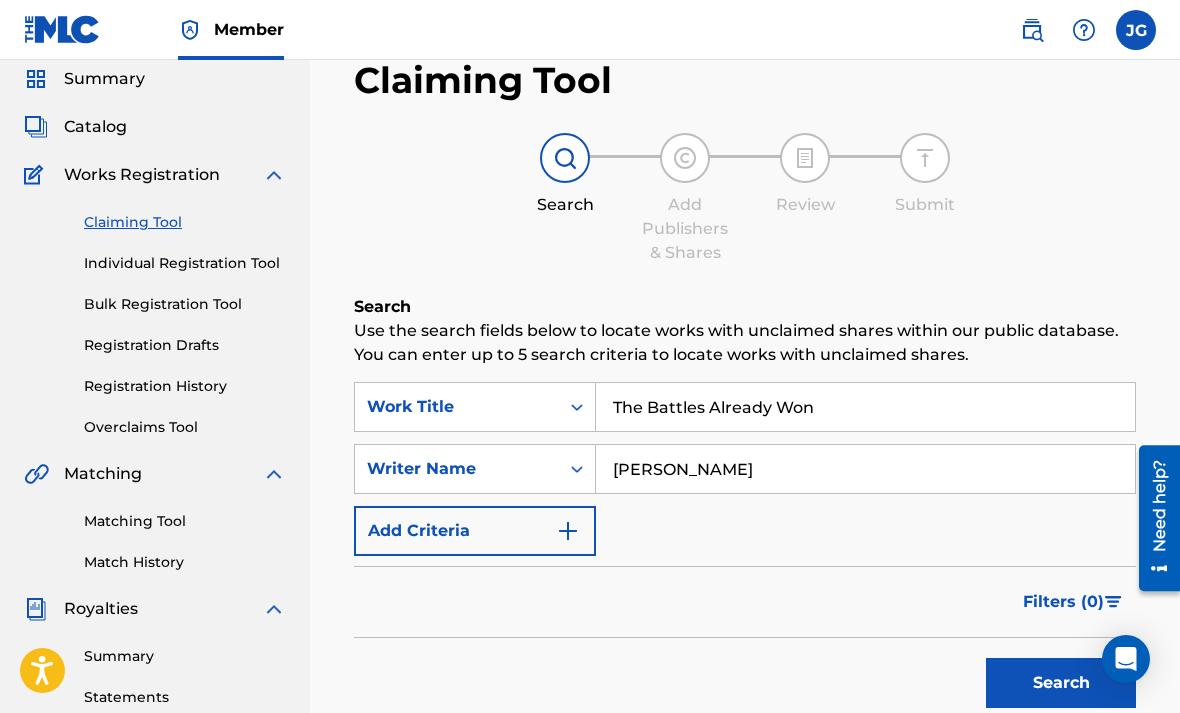 type on "[PERSON_NAME]" 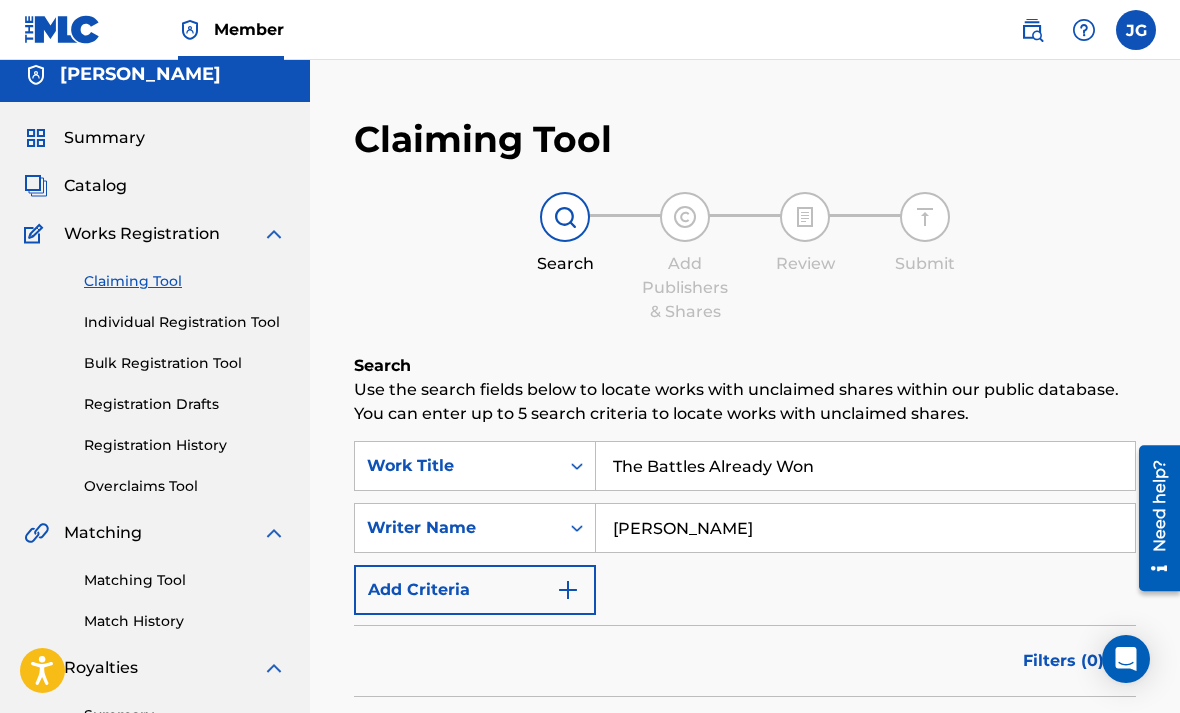 scroll, scrollTop: 14, scrollLeft: 0, axis: vertical 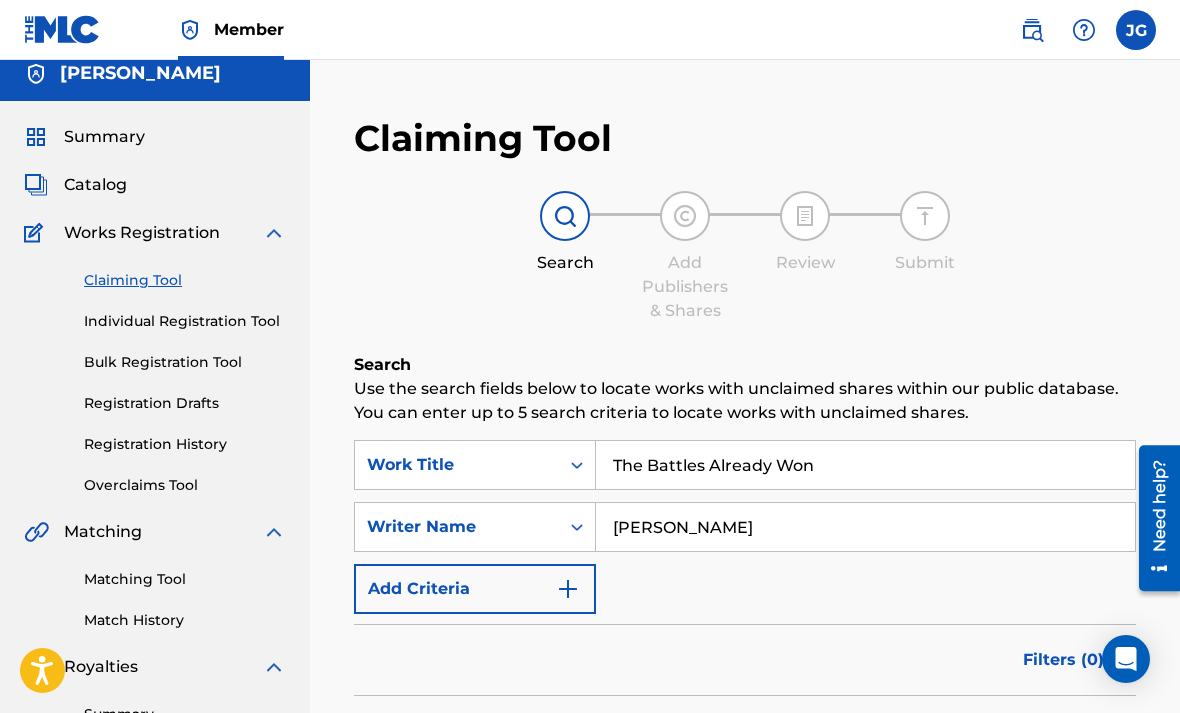 click on "Catalog" at bounding box center (95, 185) 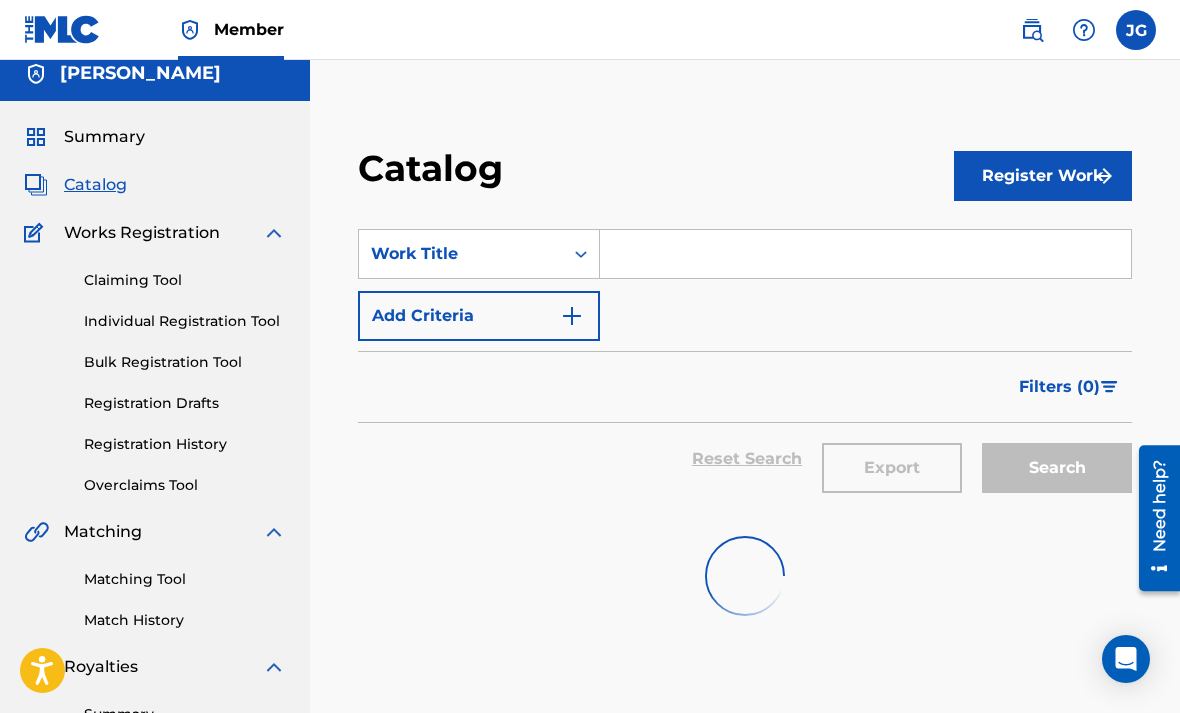 scroll, scrollTop: 0, scrollLeft: 0, axis: both 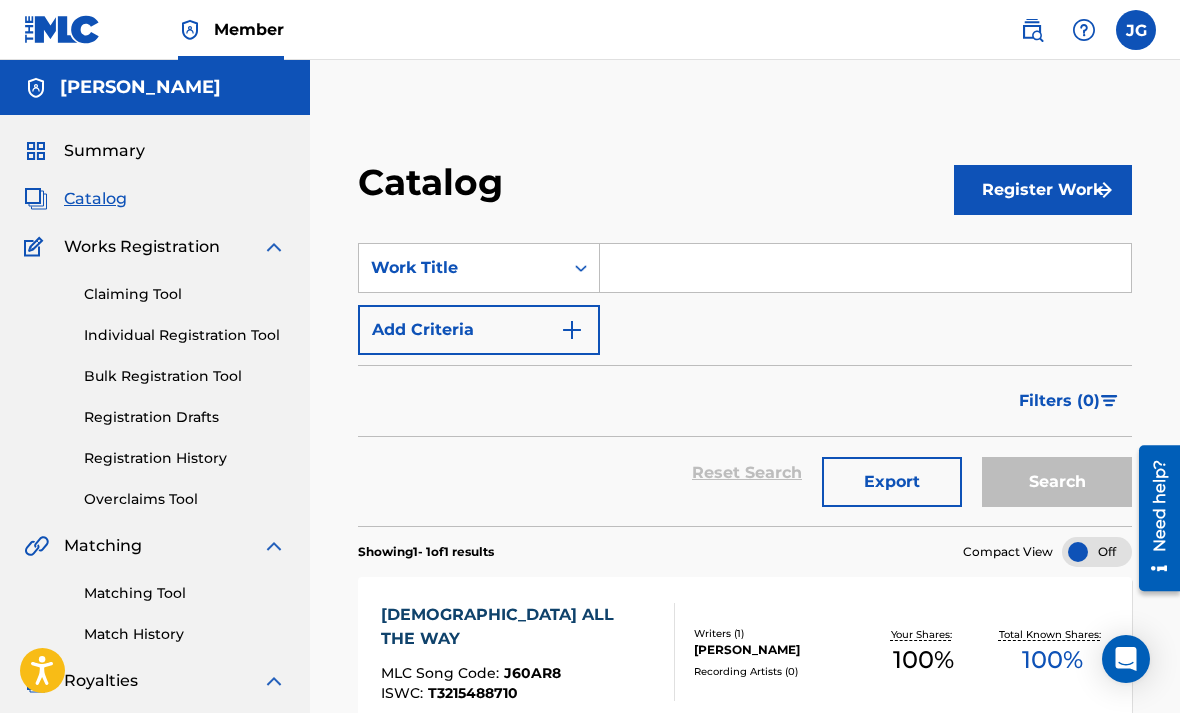 click on "Register Work" at bounding box center (1043, 190) 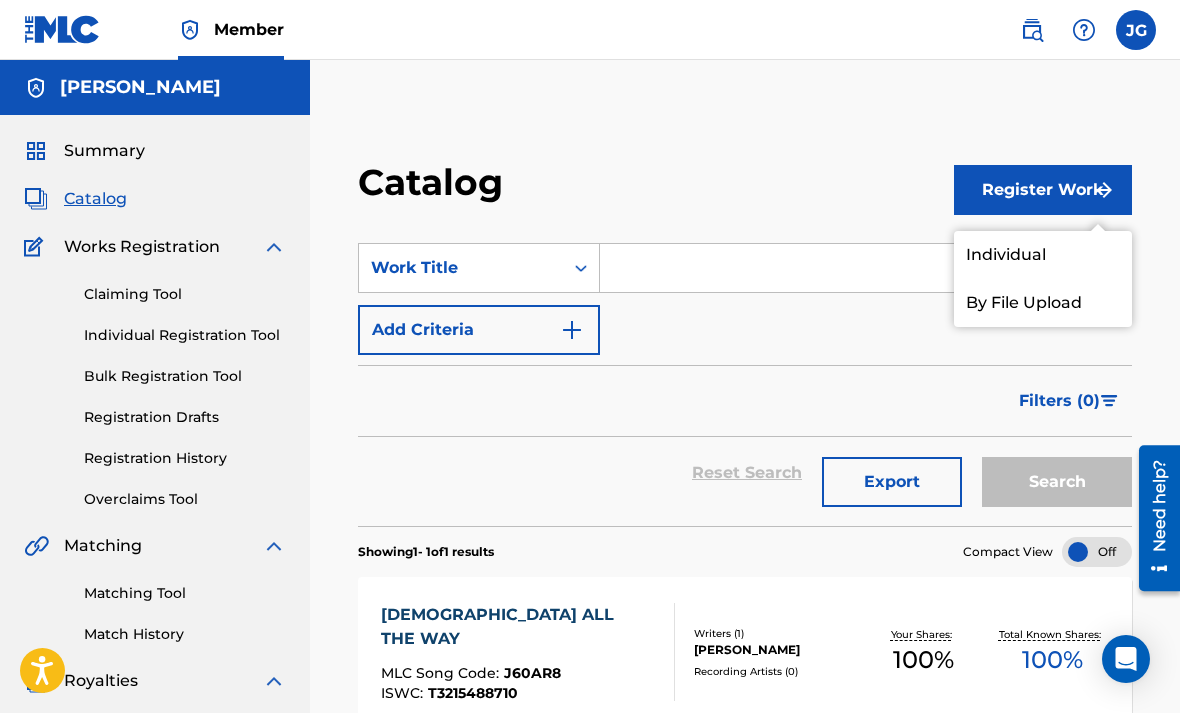 click on "Individual" at bounding box center (1043, 255) 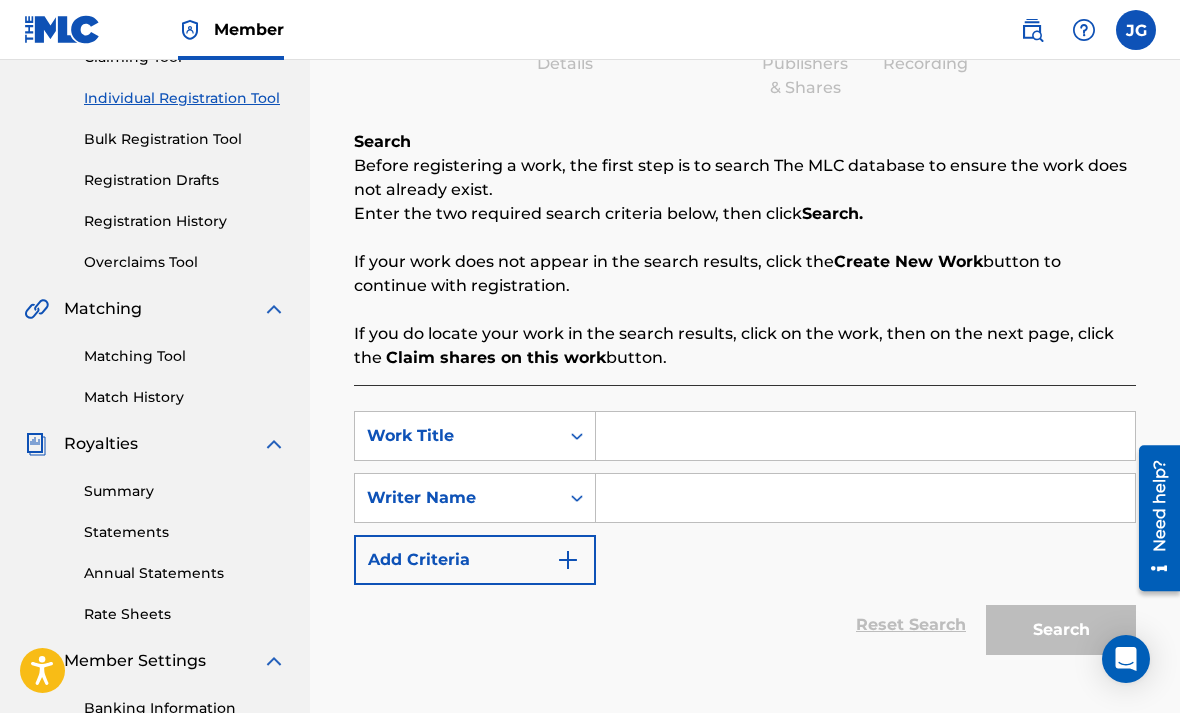 scroll, scrollTop: 245, scrollLeft: 0, axis: vertical 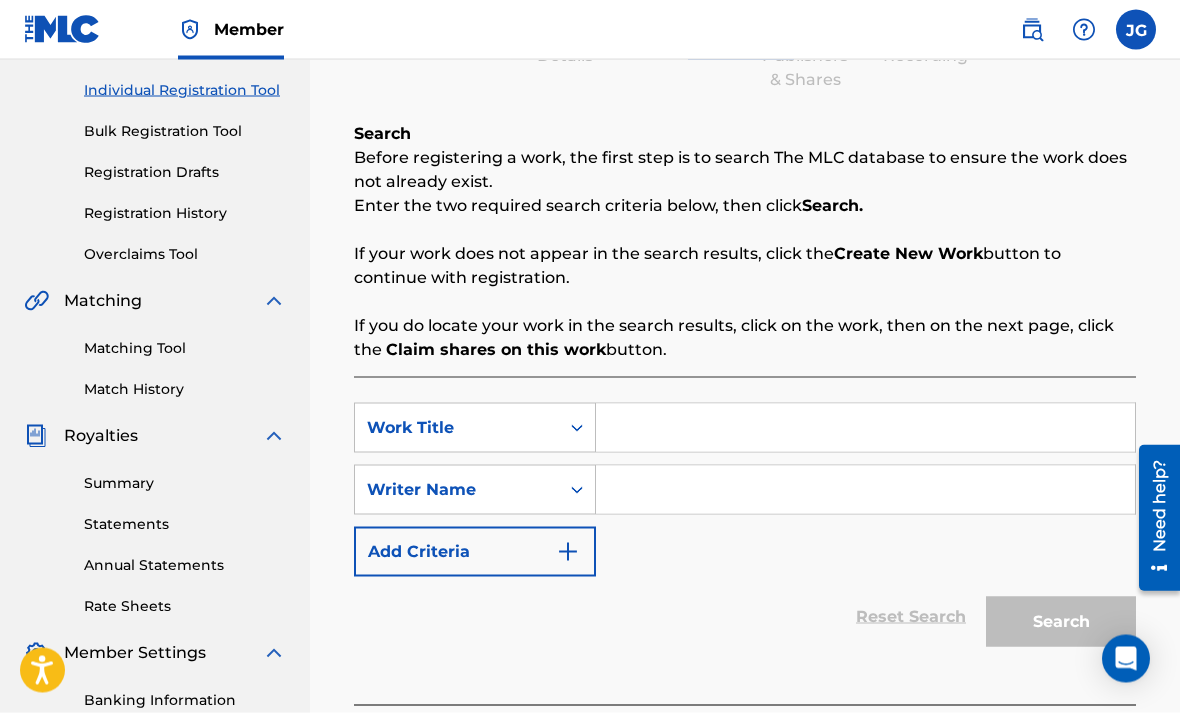 click at bounding box center [865, 428] 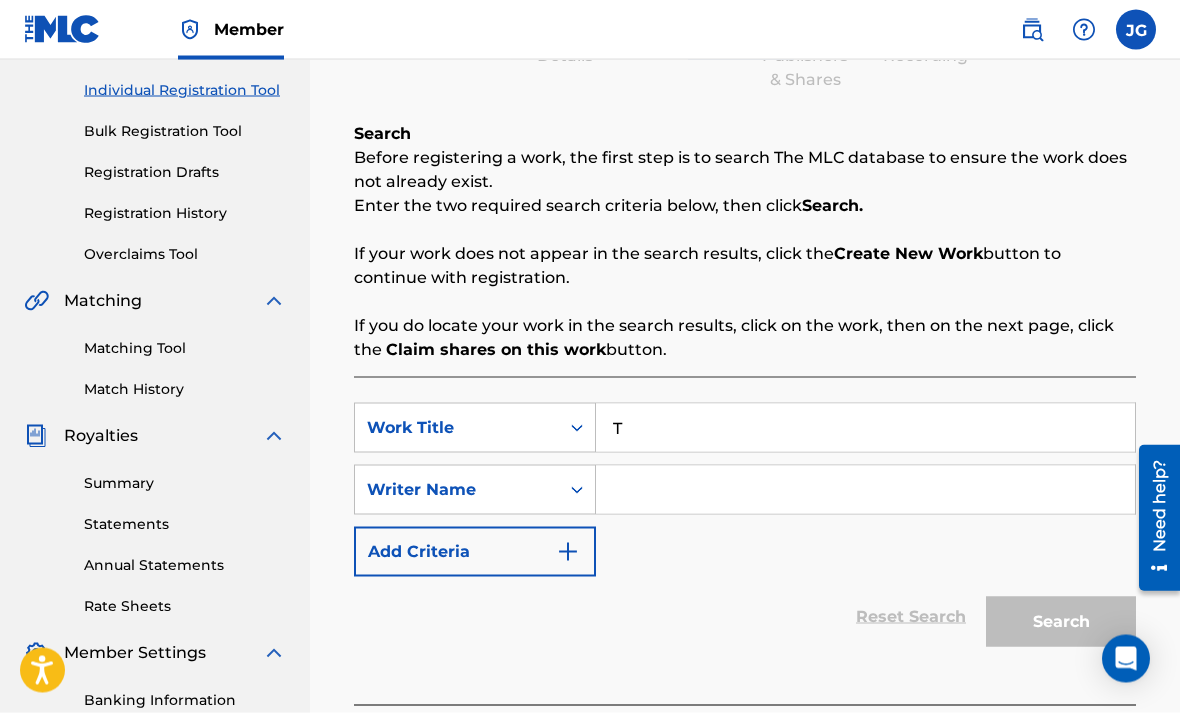 scroll, scrollTop: 246, scrollLeft: 0, axis: vertical 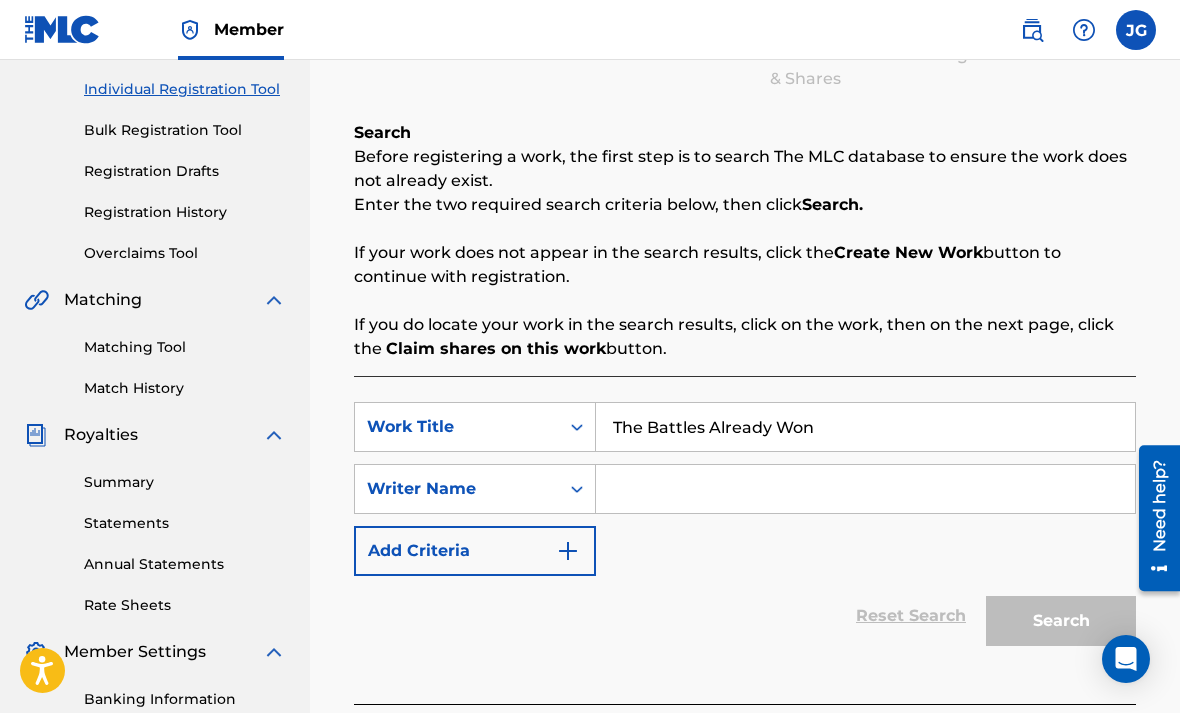 type on "The Battles Already Won" 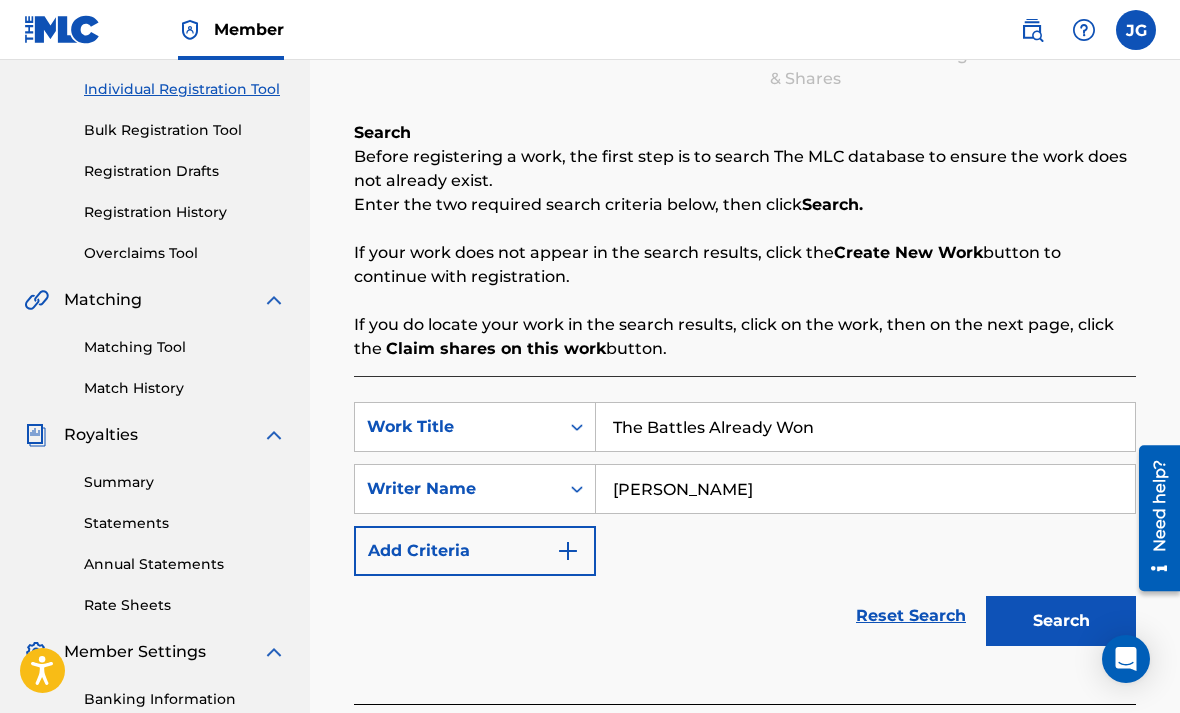 type on "[PERSON_NAME]" 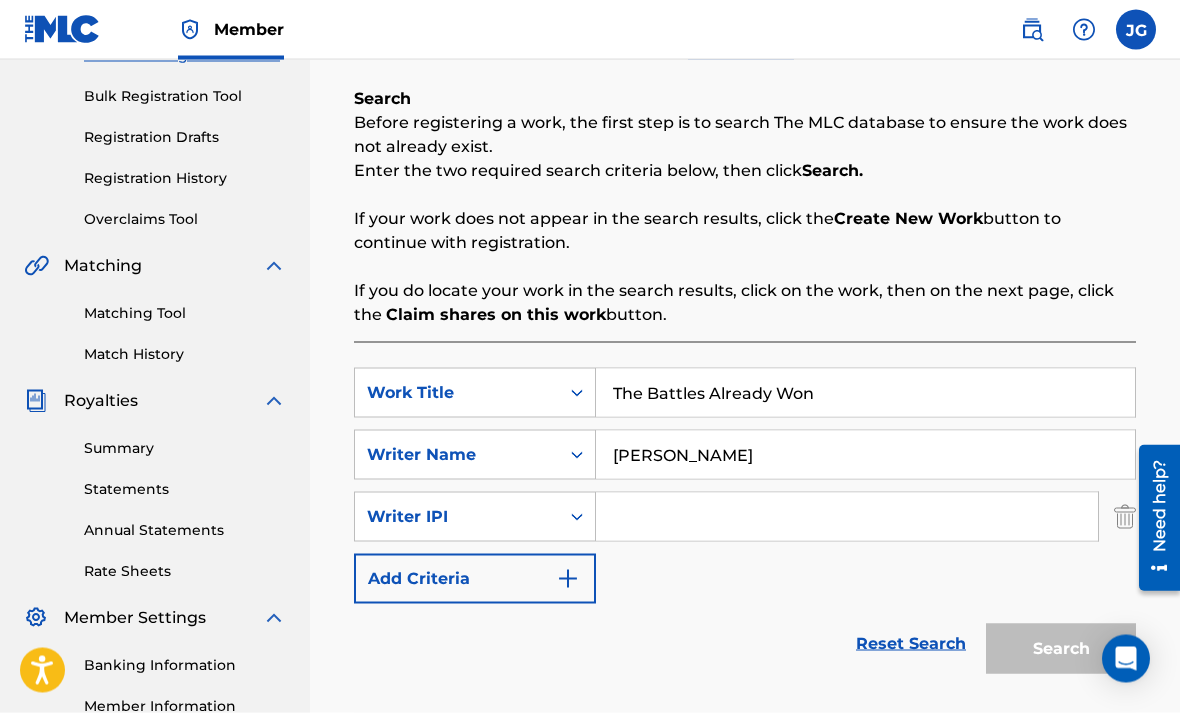 scroll, scrollTop: 292, scrollLeft: 0, axis: vertical 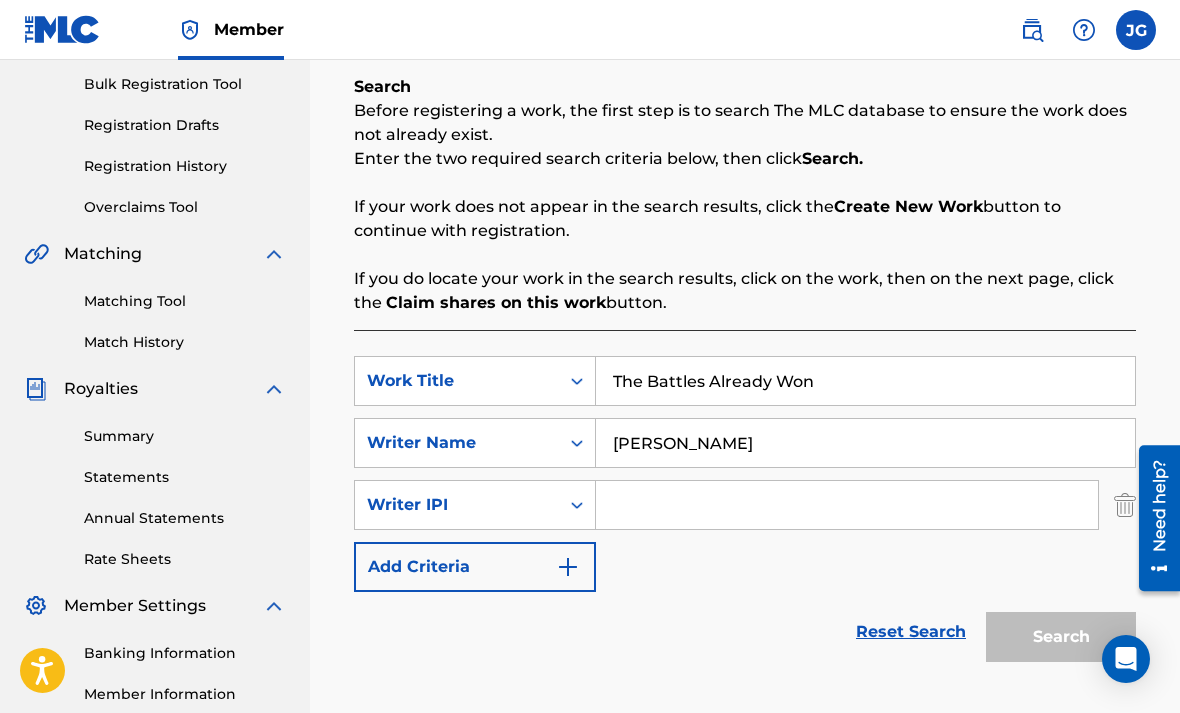 click at bounding box center [847, 505] 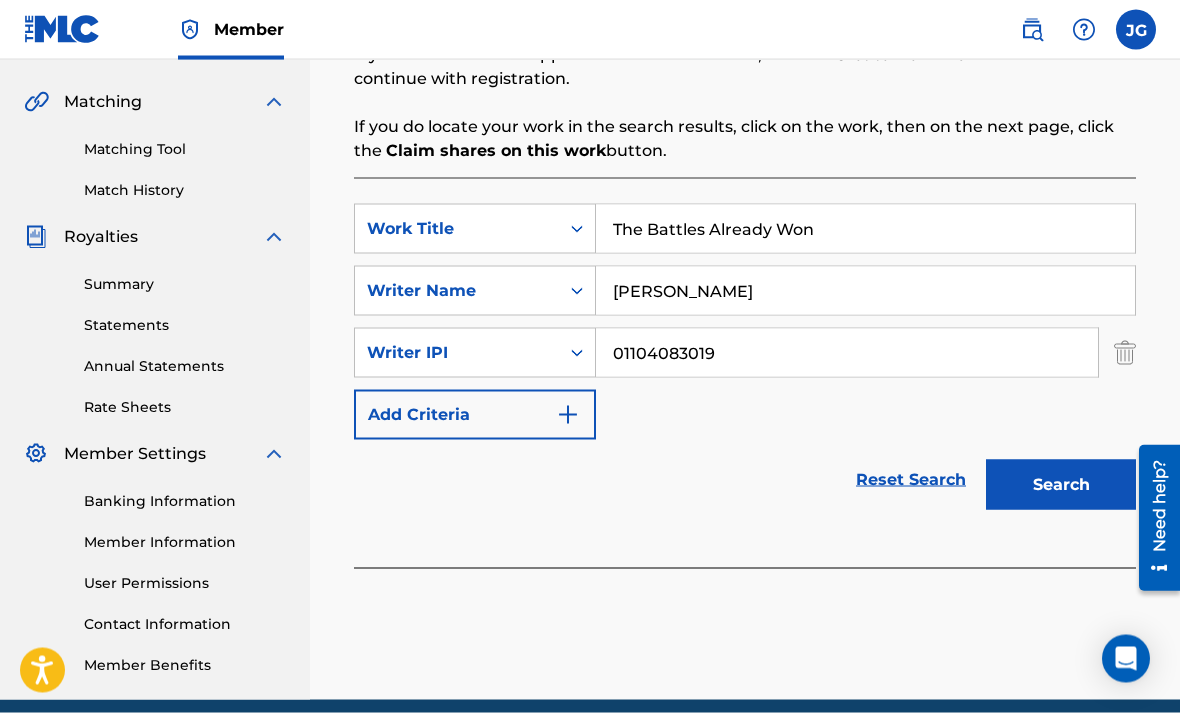 scroll, scrollTop: 446, scrollLeft: 0, axis: vertical 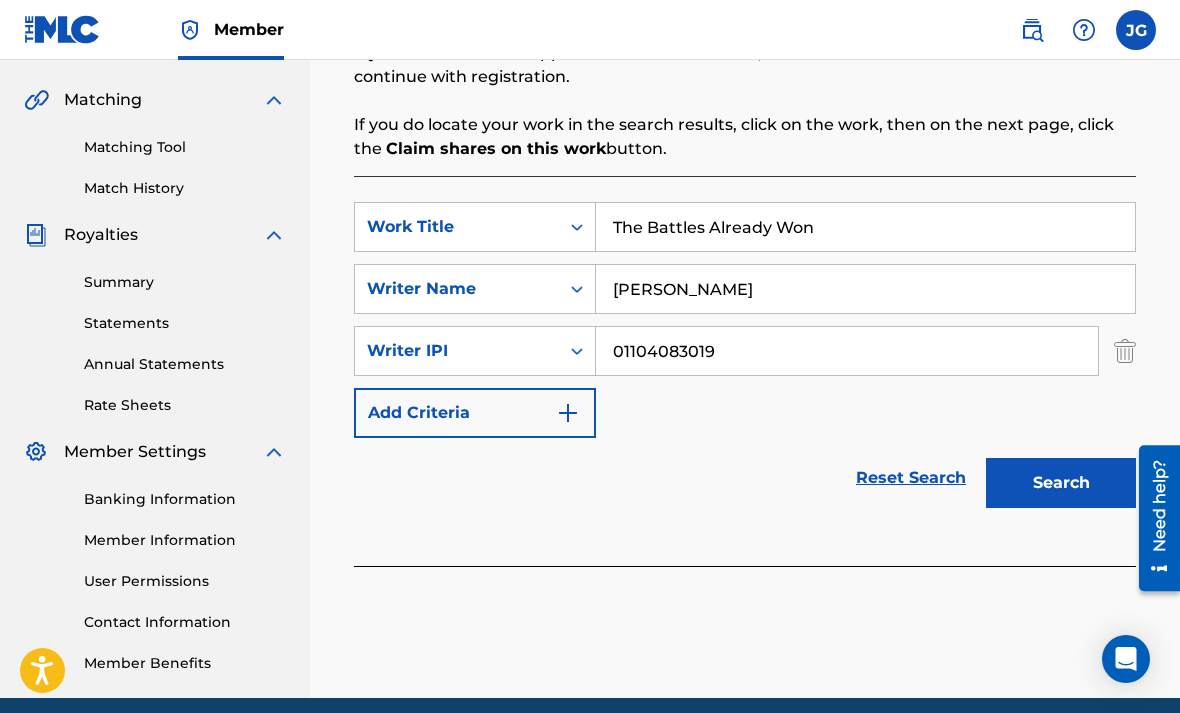 type on "01104083019" 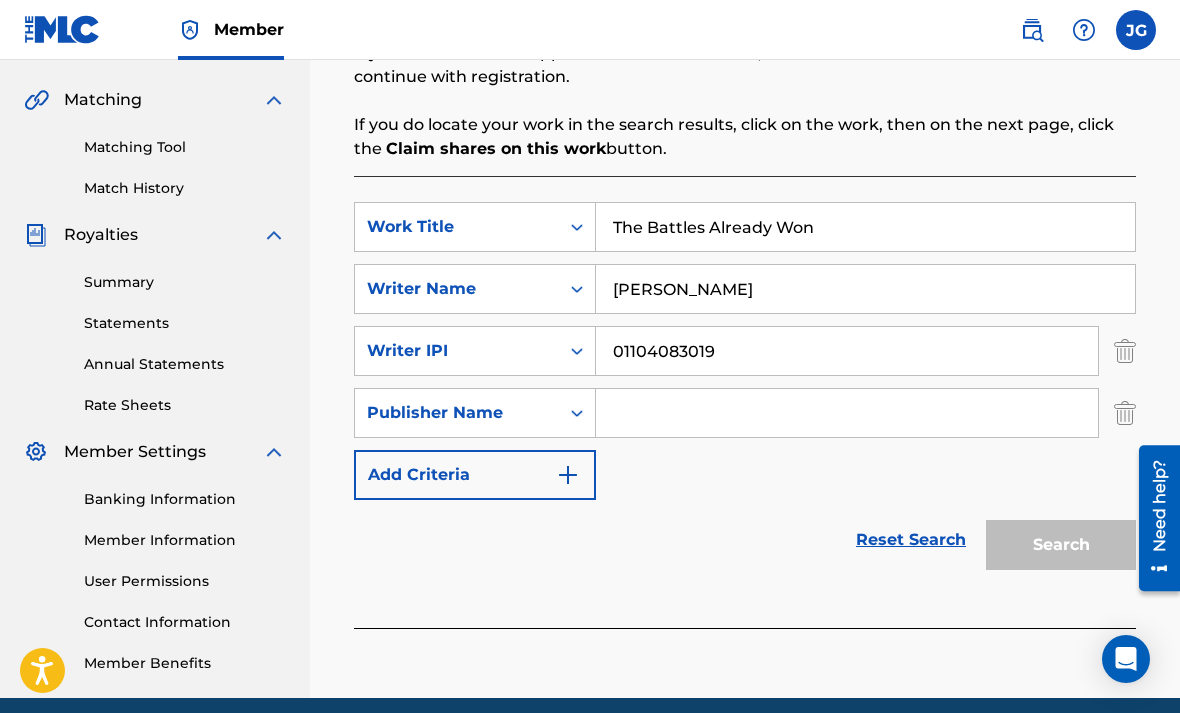 click at bounding box center (847, 413) 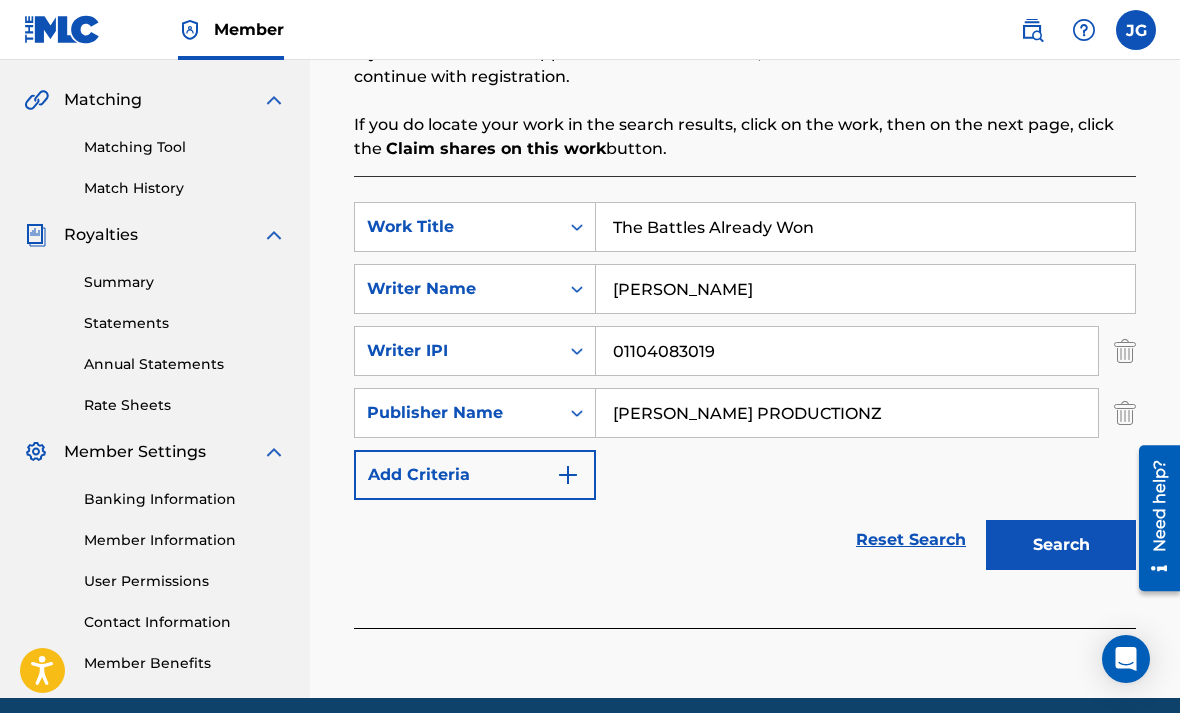 click on "[PERSON_NAME] PRODUCTIONZ" at bounding box center (847, 413) 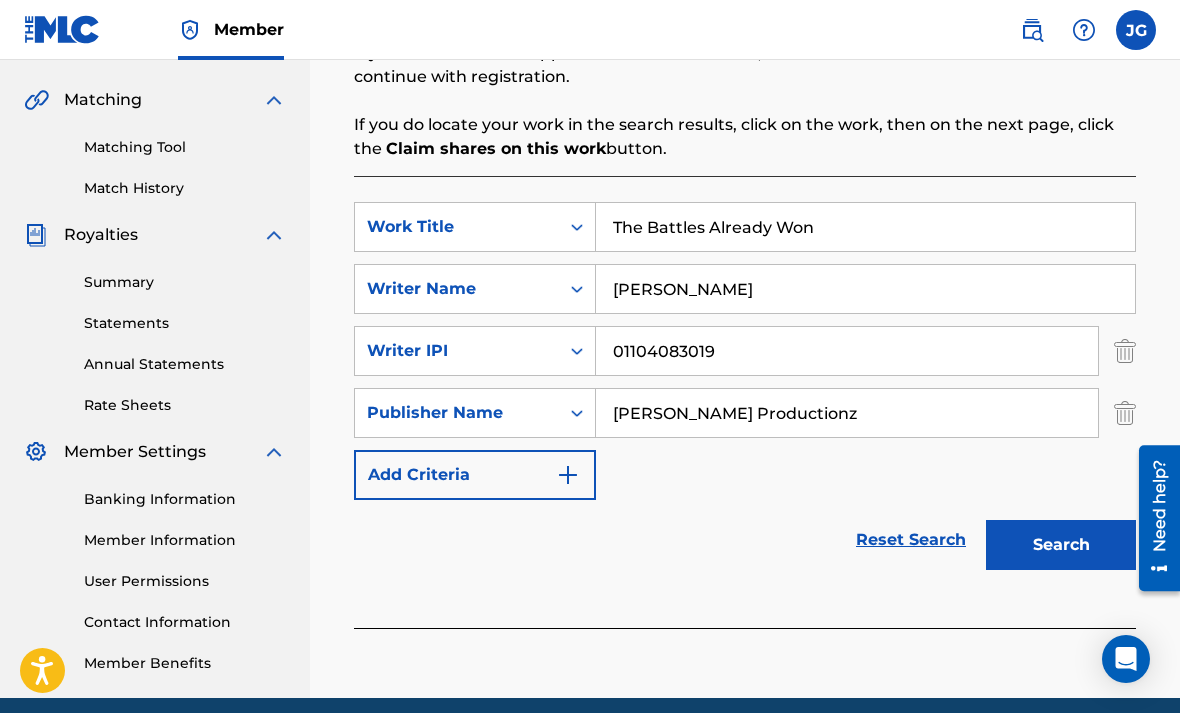 type on "[PERSON_NAME] Productionz" 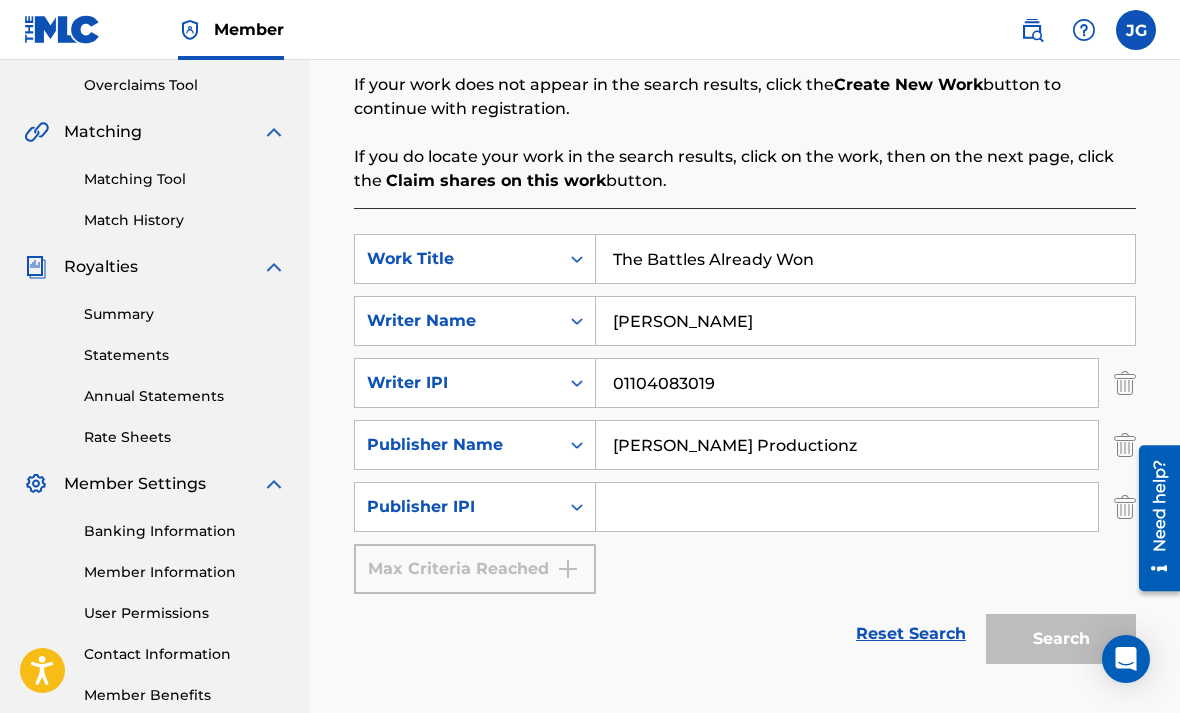 scroll, scrollTop: 416, scrollLeft: 0, axis: vertical 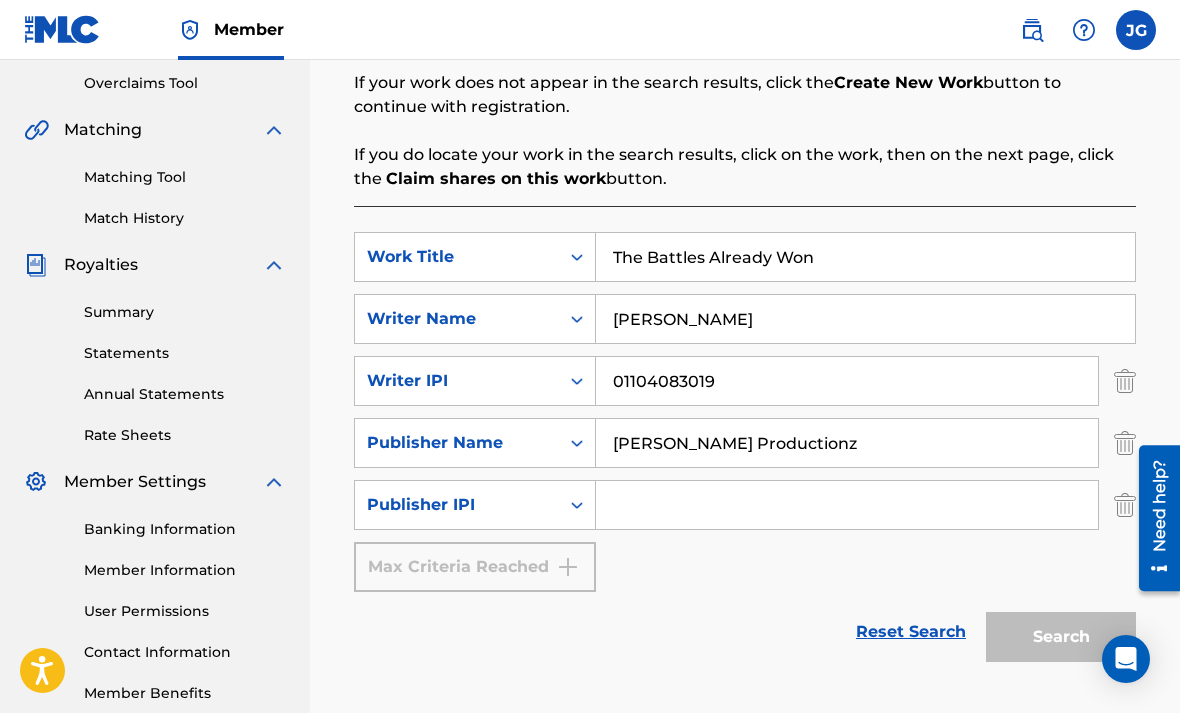 click at bounding box center [847, 505] 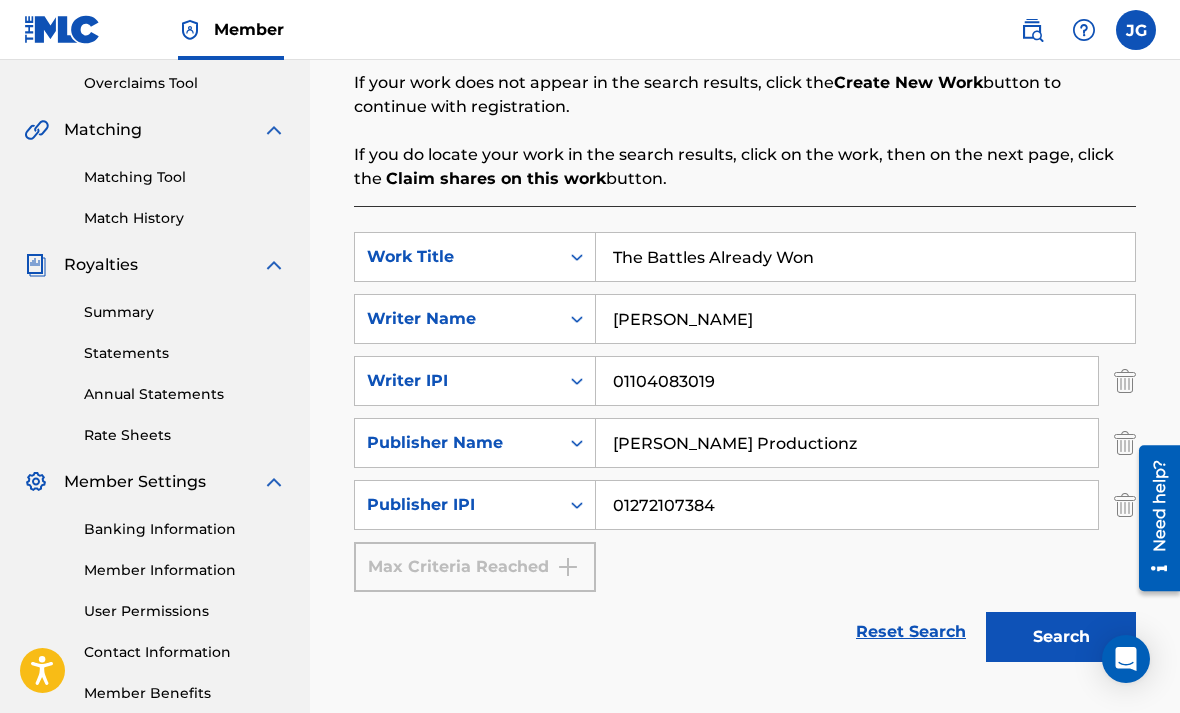 type on "01272107384" 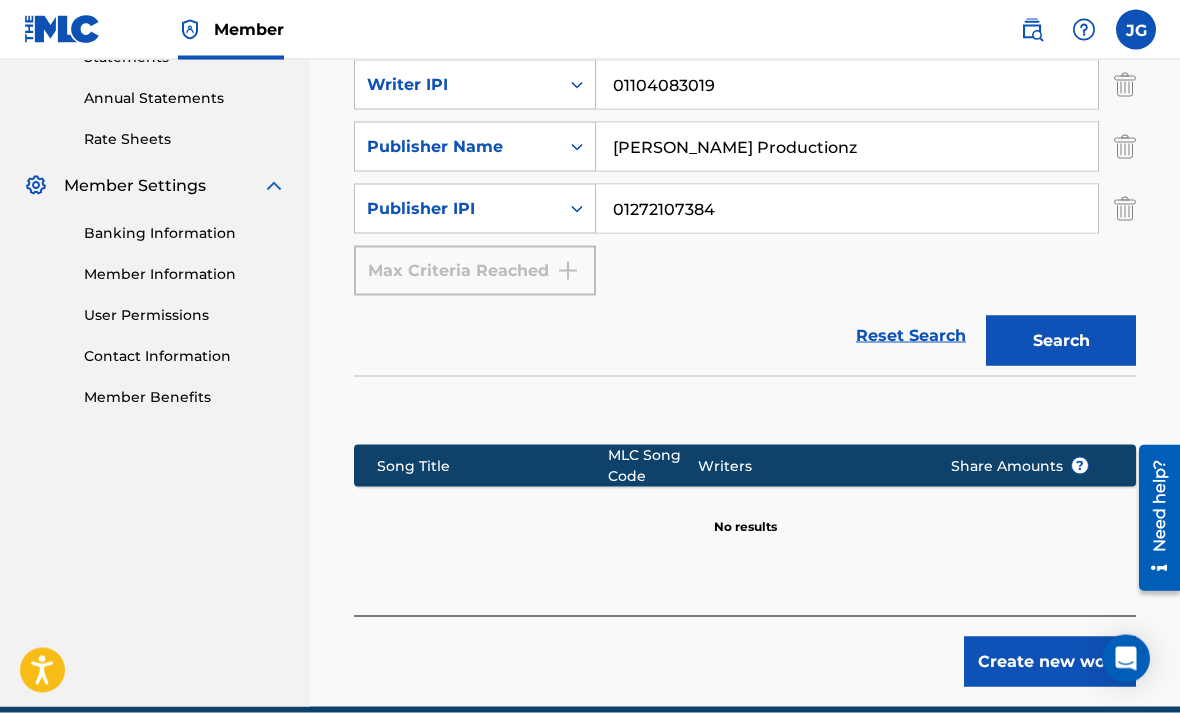 click on "Create new work" at bounding box center [1050, 662] 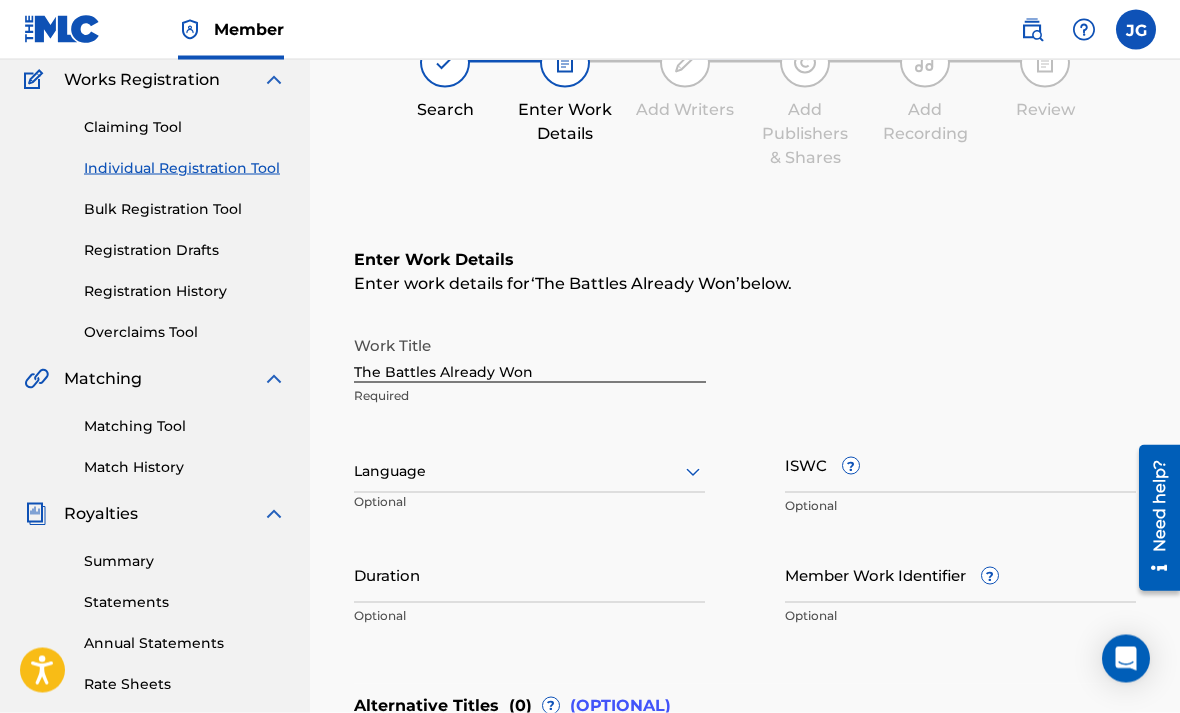 scroll, scrollTop: 197, scrollLeft: 0, axis: vertical 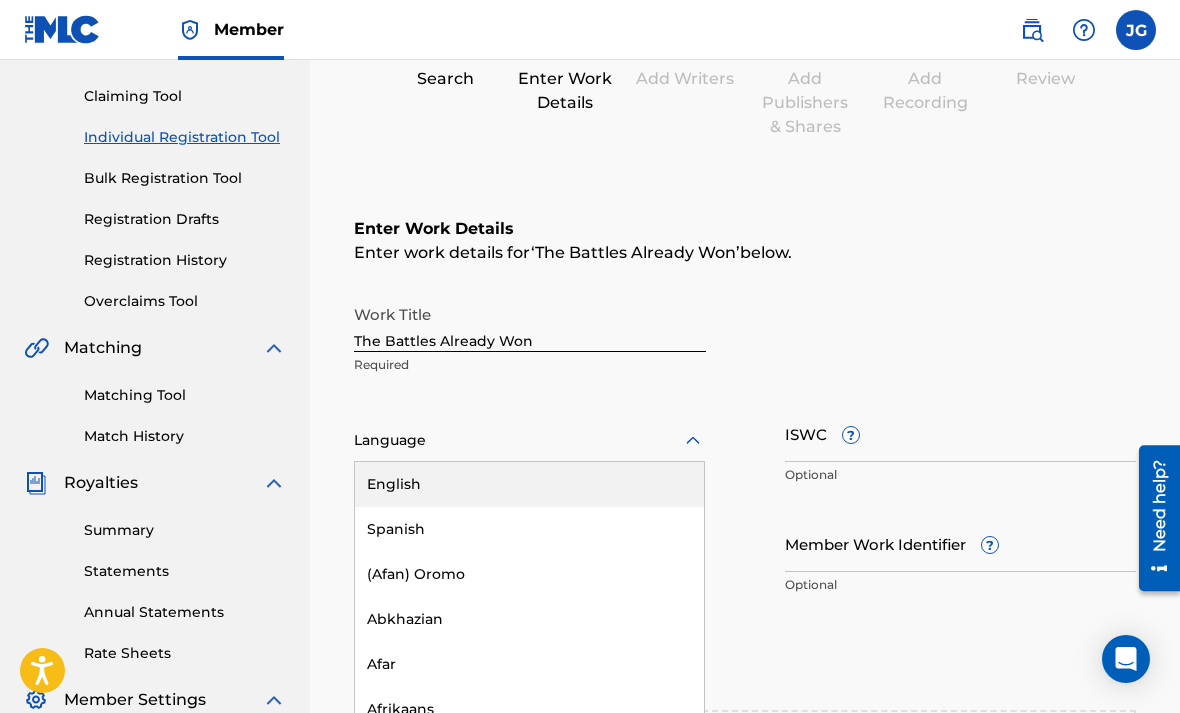 click on "English" at bounding box center (529, 484) 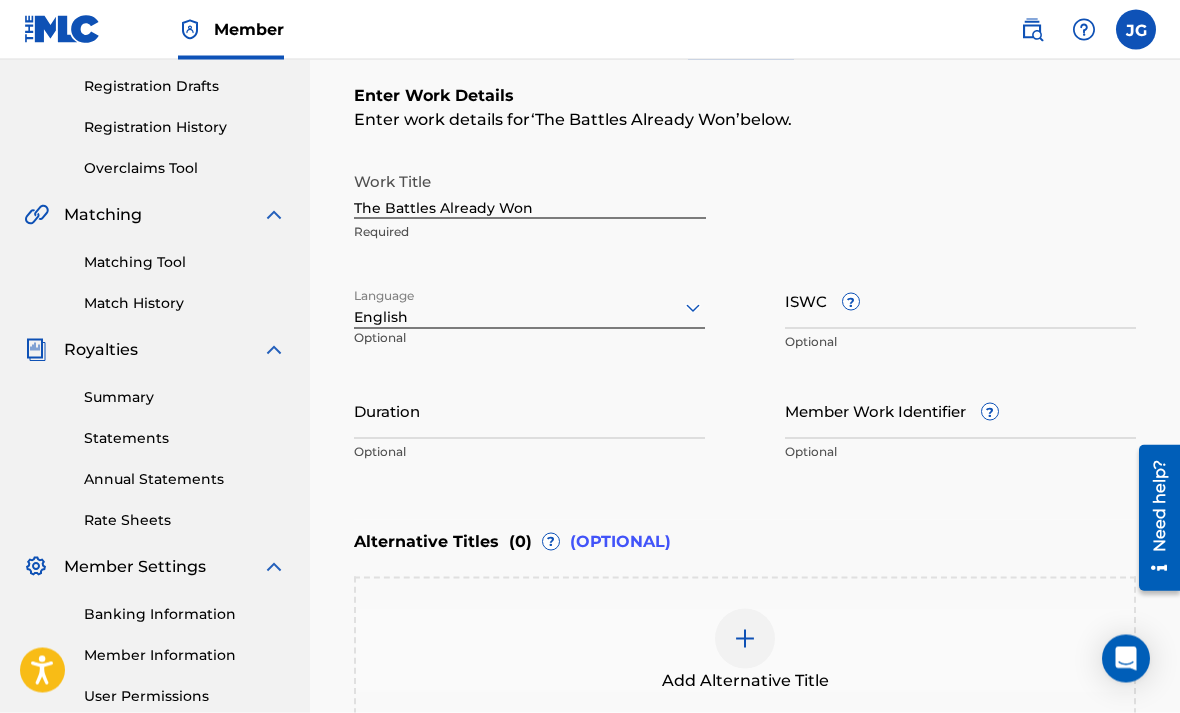 scroll, scrollTop: 344, scrollLeft: 0, axis: vertical 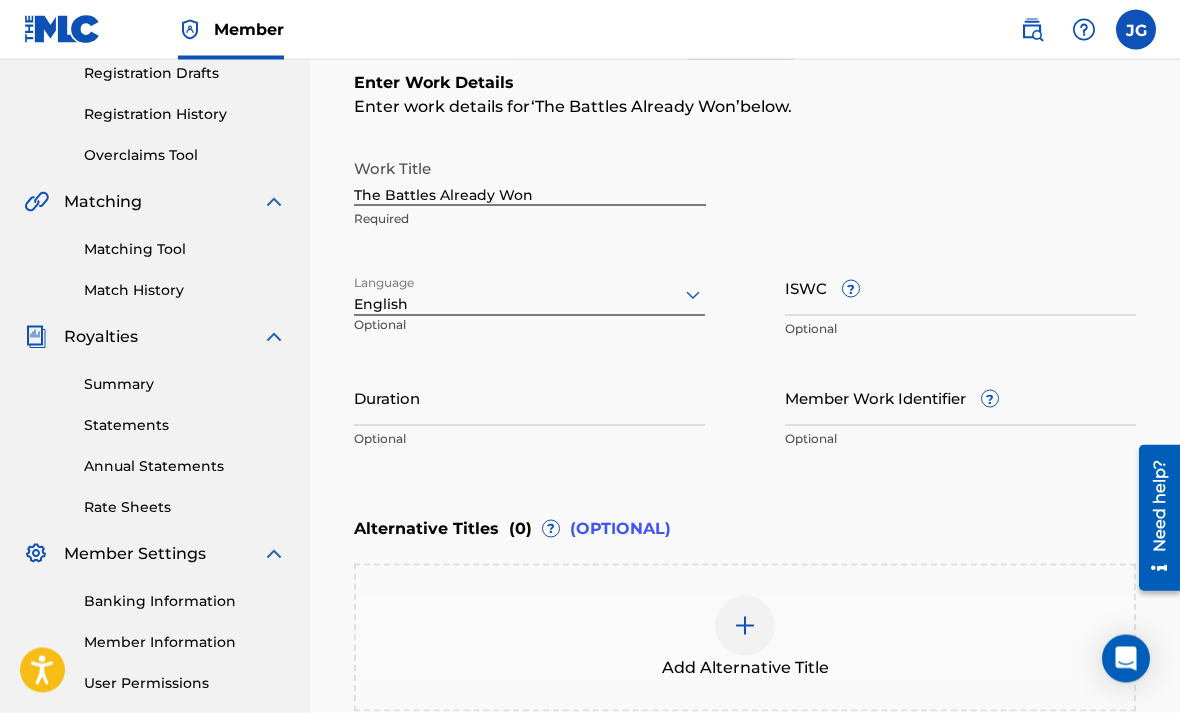 click on "ISWC   ?" at bounding box center [960, 287] 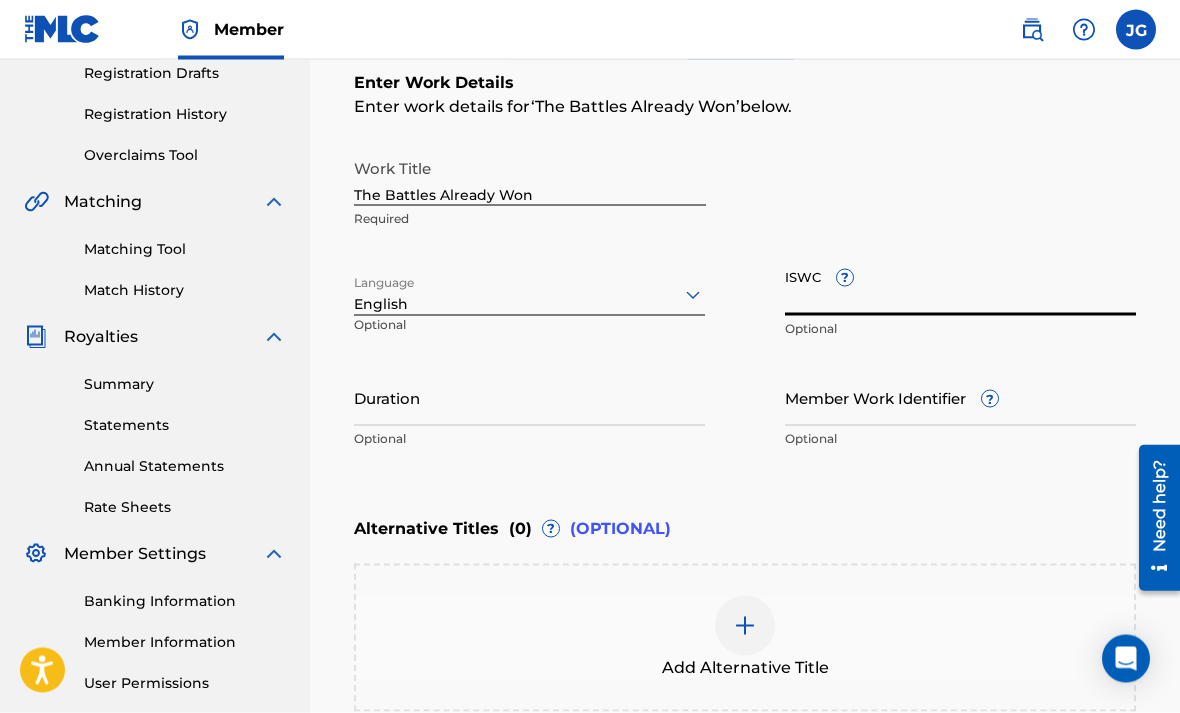 scroll, scrollTop: 345, scrollLeft: 0, axis: vertical 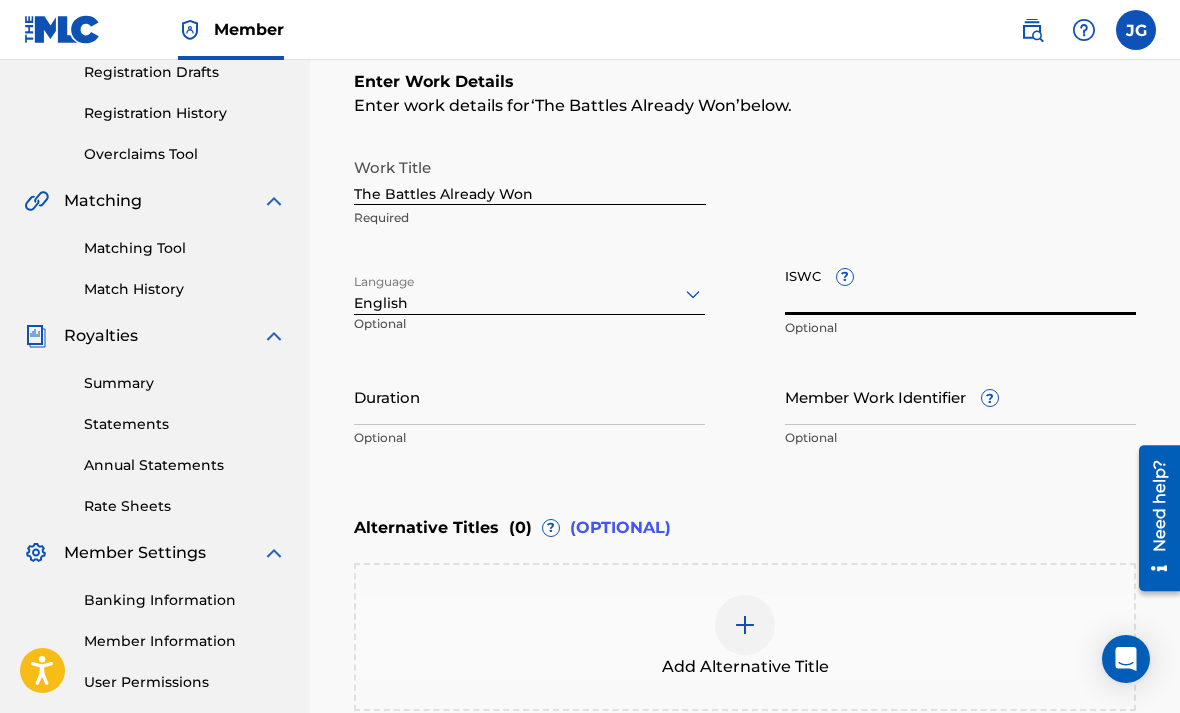 paste on "T-333.517.756-1" 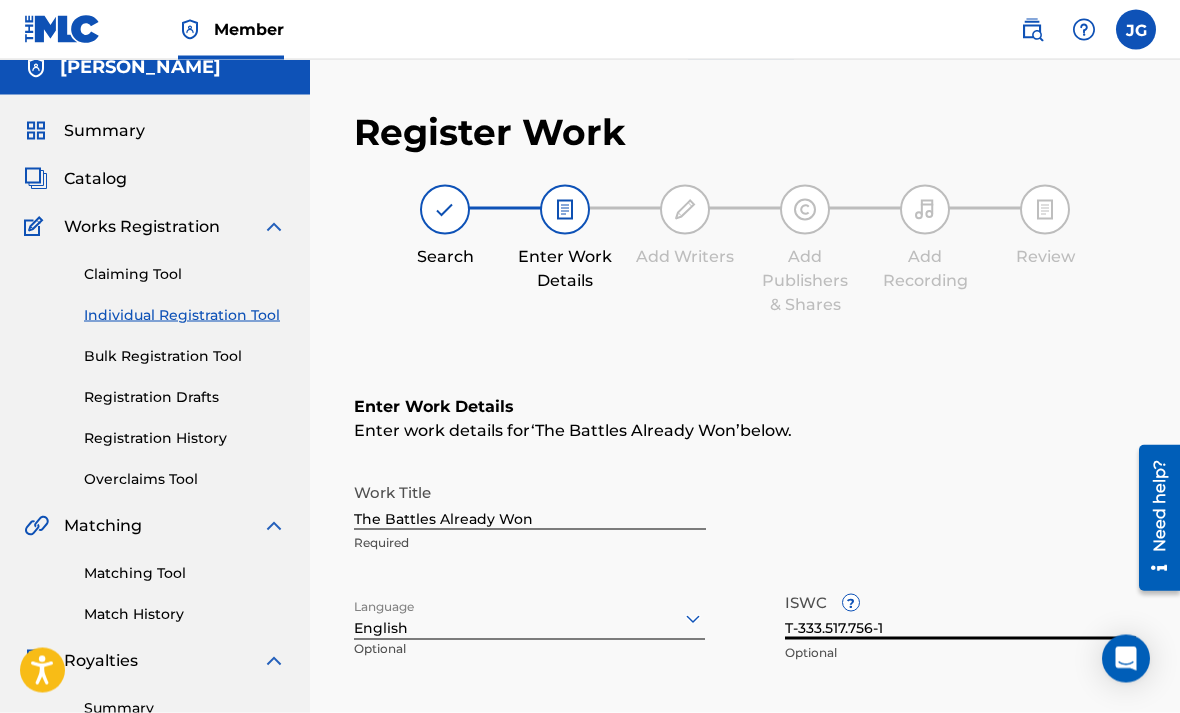 scroll, scrollTop: 0, scrollLeft: 0, axis: both 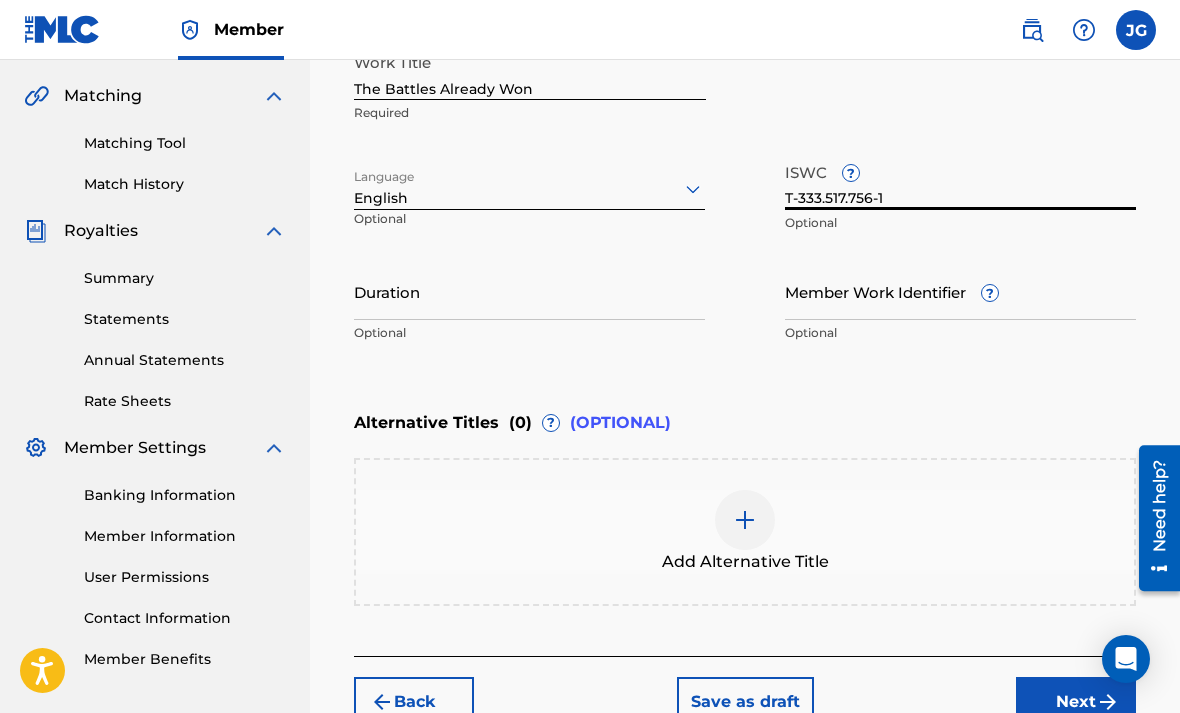 type on "T-333.517.756-1" 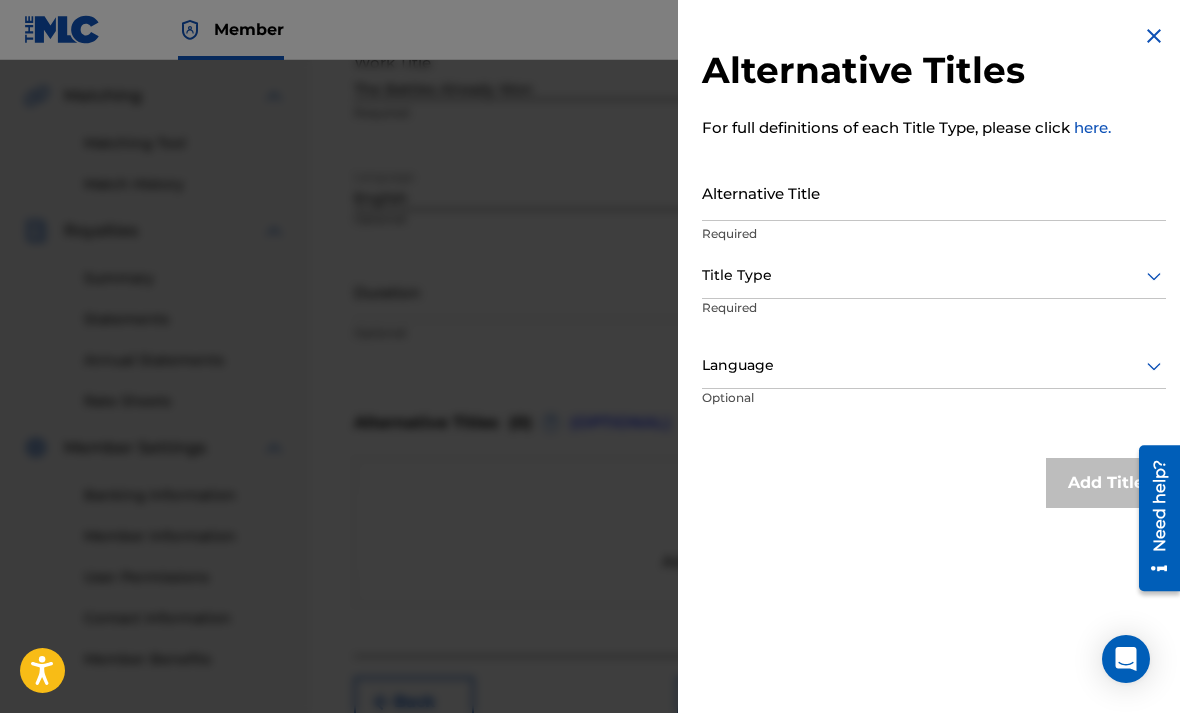 click on "Alternative Title" at bounding box center [934, 192] 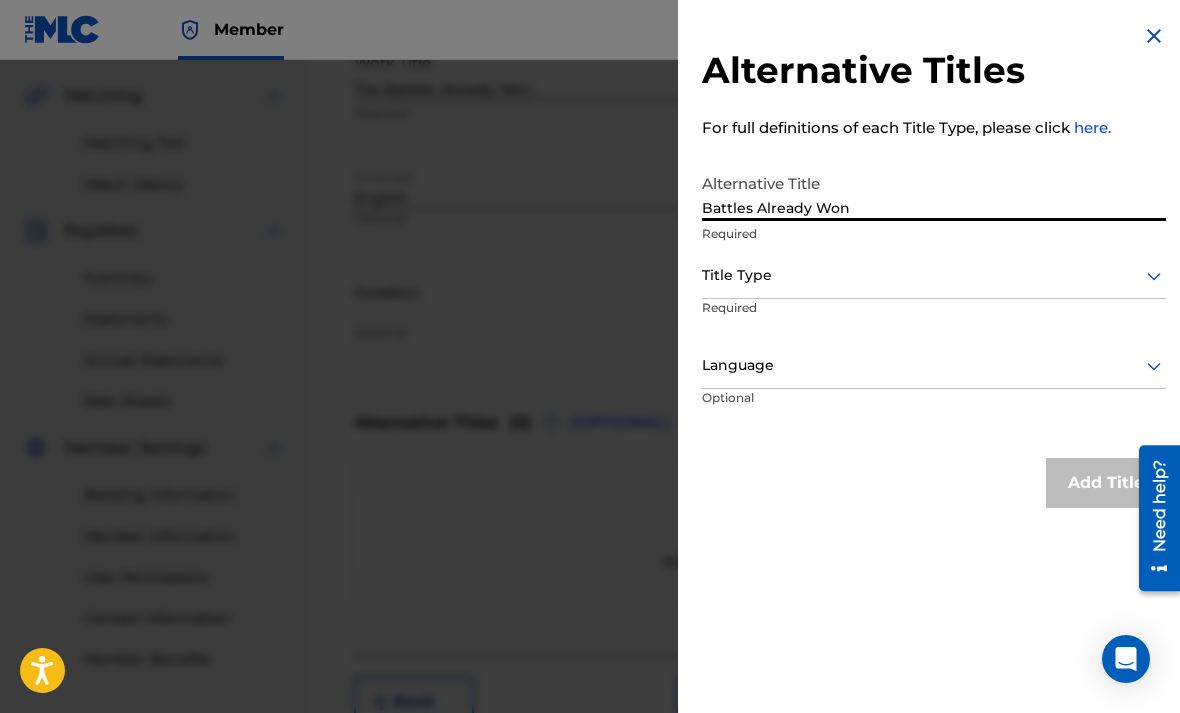 type on "Battles Already Won" 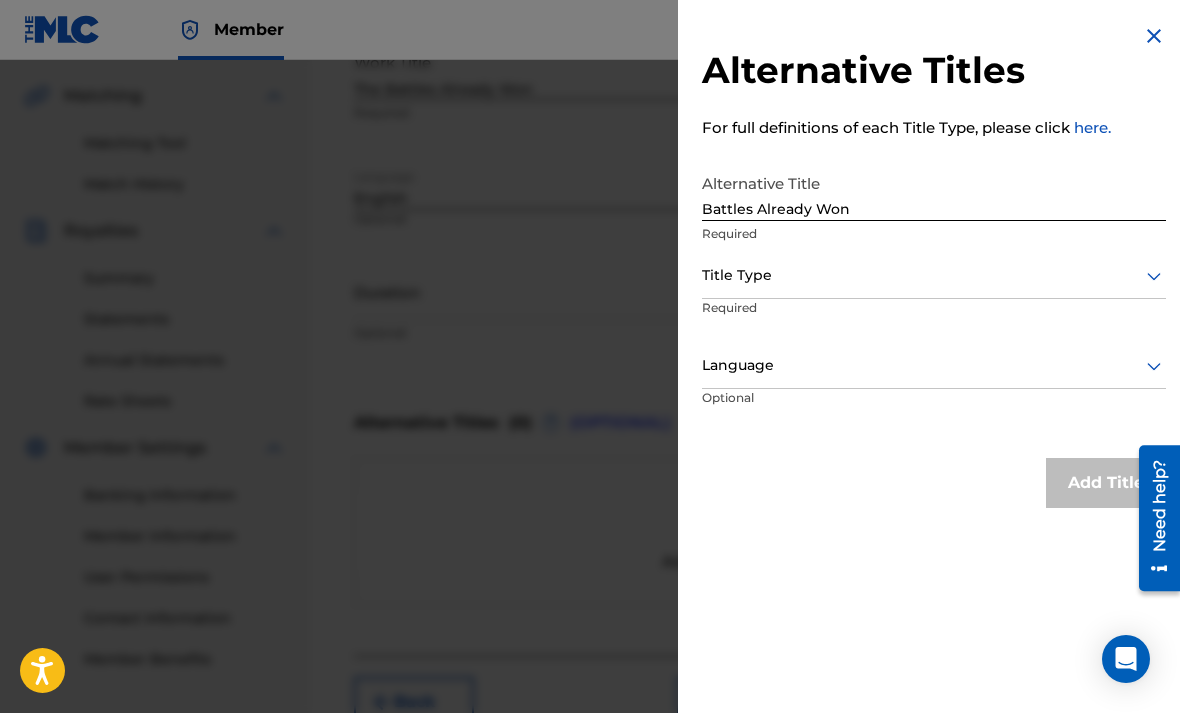 click on "Alternative Title   Battles Already Won Required" at bounding box center [934, 209] 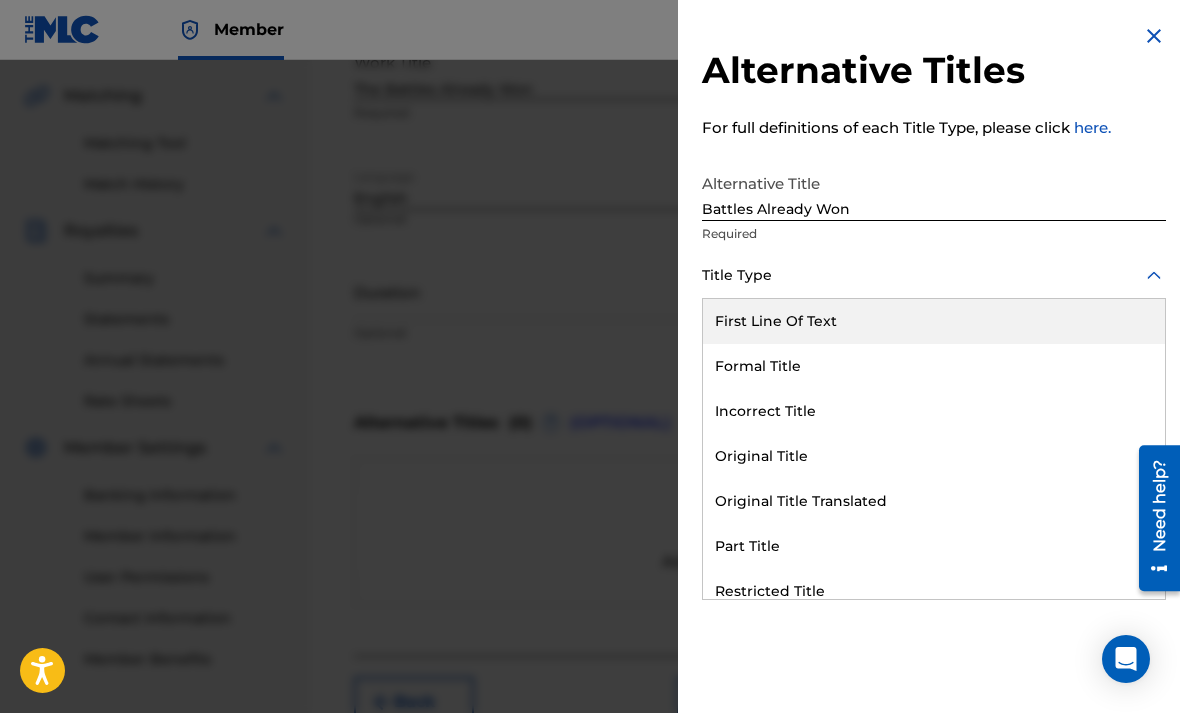 click on "First Line Of Text" at bounding box center [934, 321] 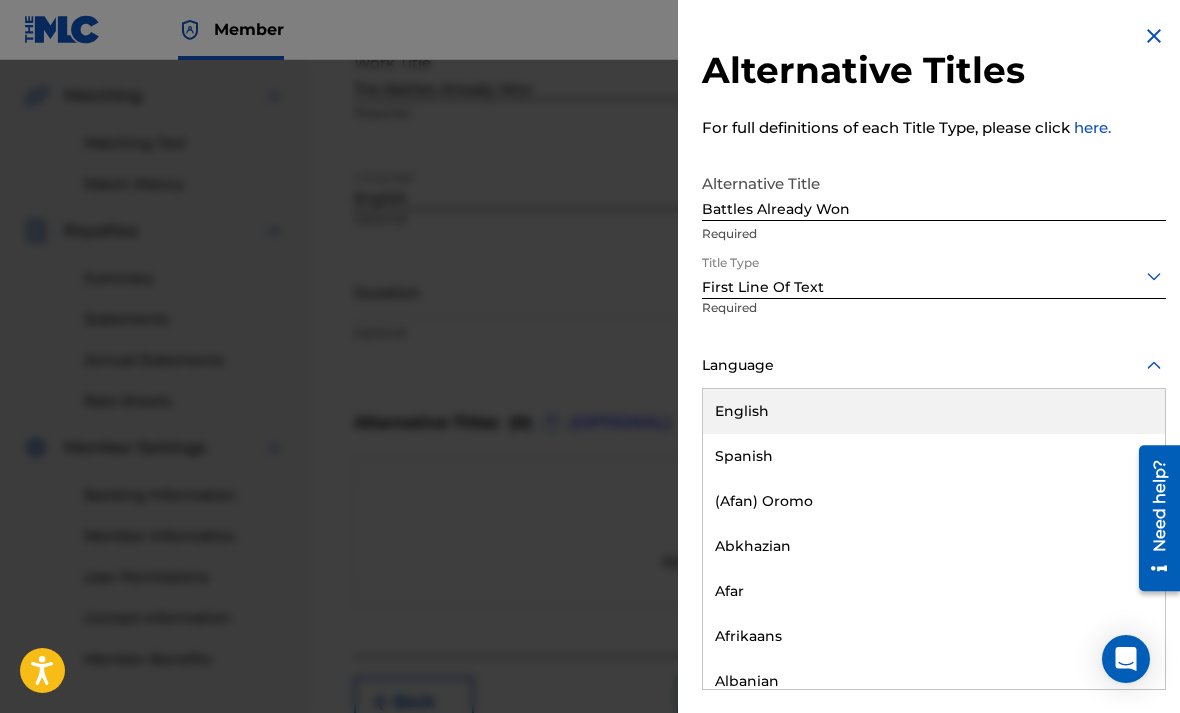 click on "English" at bounding box center [934, 411] 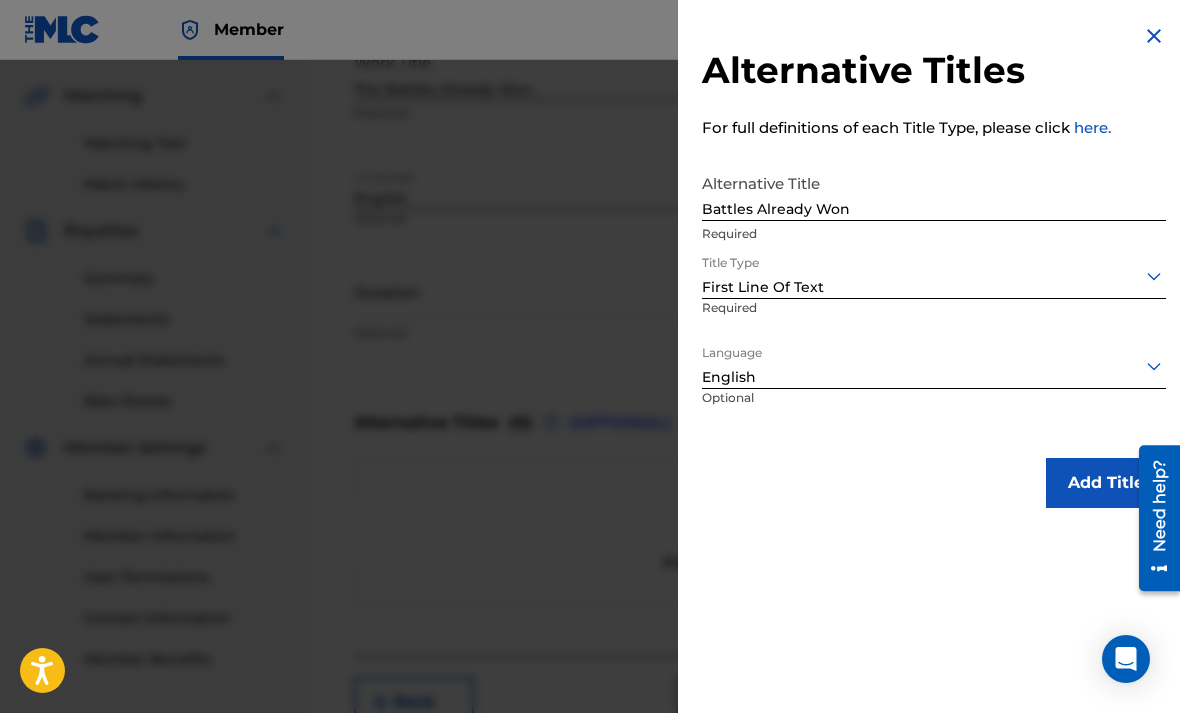 click on "Add Title" at bounding box center [1106, 483] 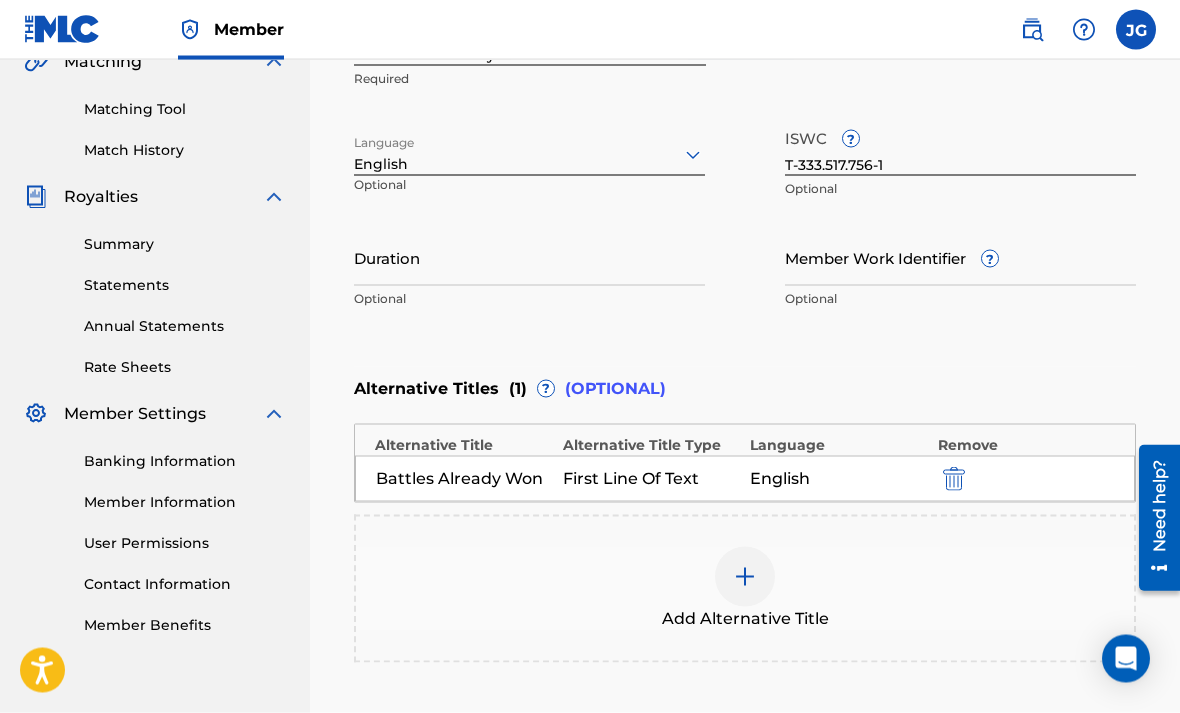 scroll, scrollTop: 607, scrollLeft: 0, axis: vertical 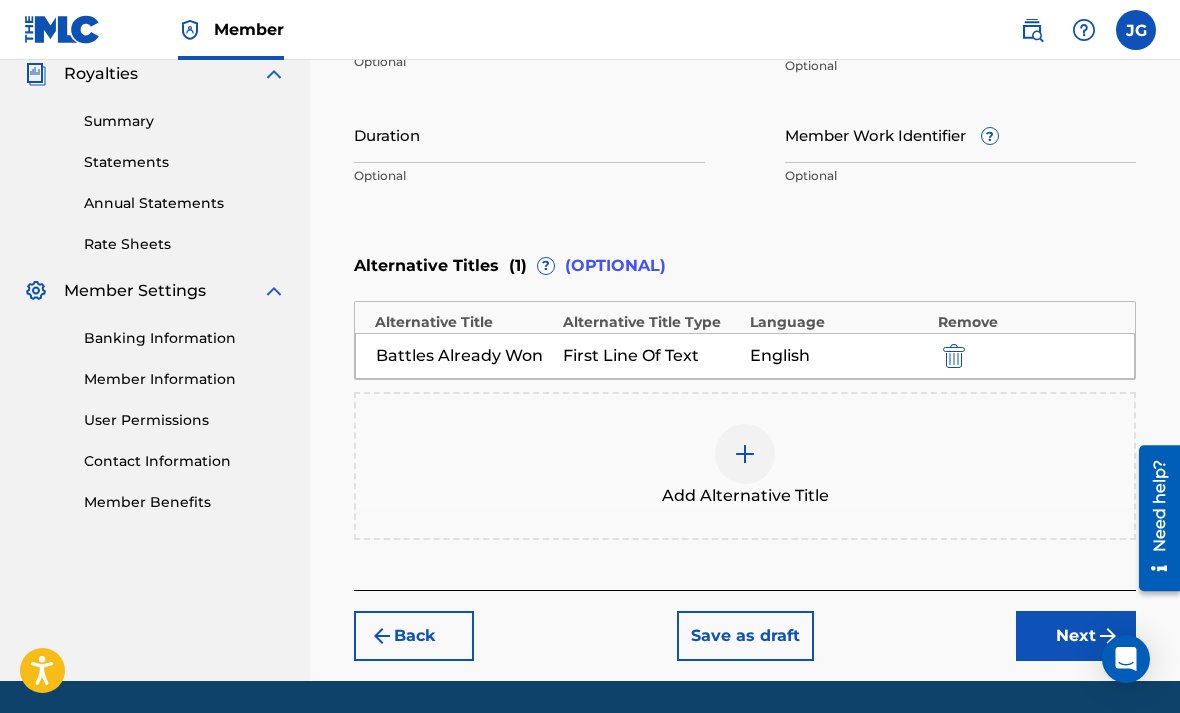 click on "Next" at bounding box center [1076, 636] 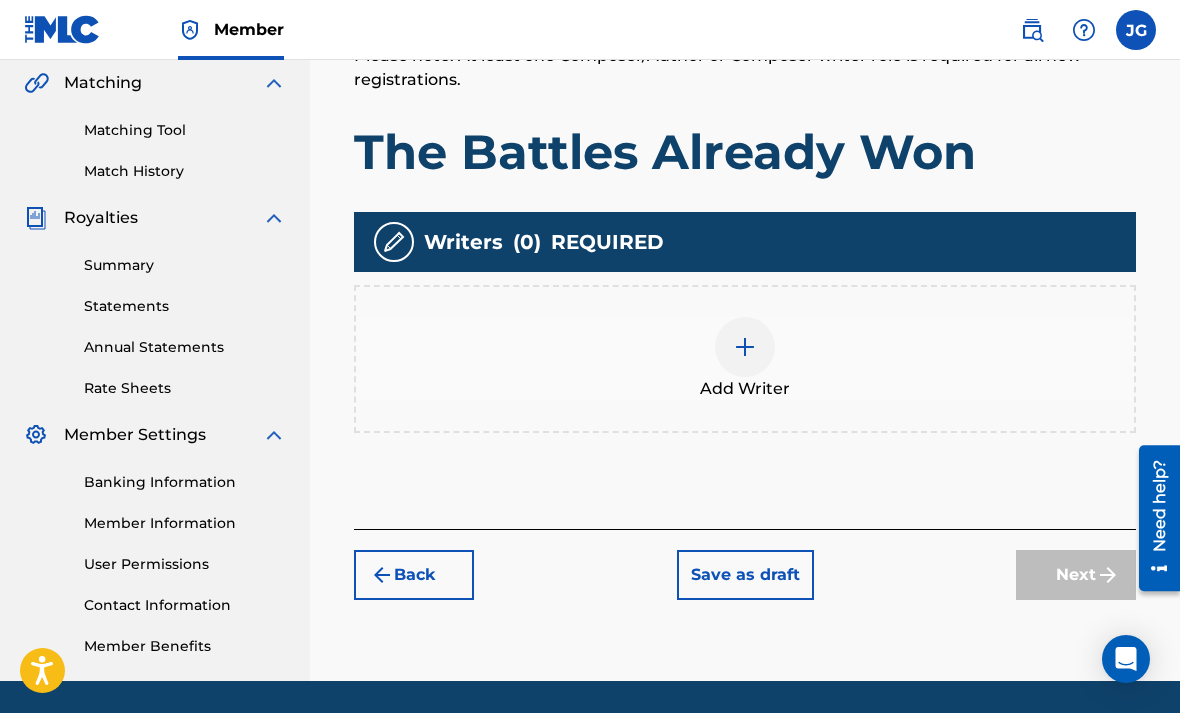 click at bounding box center [745, 347] 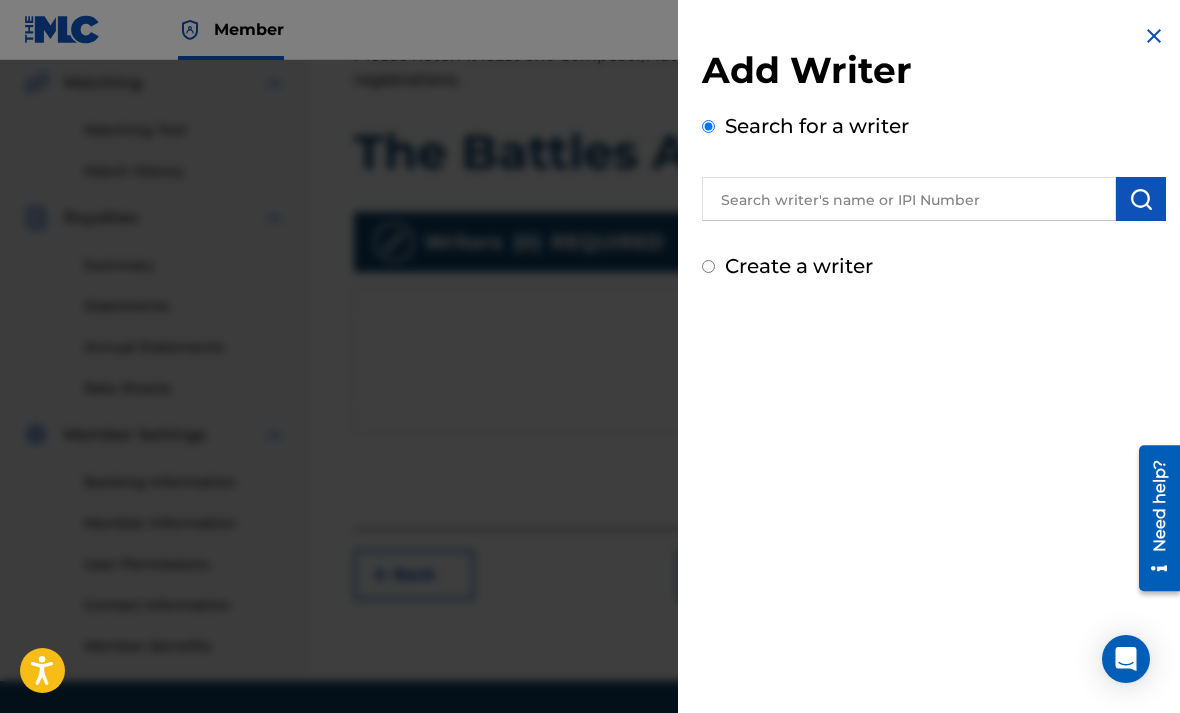 click at bounding box center [909, 199] 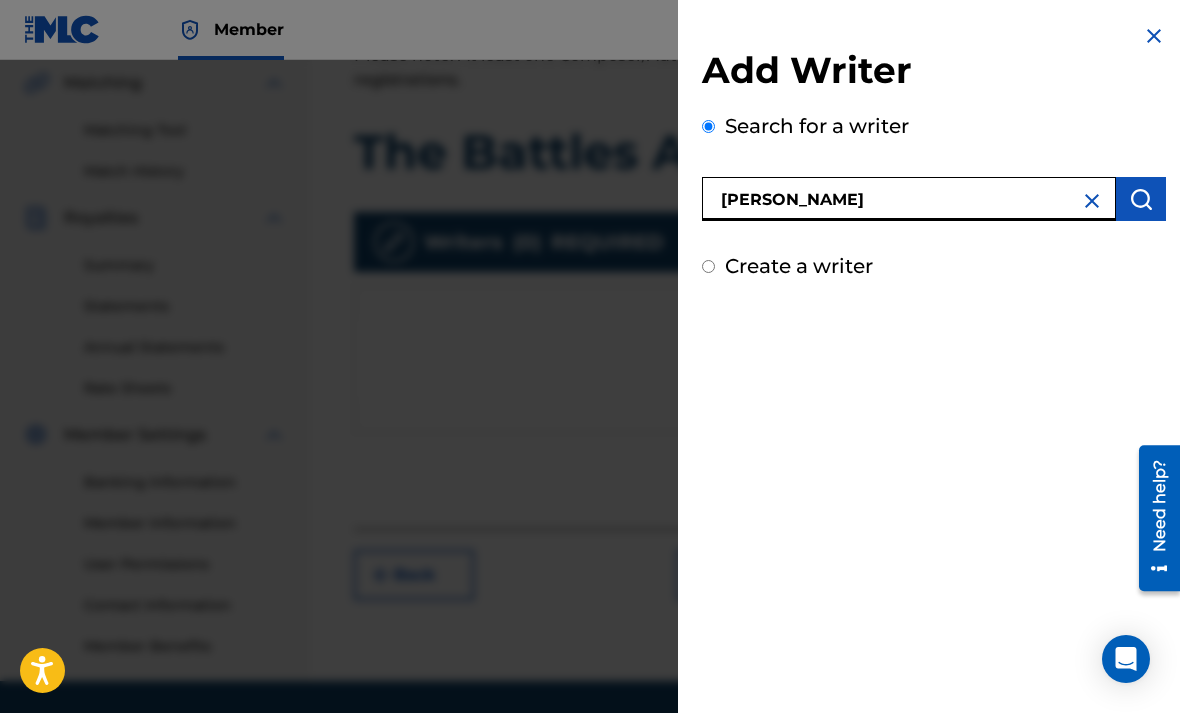 type on "[PERSON_NAME]" 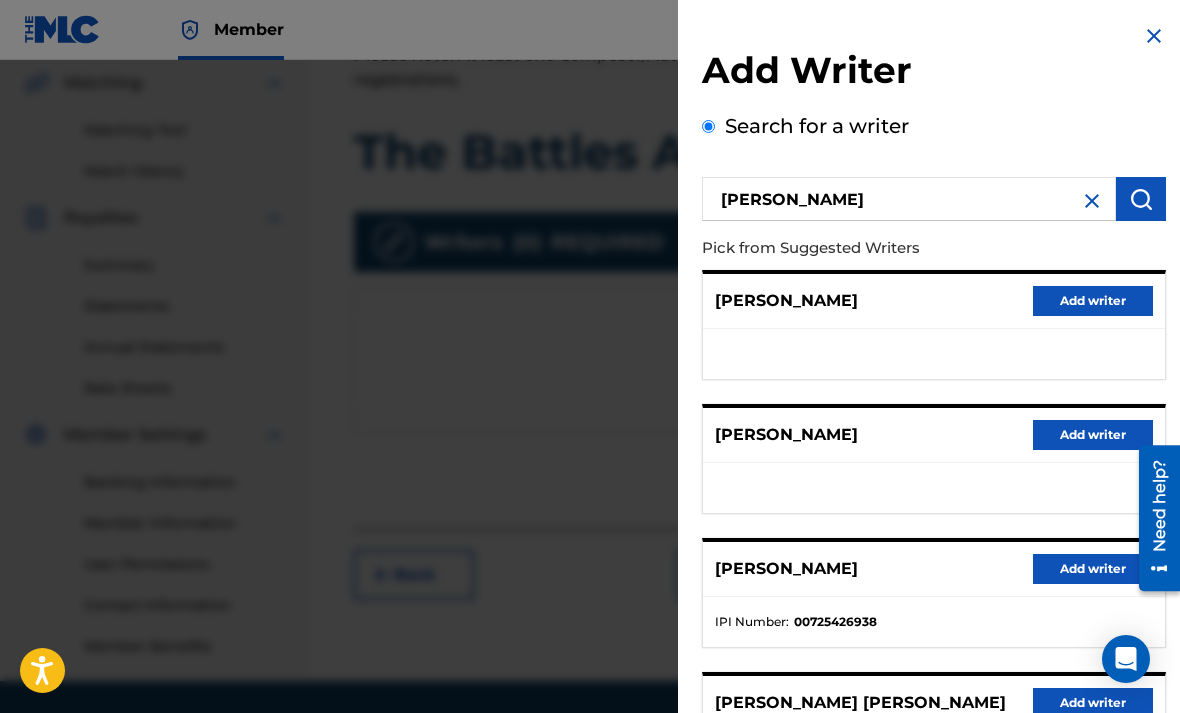 scroll, scrollTop: 0, scrollLeft: 0, axis: both 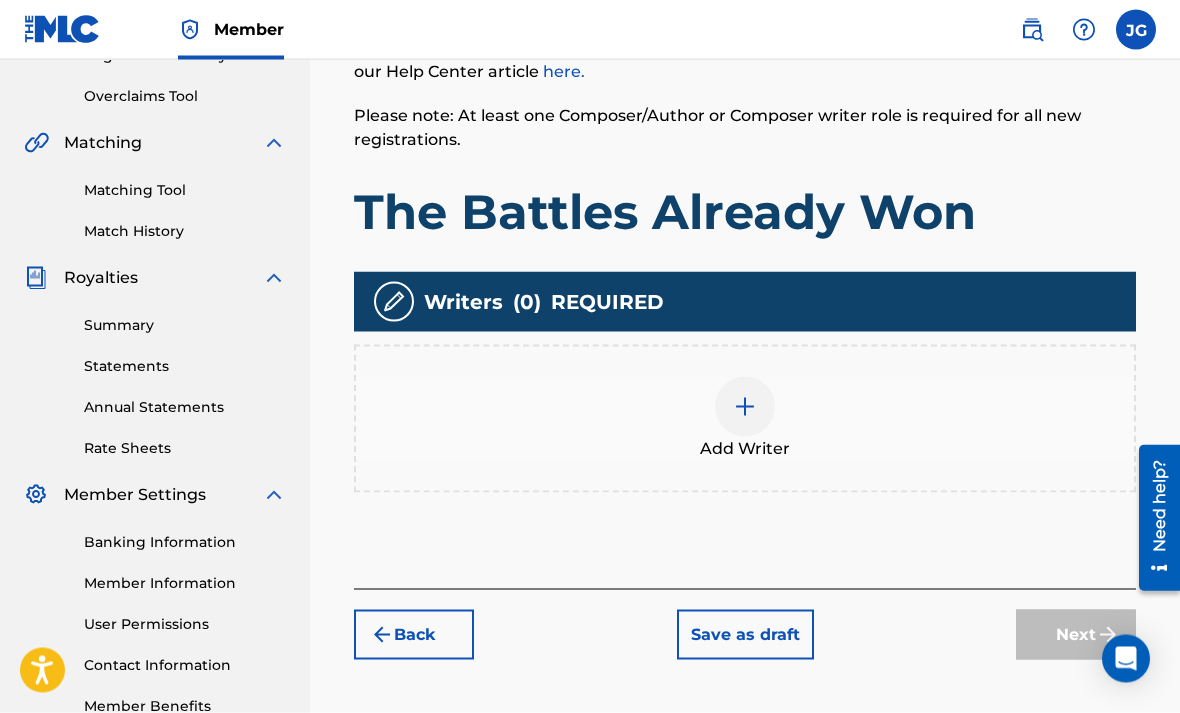 click at bounding box center (745, 407) 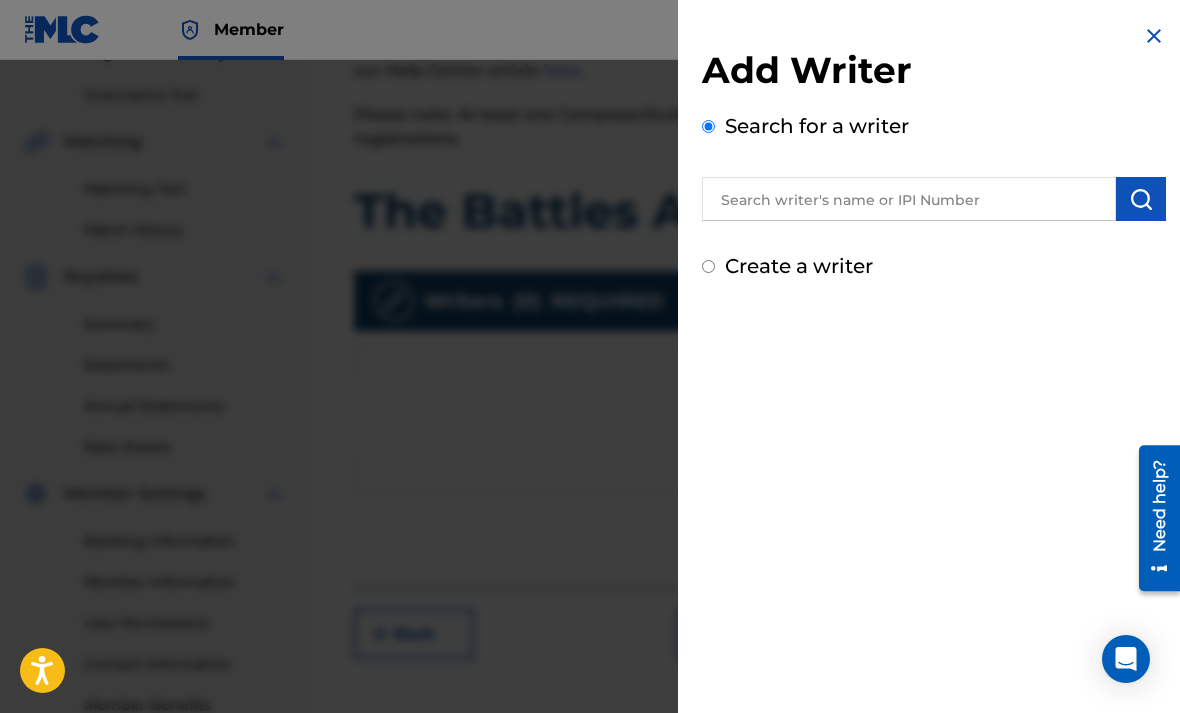 click at bounding box center [909, 199] 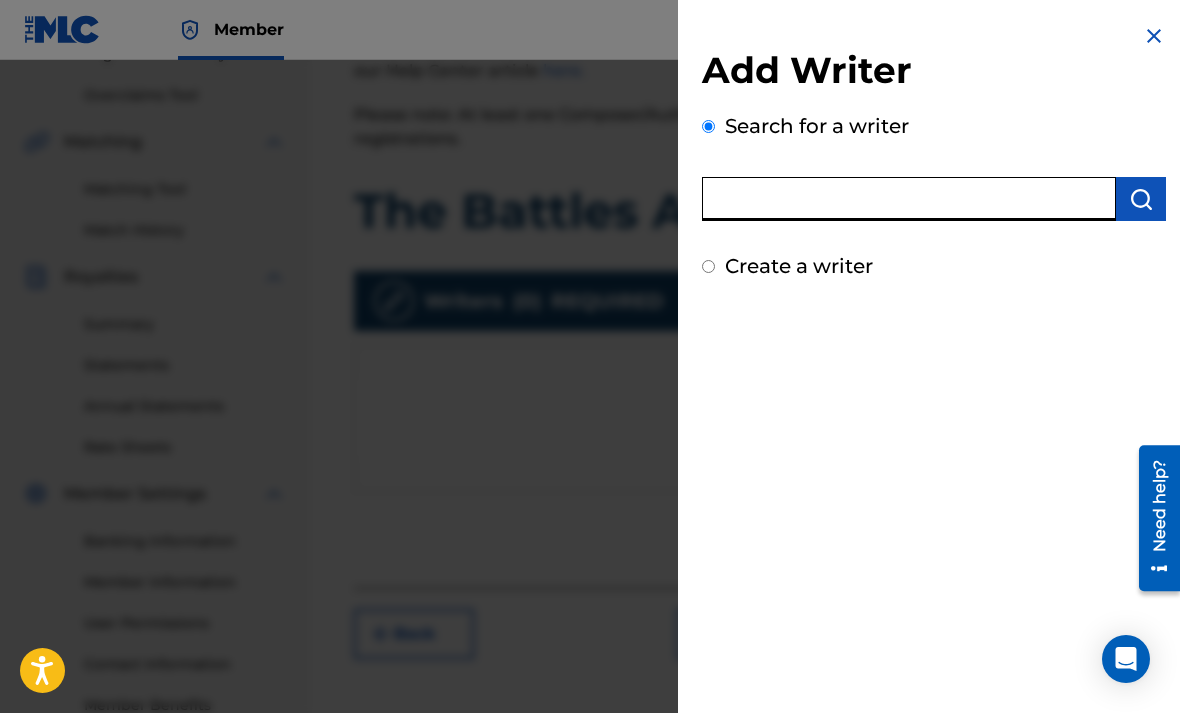 click at bounding box center [909, 199] 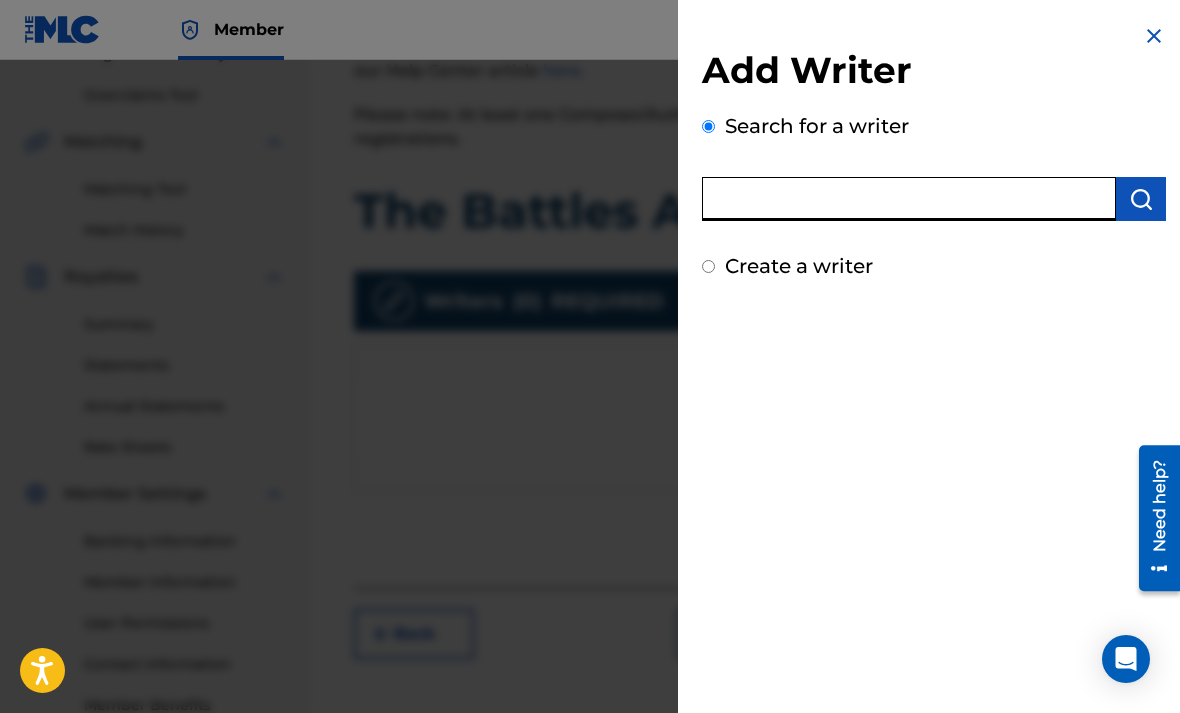 paste on "01104083019" 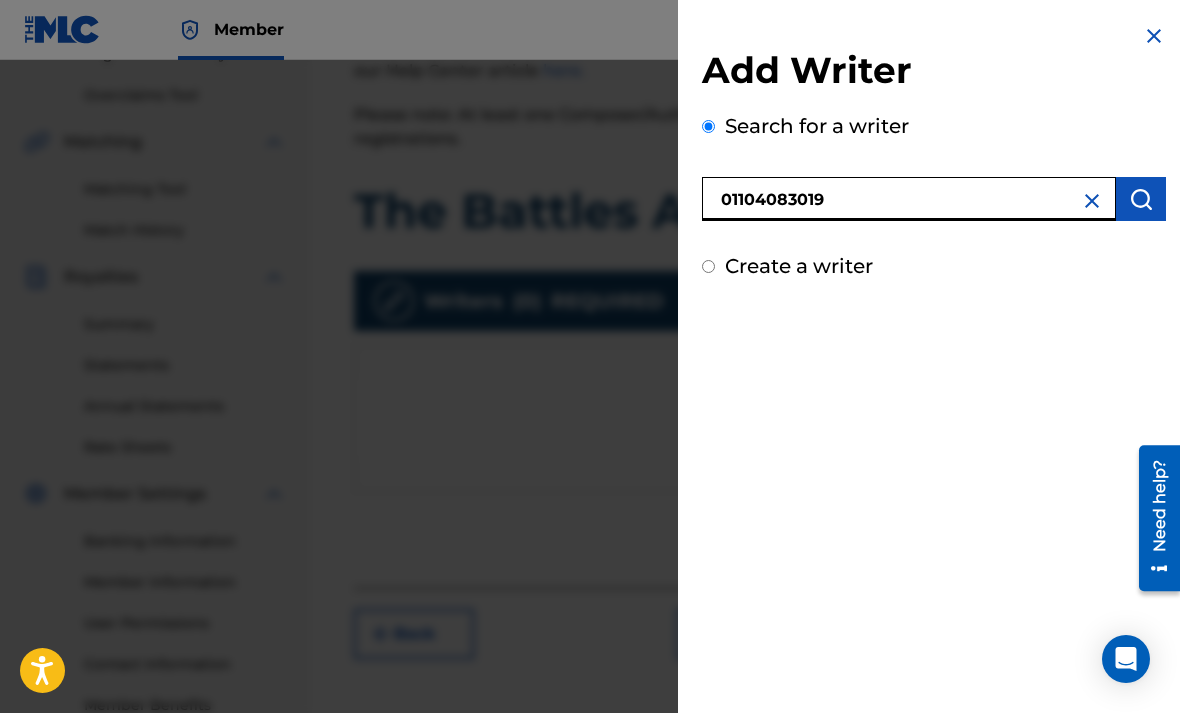 type on "01104083019" 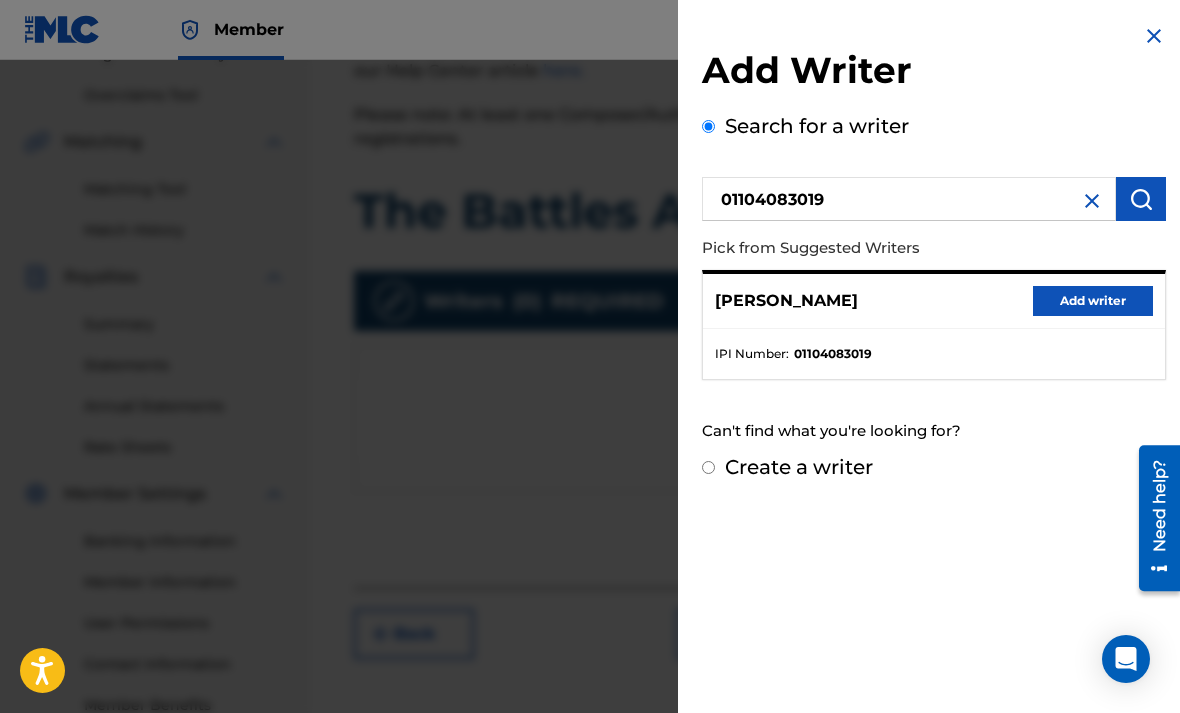click on "Add writer" at bounding box center (1093, 301) 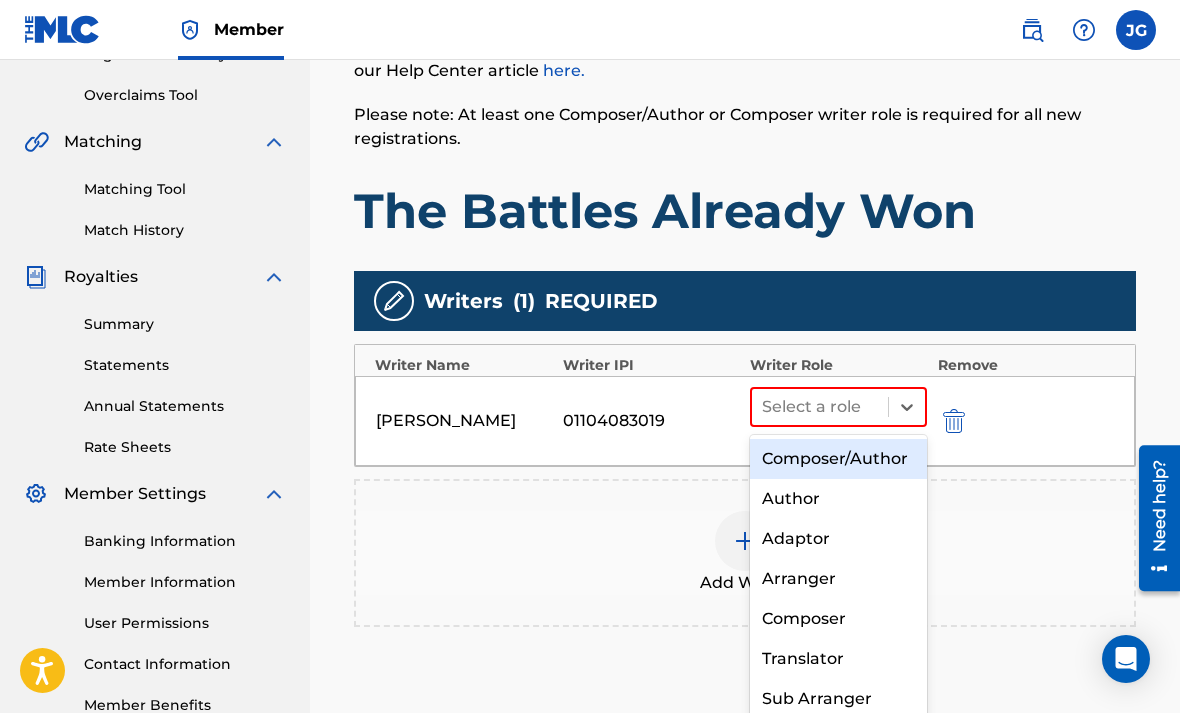click on "Composer/Author" at bounding box center (838, 459) 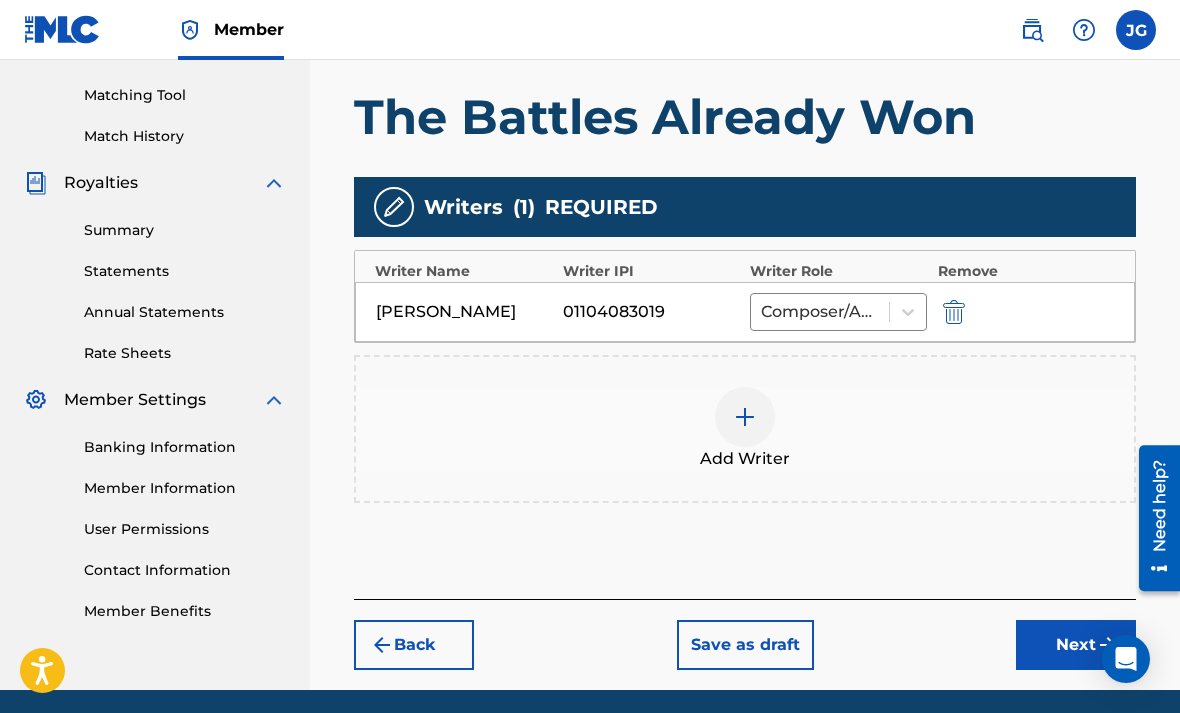 scroll, scrollTop: 507, scrollLeft: 0, axis: vertical 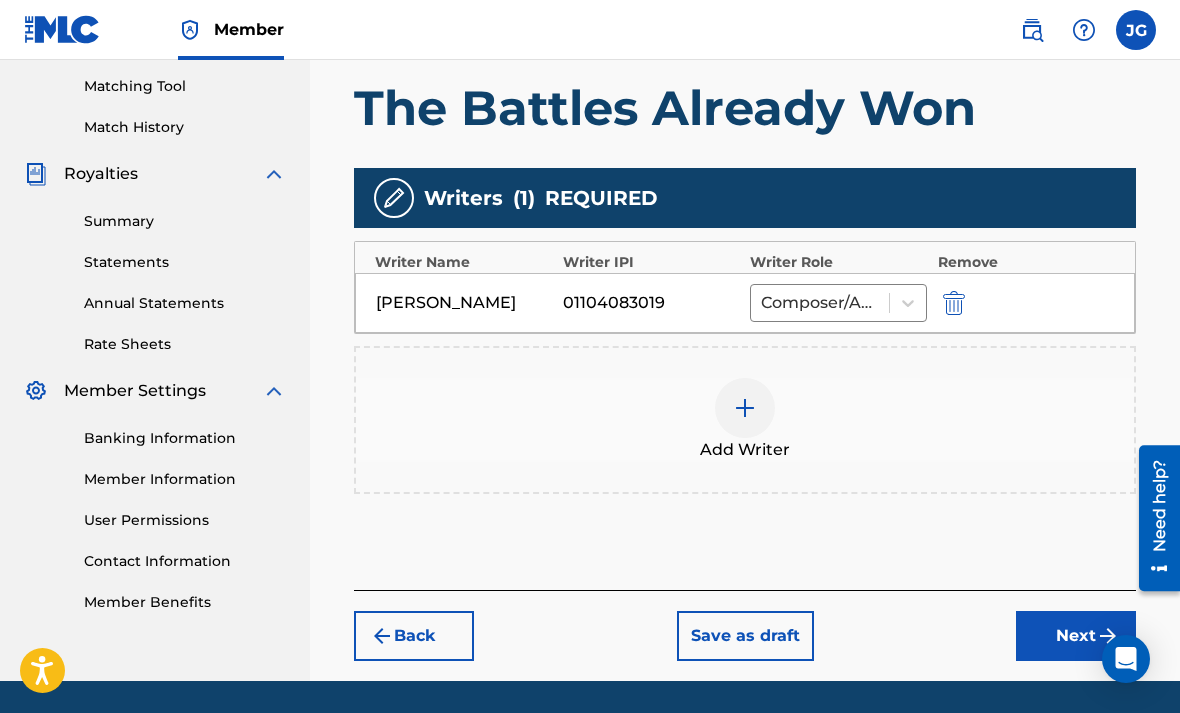 click on "Next" at bounding box center (1076, 636) 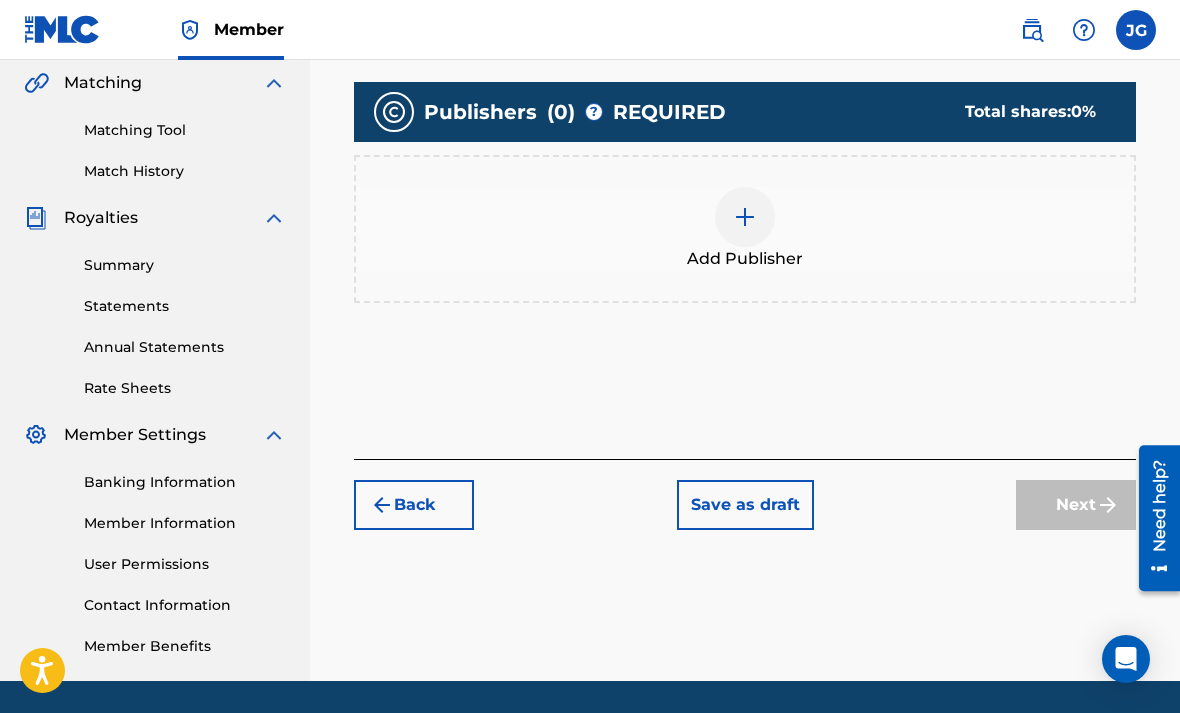 click at bounding box center [745, 217] 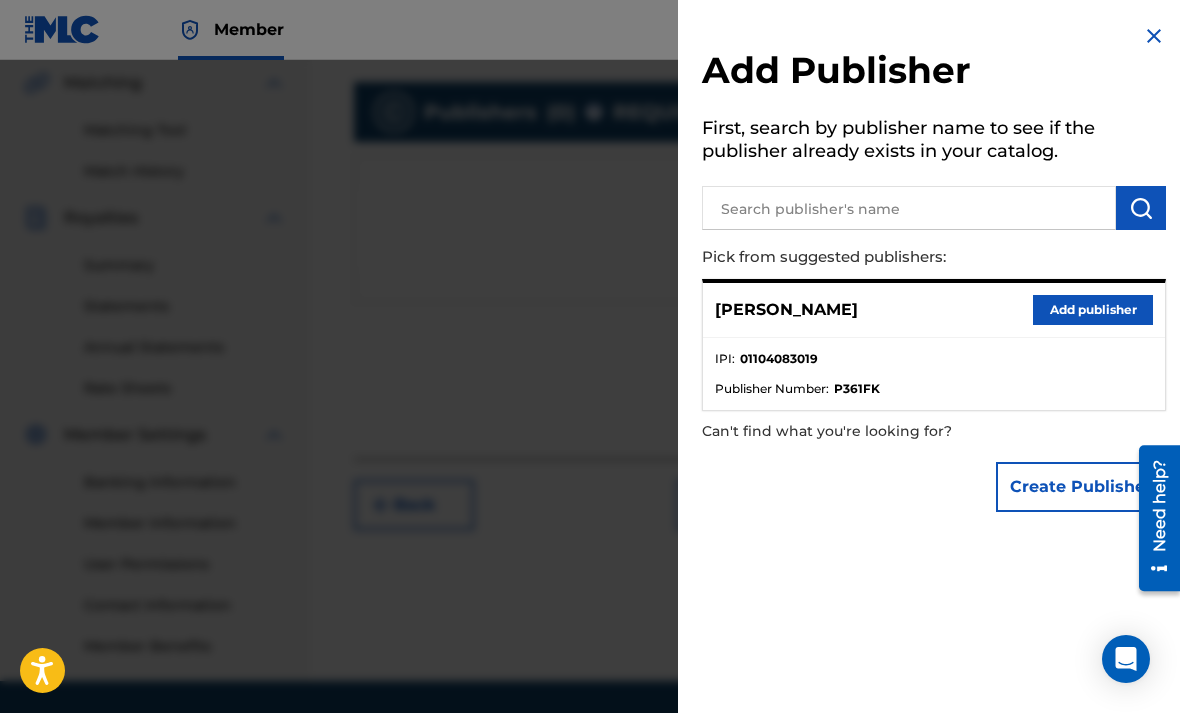 click at bounding box center (909, 208) 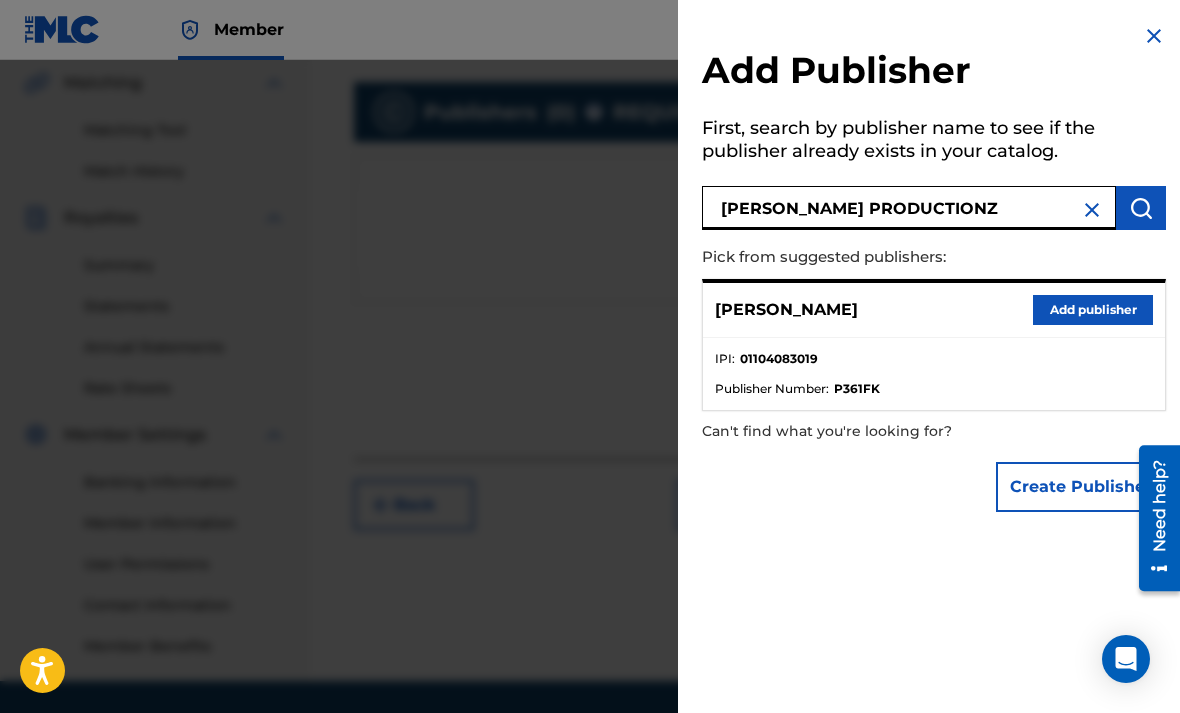 click on "[PERSON_NAME] PRODUCTIONZ" at bounding box center (909, 208) 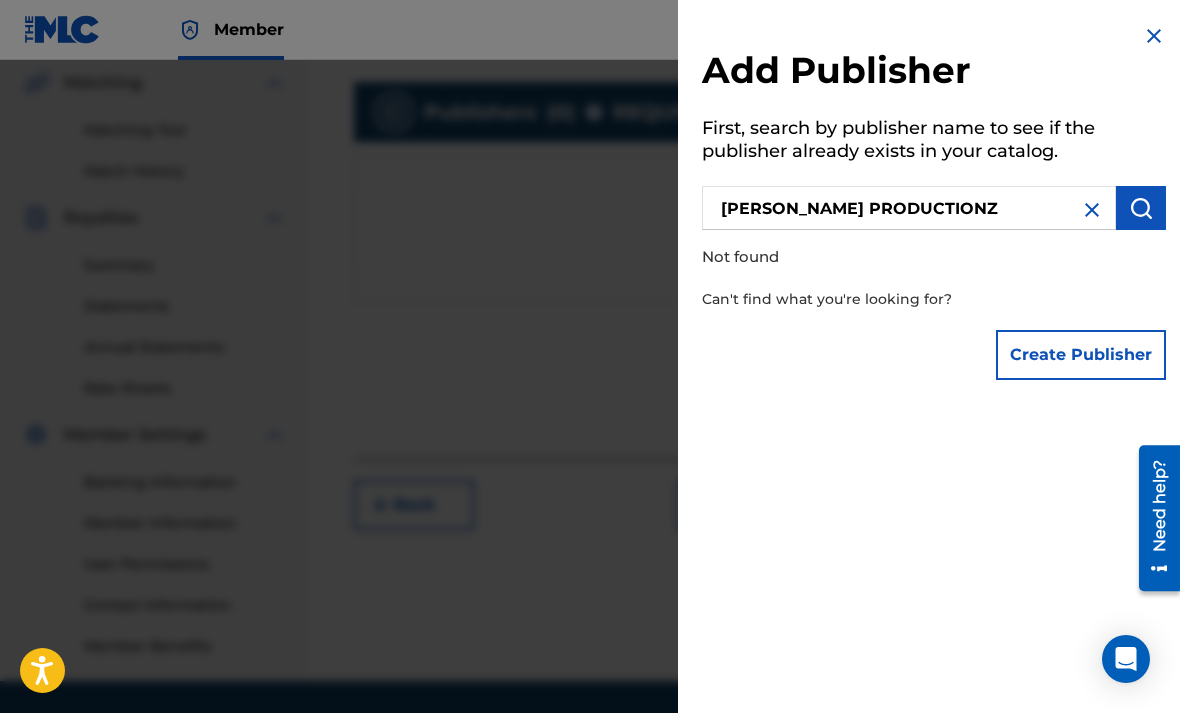 click on "[PERSON_NAME] PRODUCTIONZ" at bounding box center [909, 208] 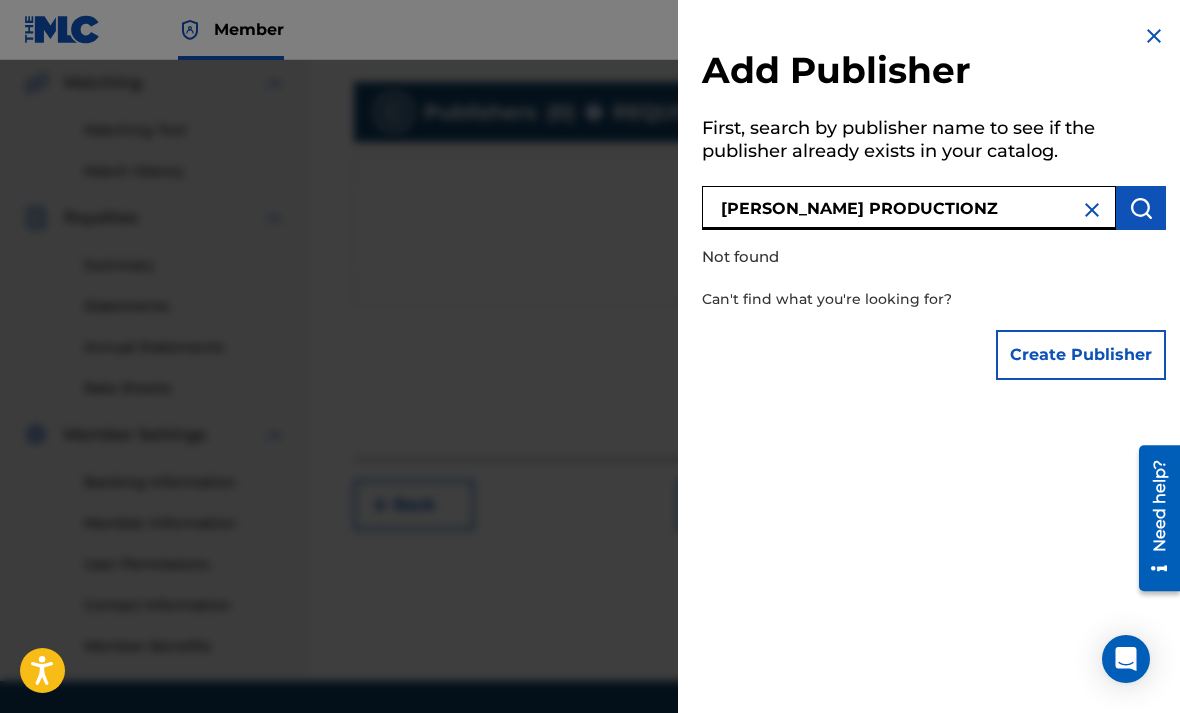 click at bounding box center (590, 416) 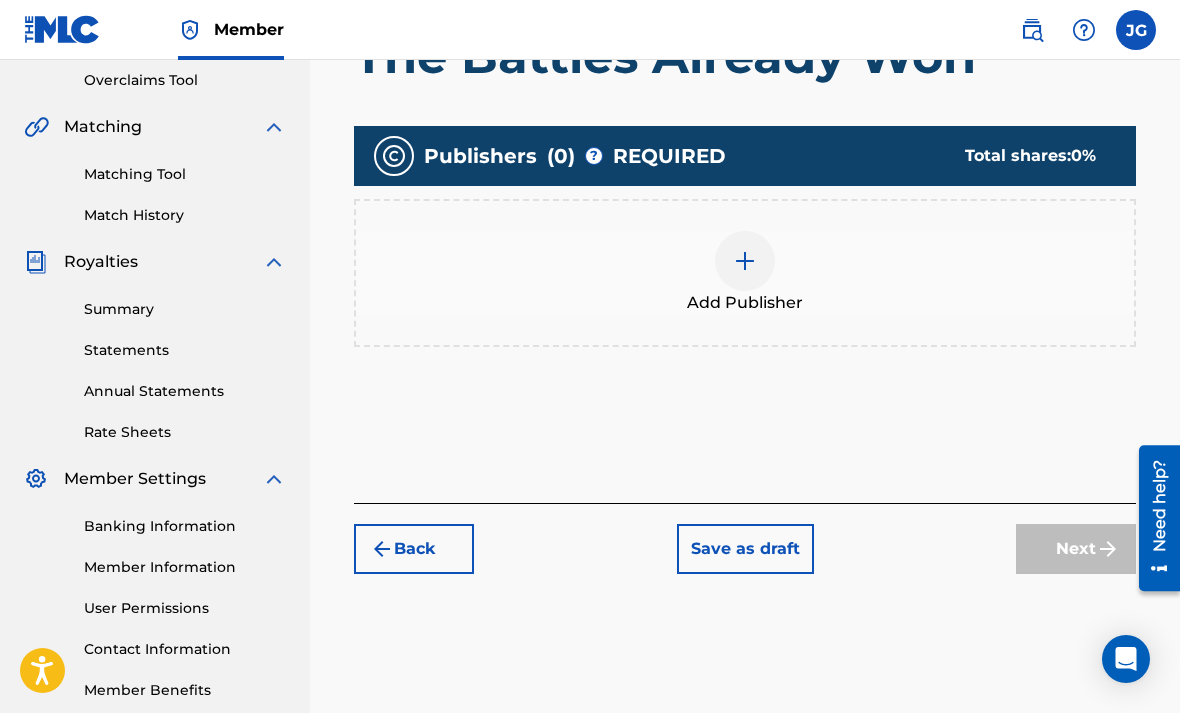 scroll, scrollTop: 433, scrollLeft: 0, axis: vertical 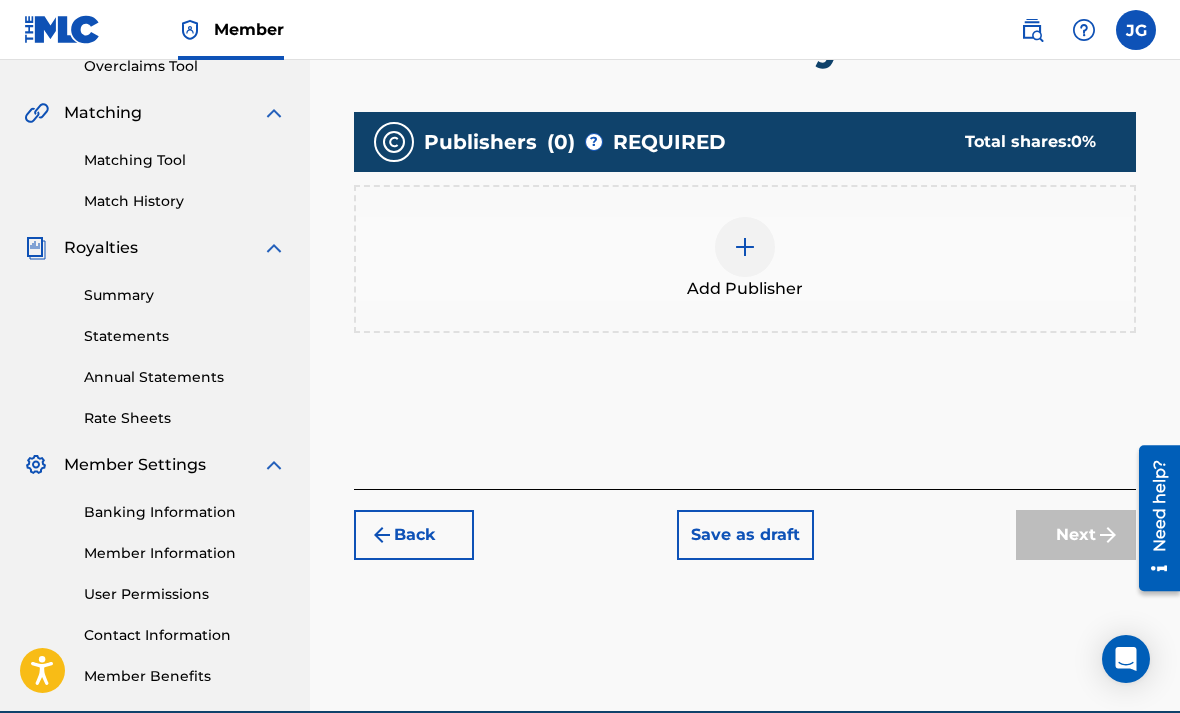 click at bounding box center [745, 247] 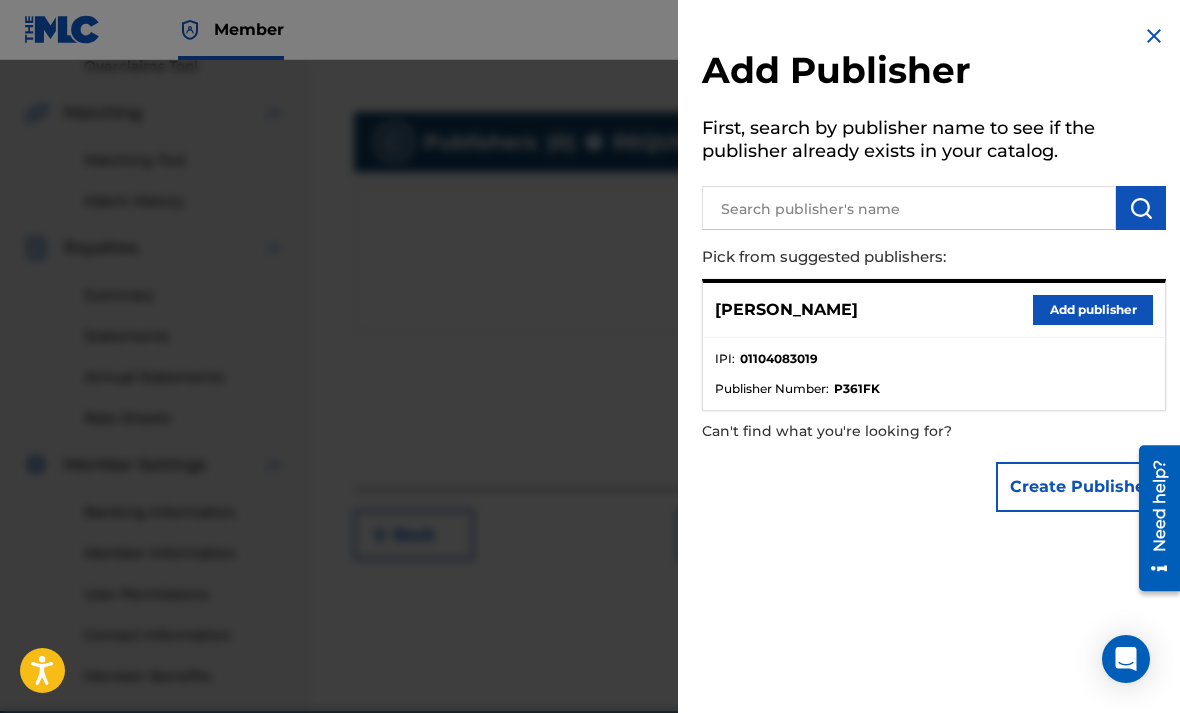click at bounding box center [909, 208] 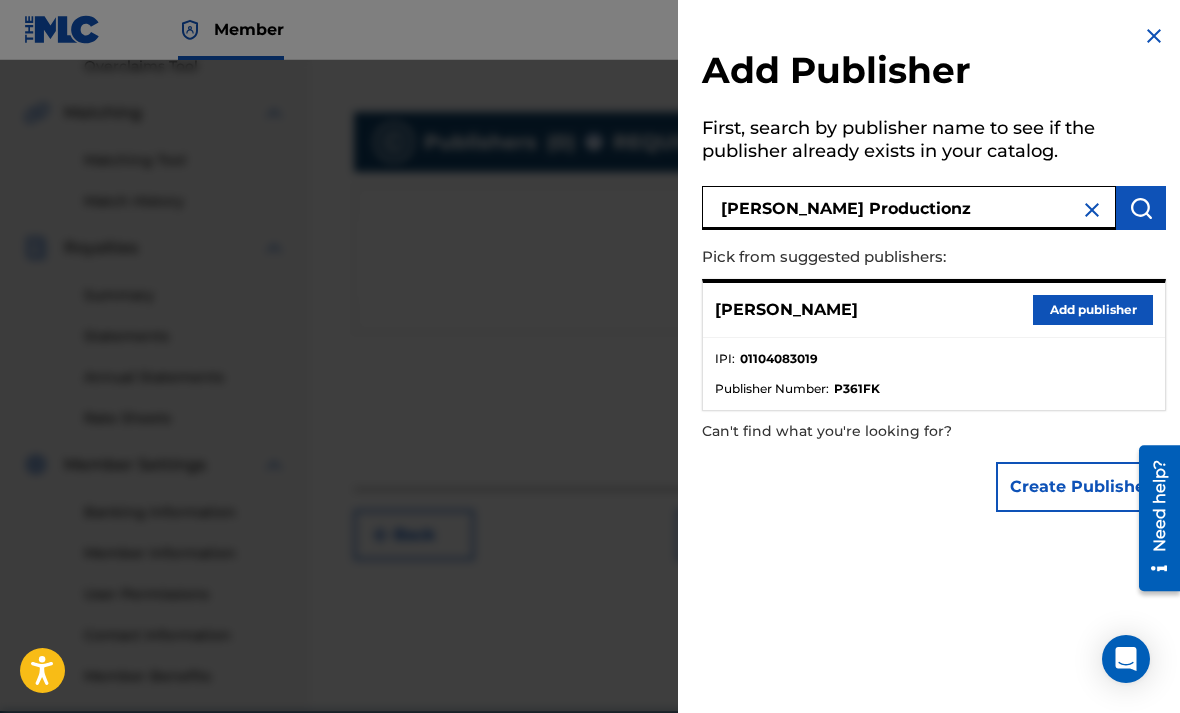type on "[PERSON_NAME] Productionz" 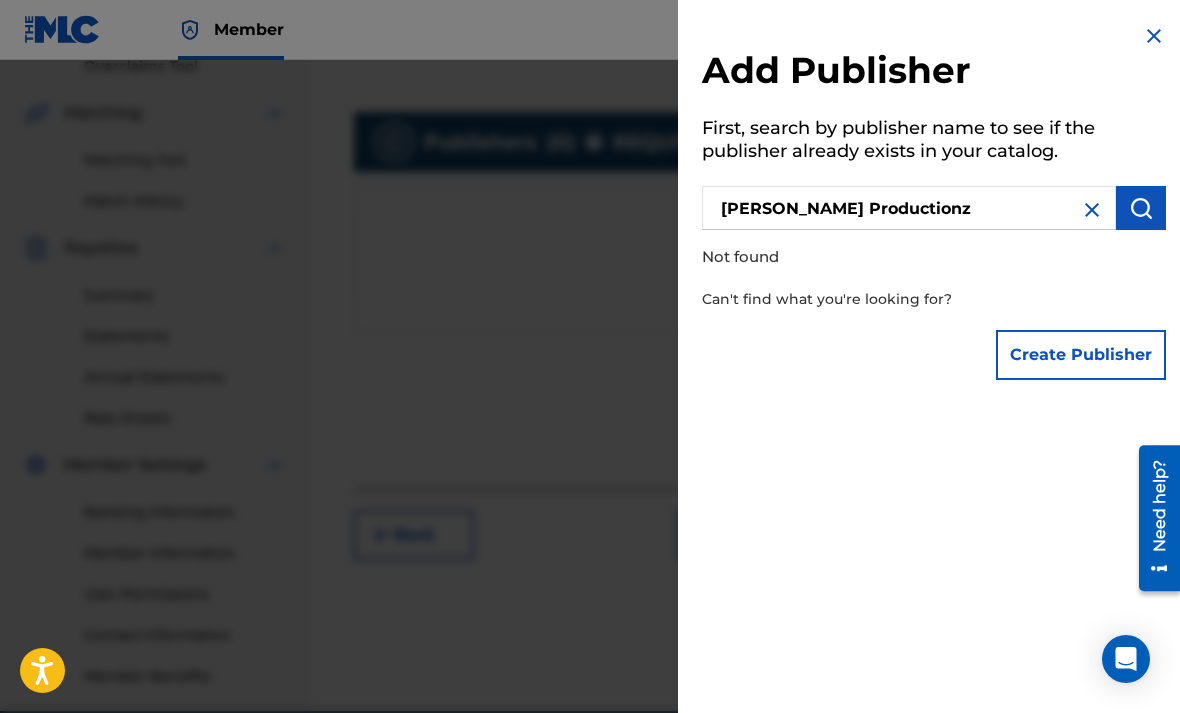 click on "Create Publisher" at bounding box center [1081, 355] 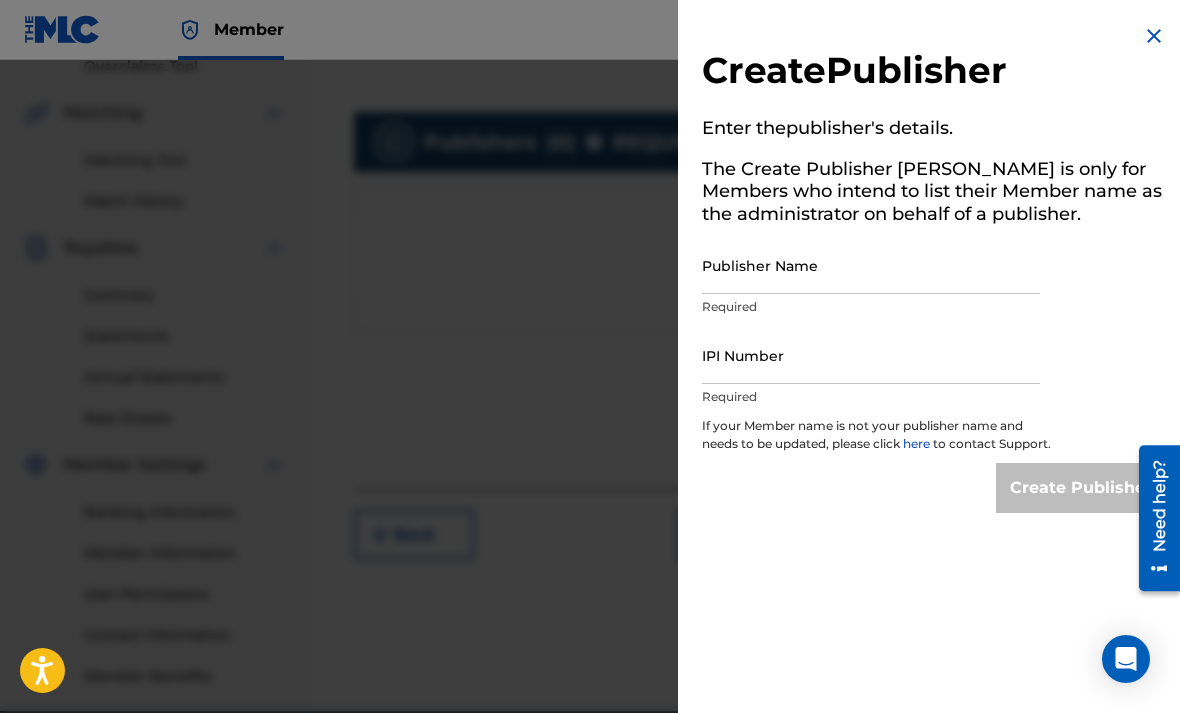 click on "Publisher Name" at bounding box center [871, 265] 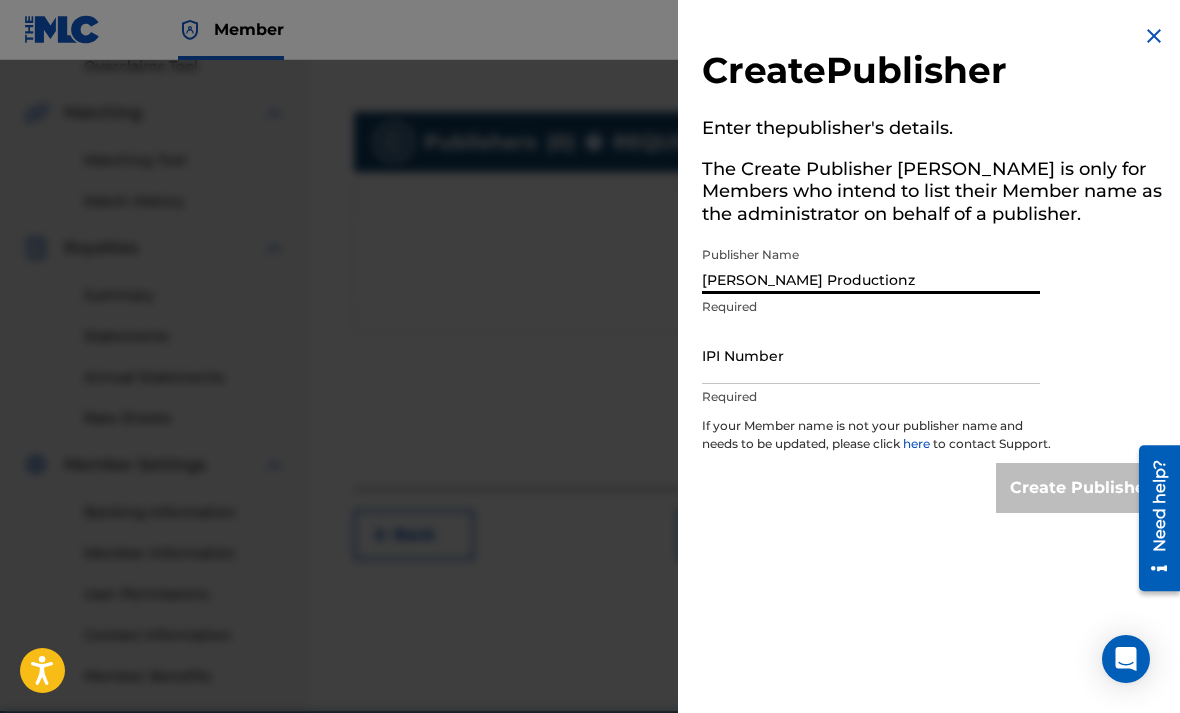 type on "[PERSON_NAME] Productionz" 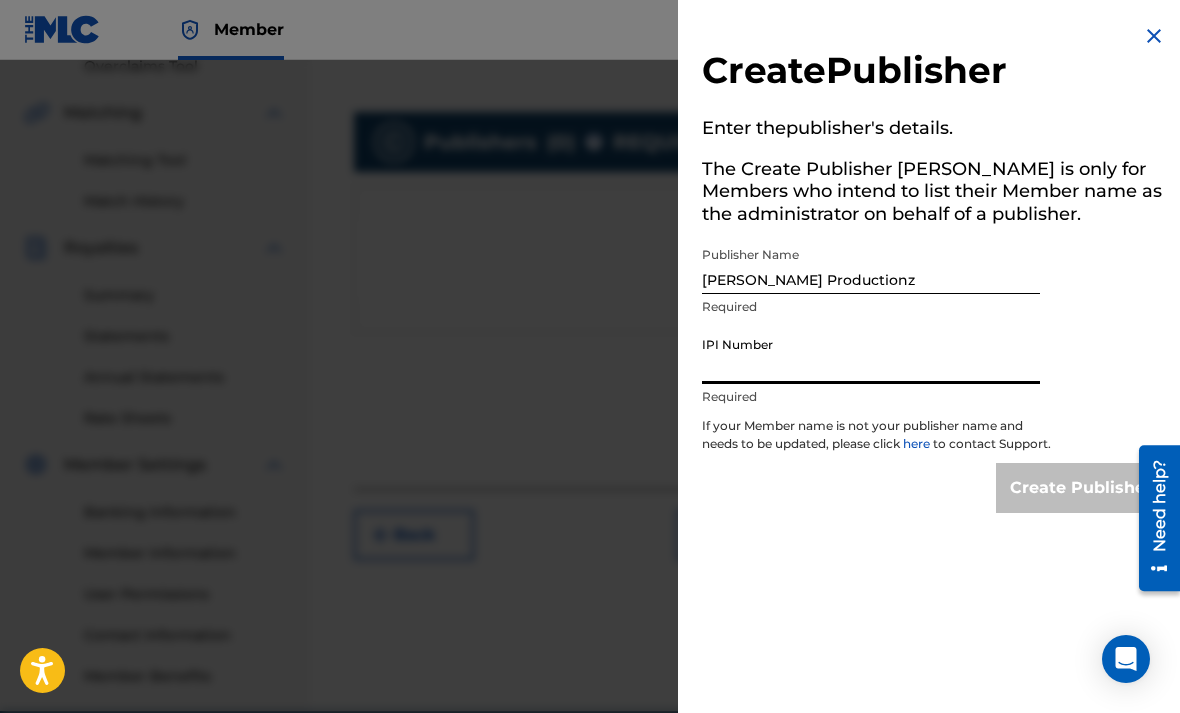 click on "IPI Number" at bounding box center [871, 355] 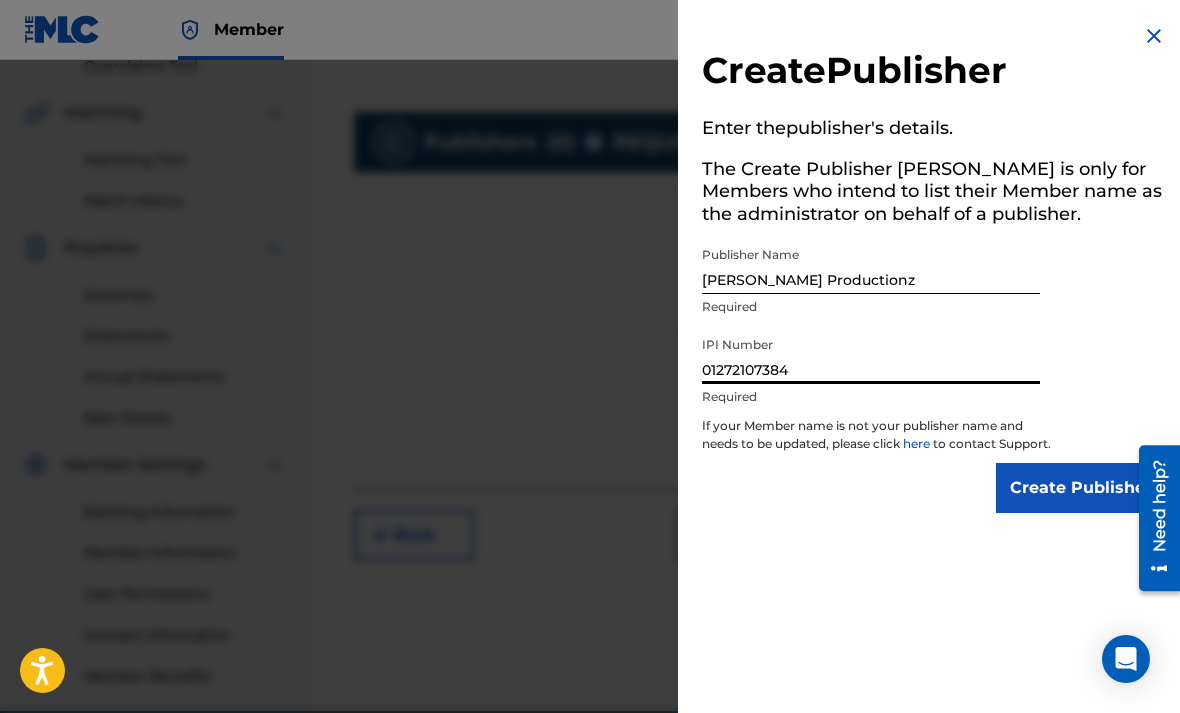 click on "Create Publisher" at bounding box center [1081, 488] 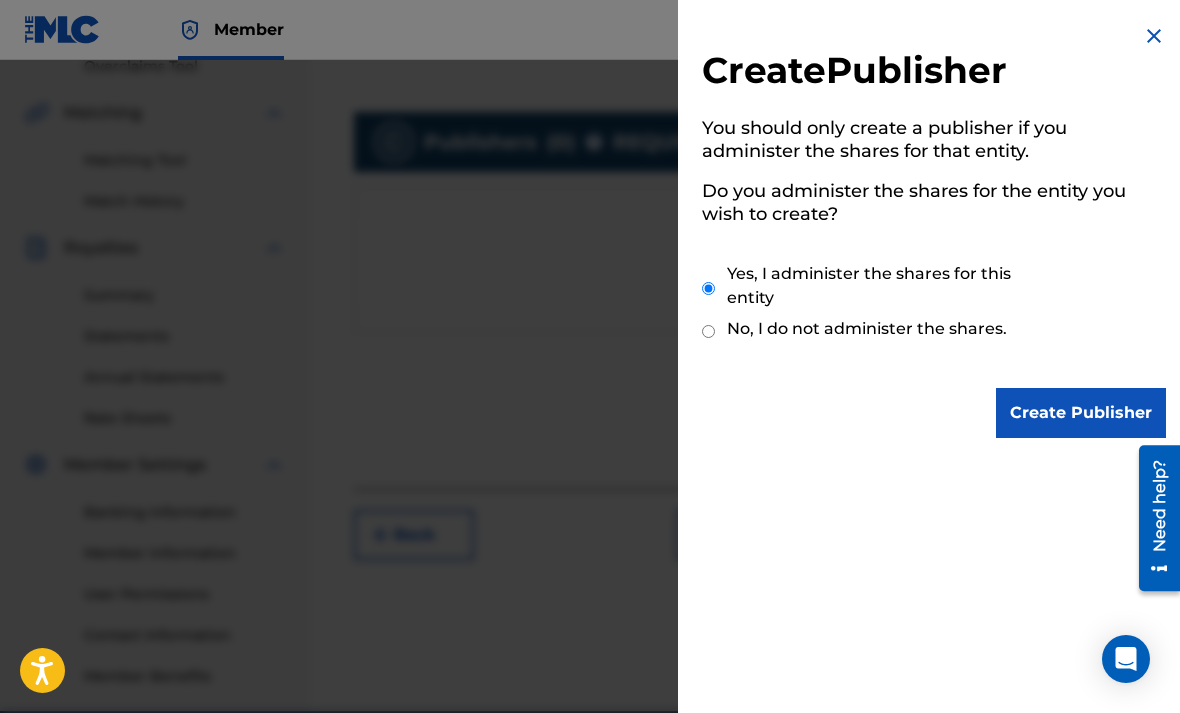 click on "Create Publisher" at bounding box center [1081, 413] 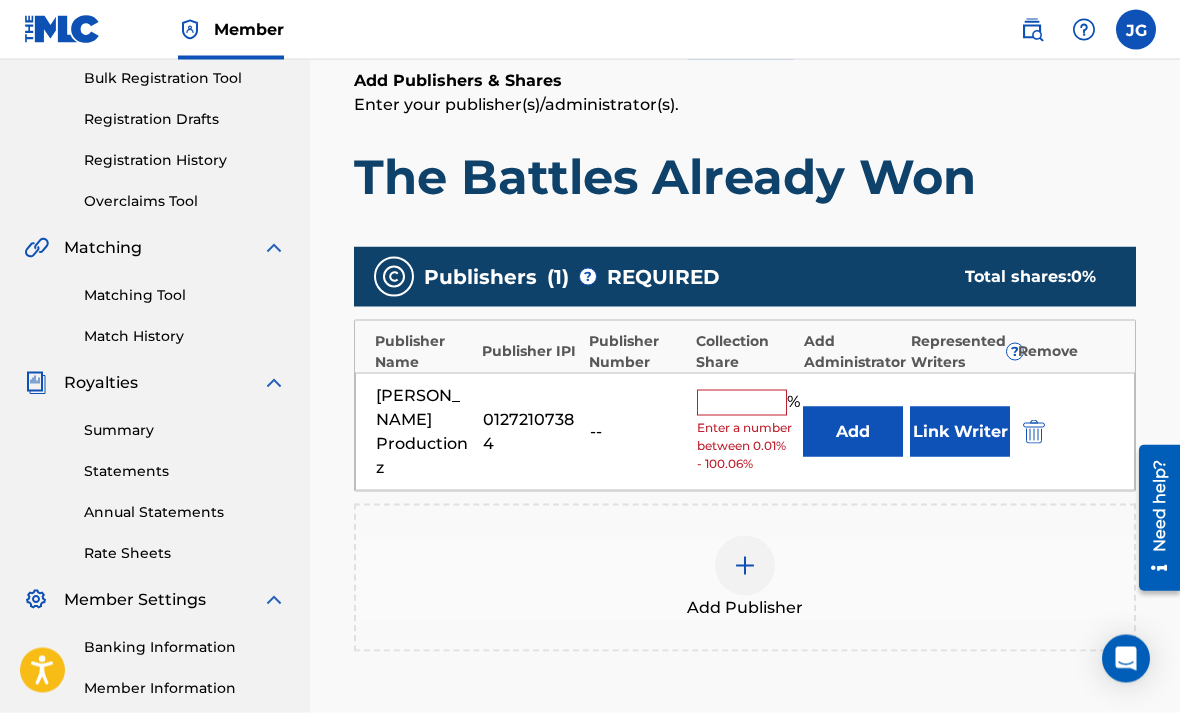 scroll, scrollTop: 299, scrollLeft: 0, axis: vertical 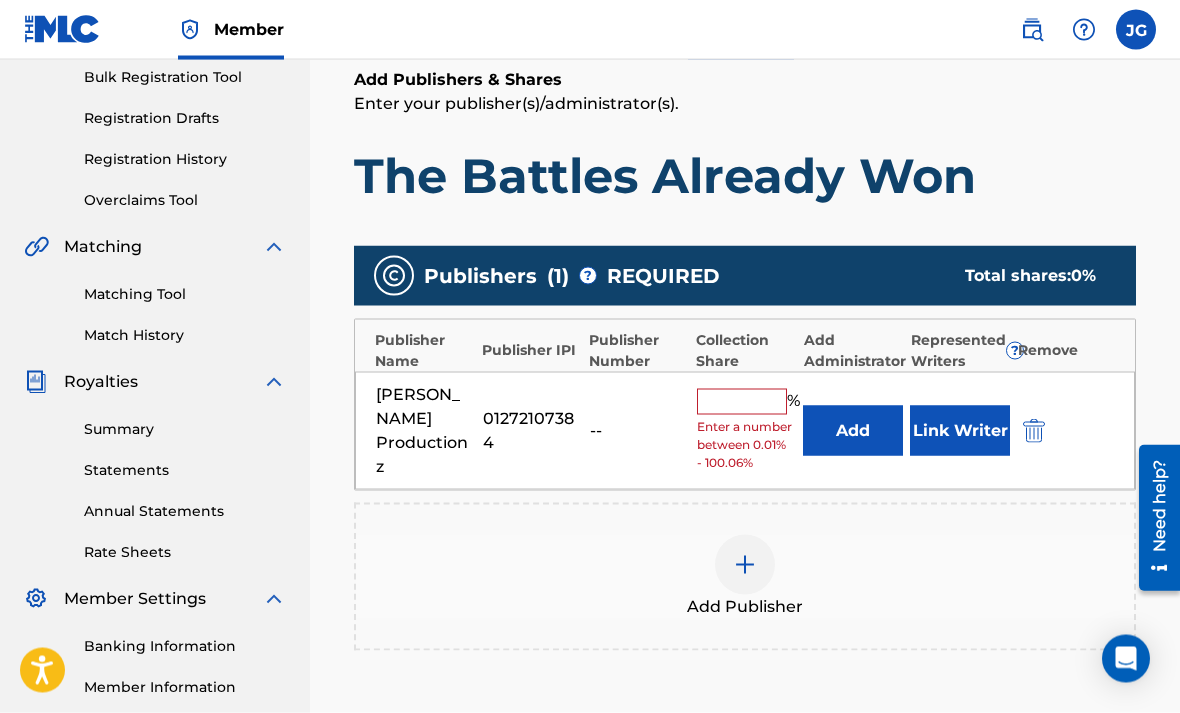 click at bounding box center (742, 402) 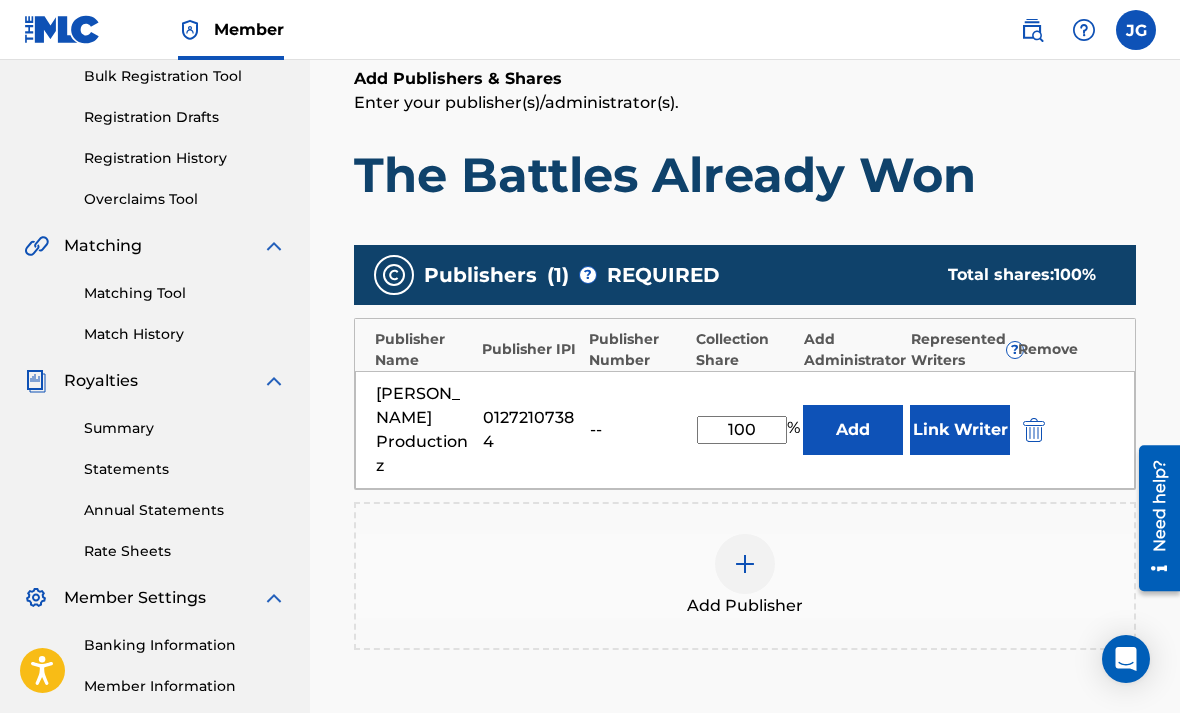type on "100" 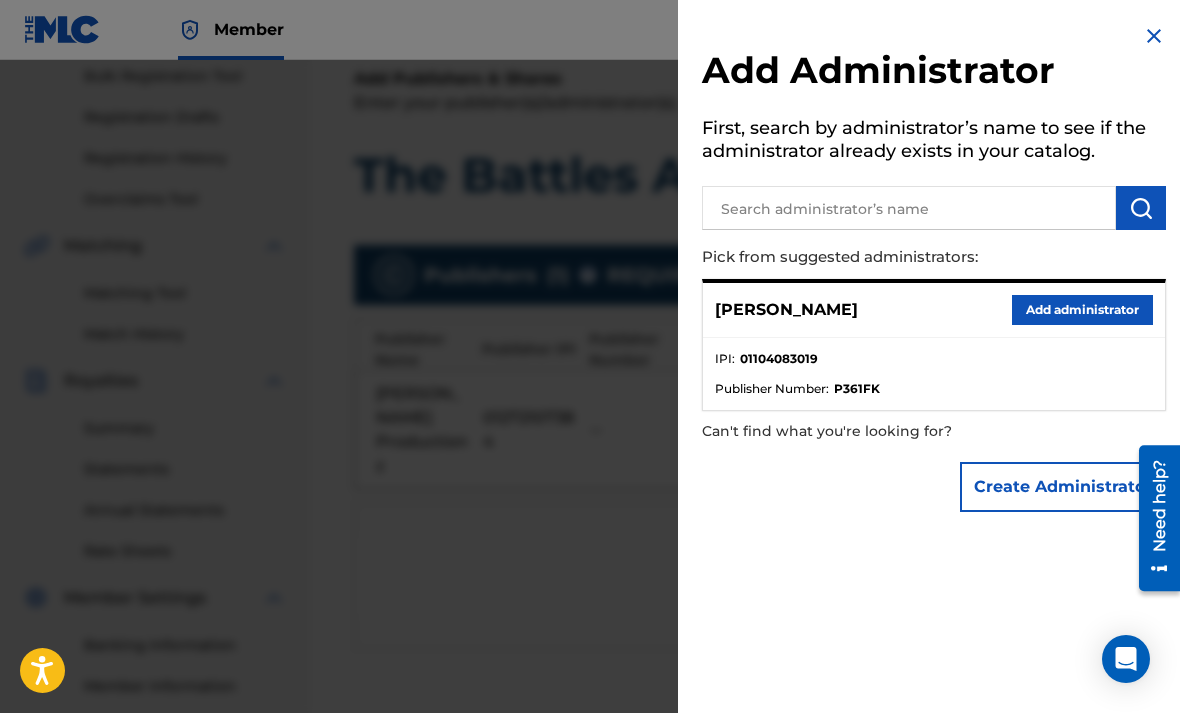 click at bounding box center (1154, 36) 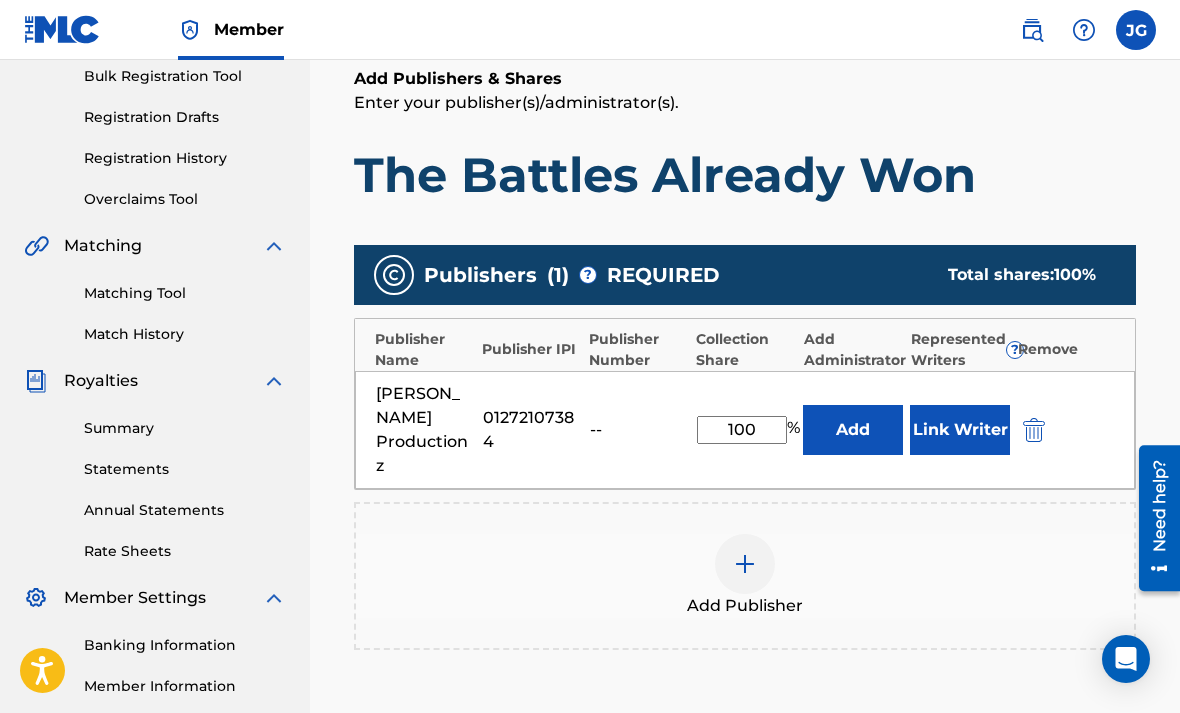 click on "Link Writer" at bounding box center (960, 430) 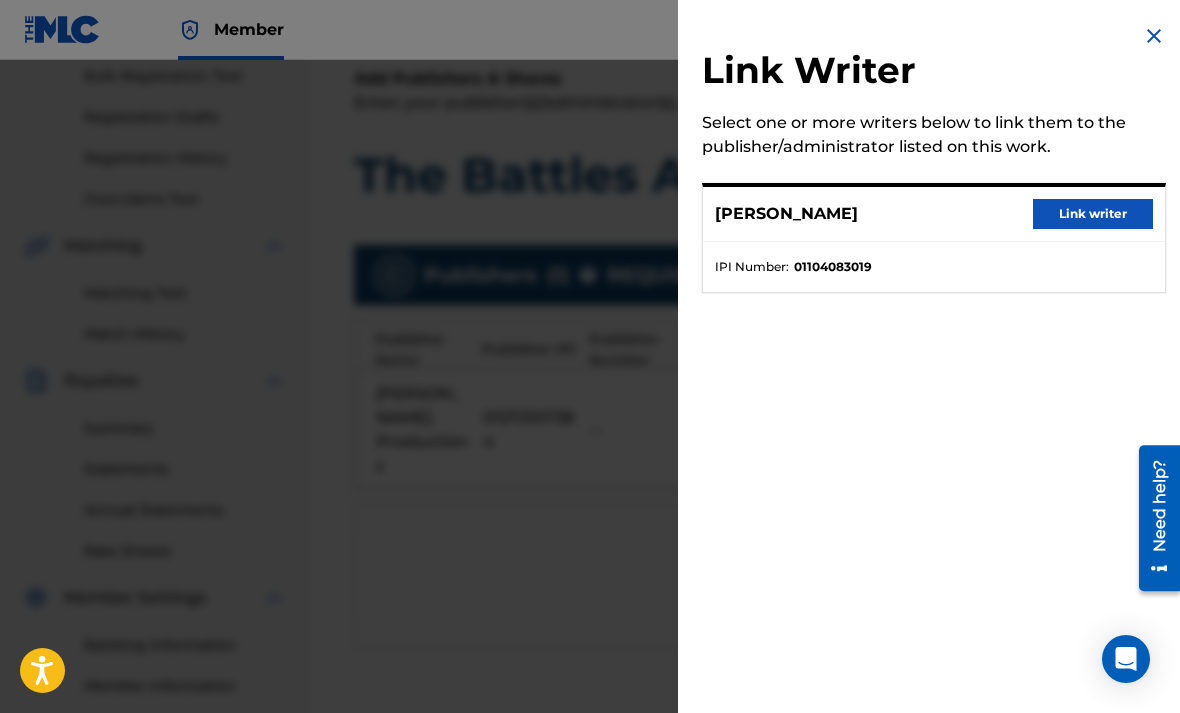 click on "Link writer" at bounding box center [1093, 214] 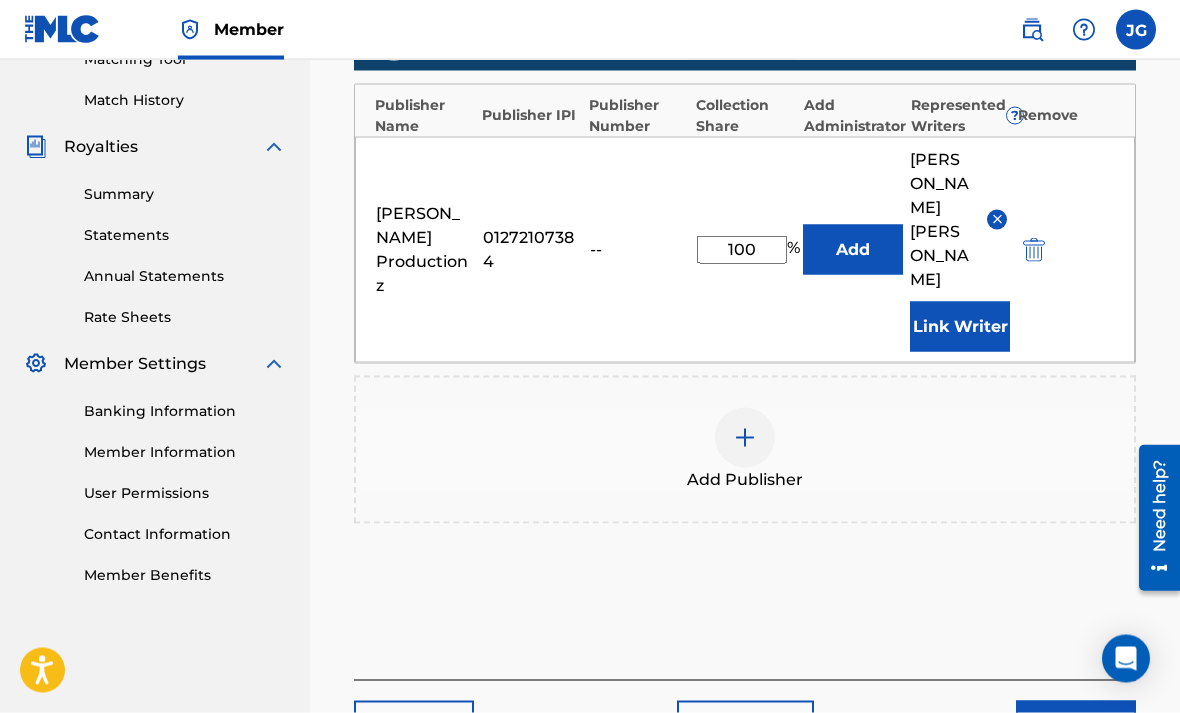 scroll, scrollTop: 552, scrollLeft: 0, axis: vertical 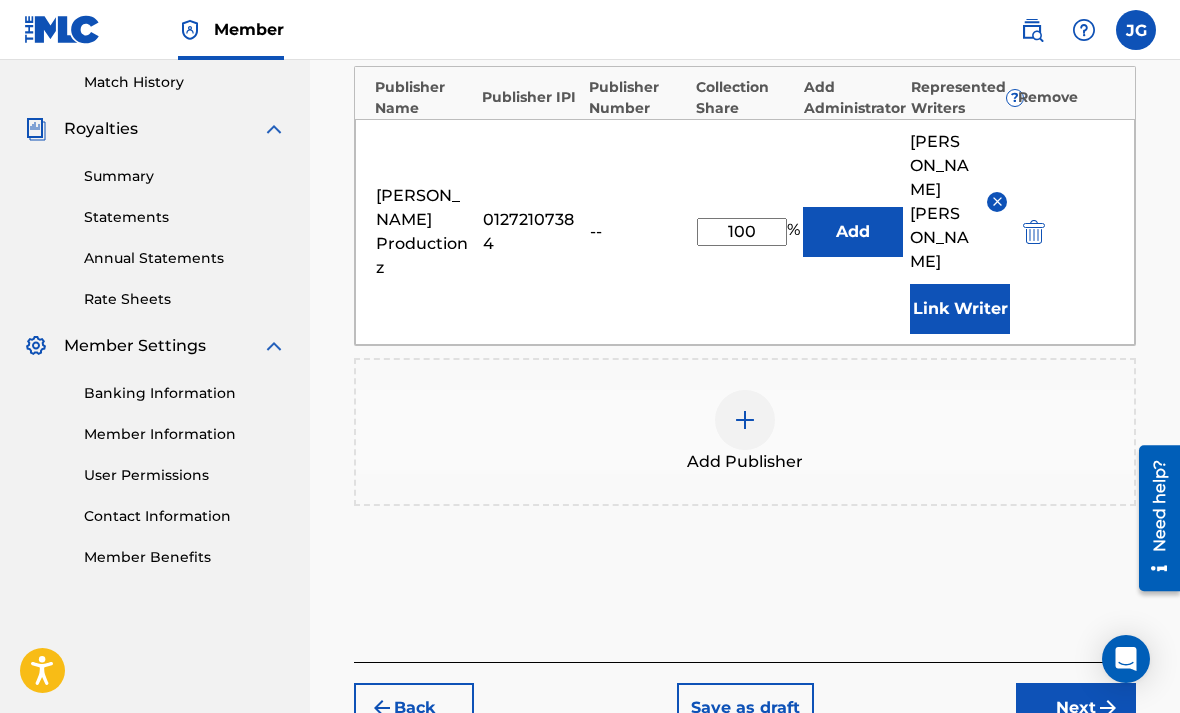 click on "Next" at bounding box center (1076, 708) 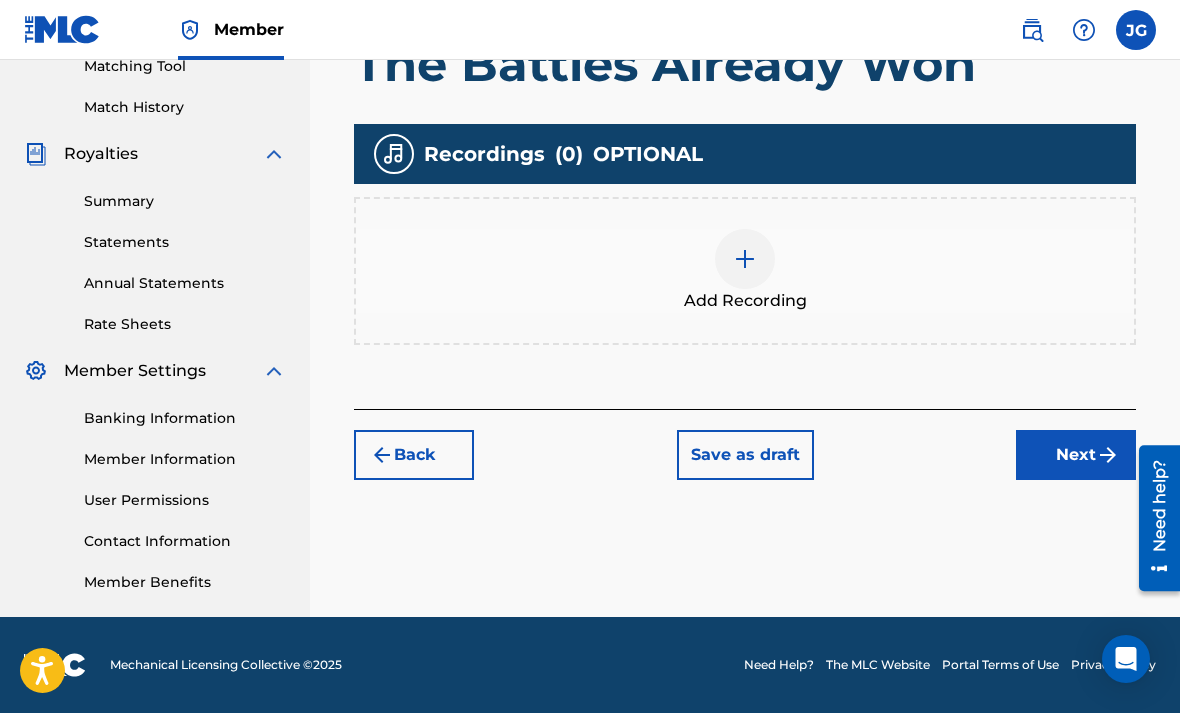 scroll, scrollTop: 463, scrollLeft: 0, axis: vertical 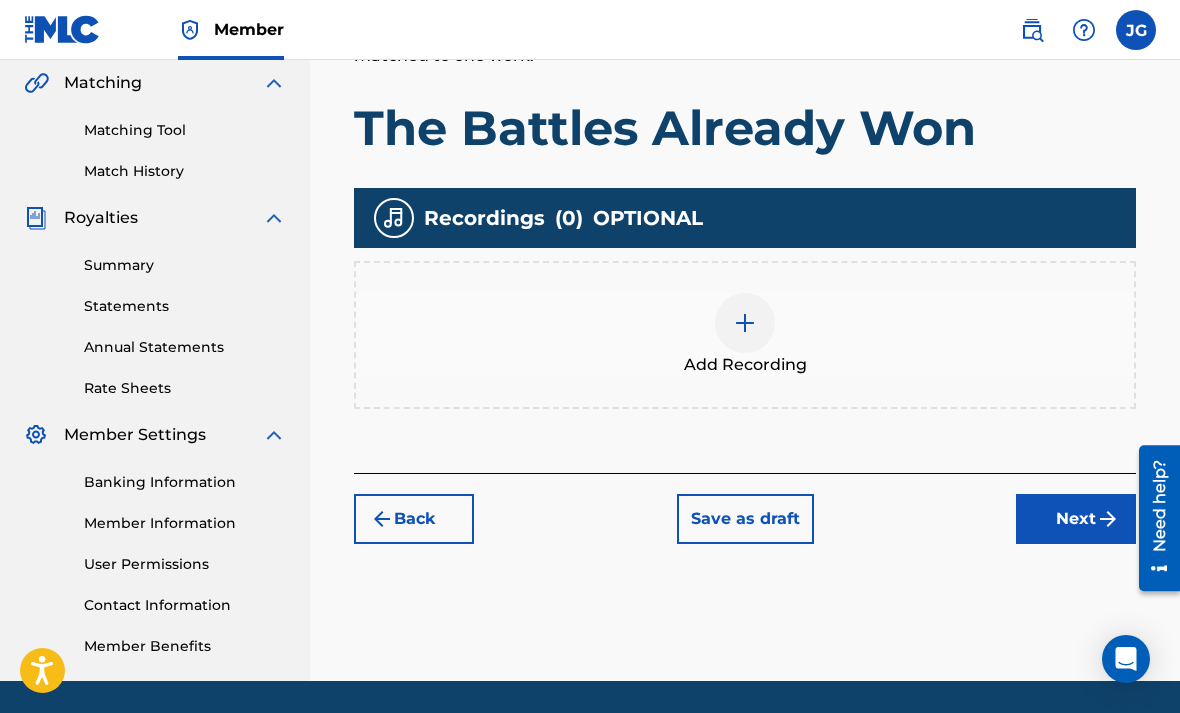 click at bounding box center (745, 323) 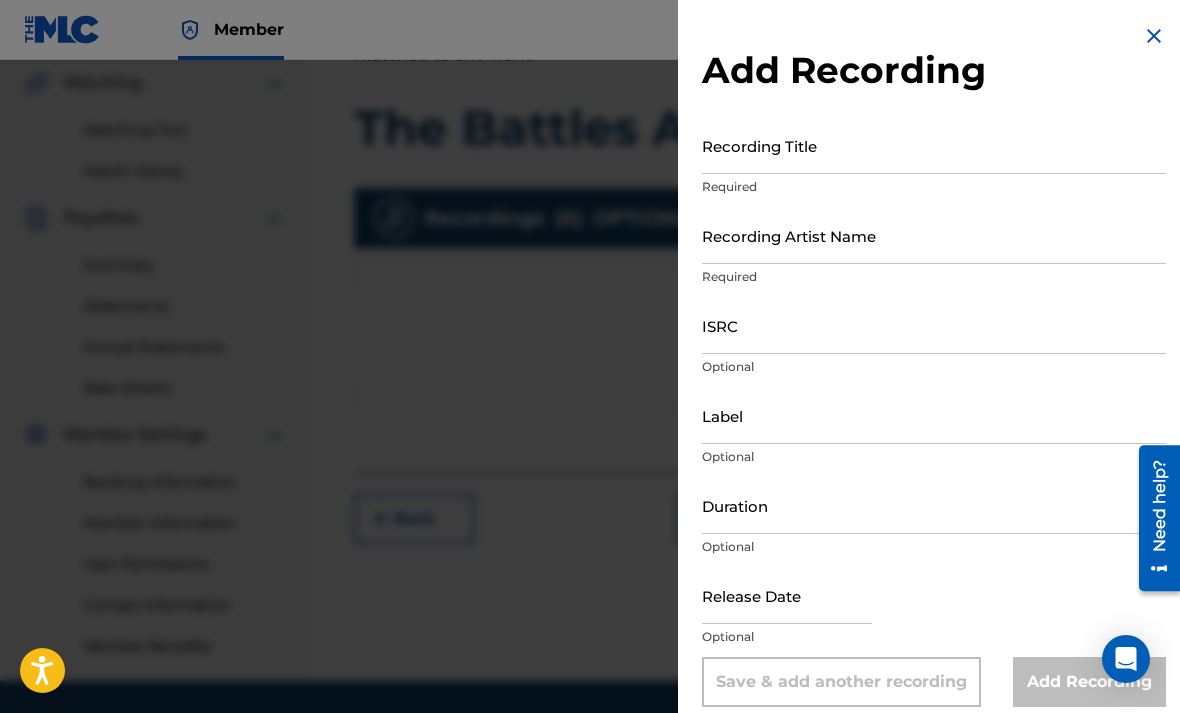click on "Recording Title" at bounding box center [934, 145] 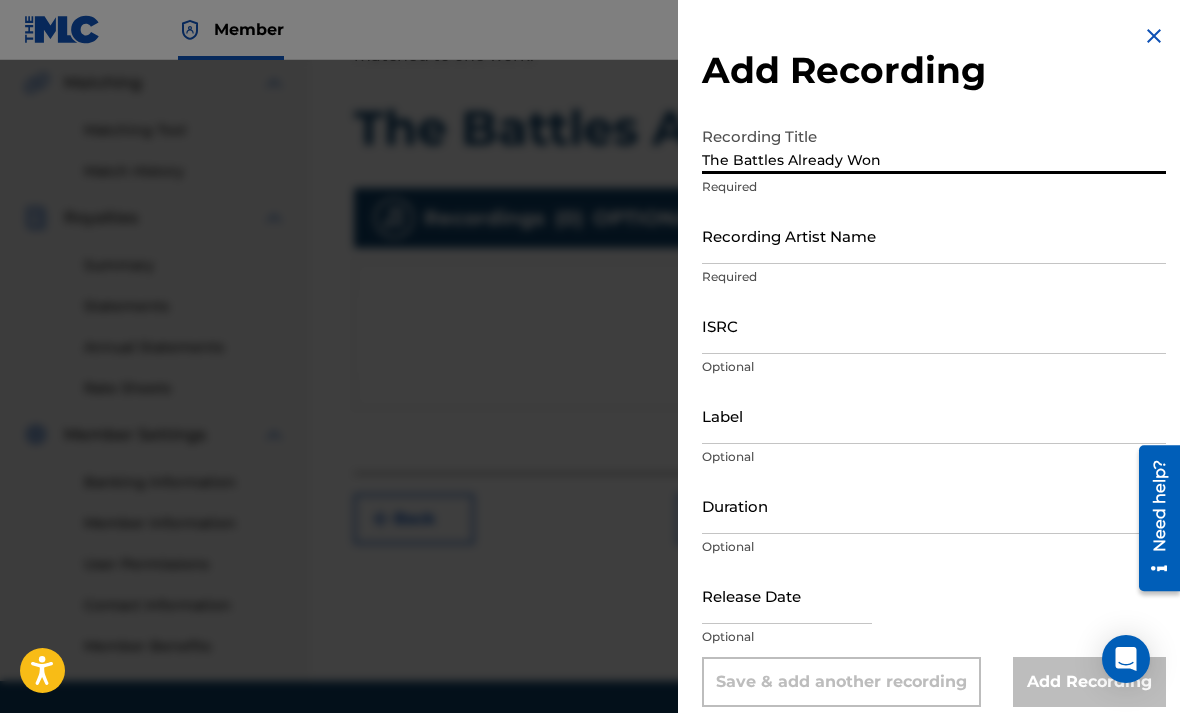 type on "The Battles Already Won" 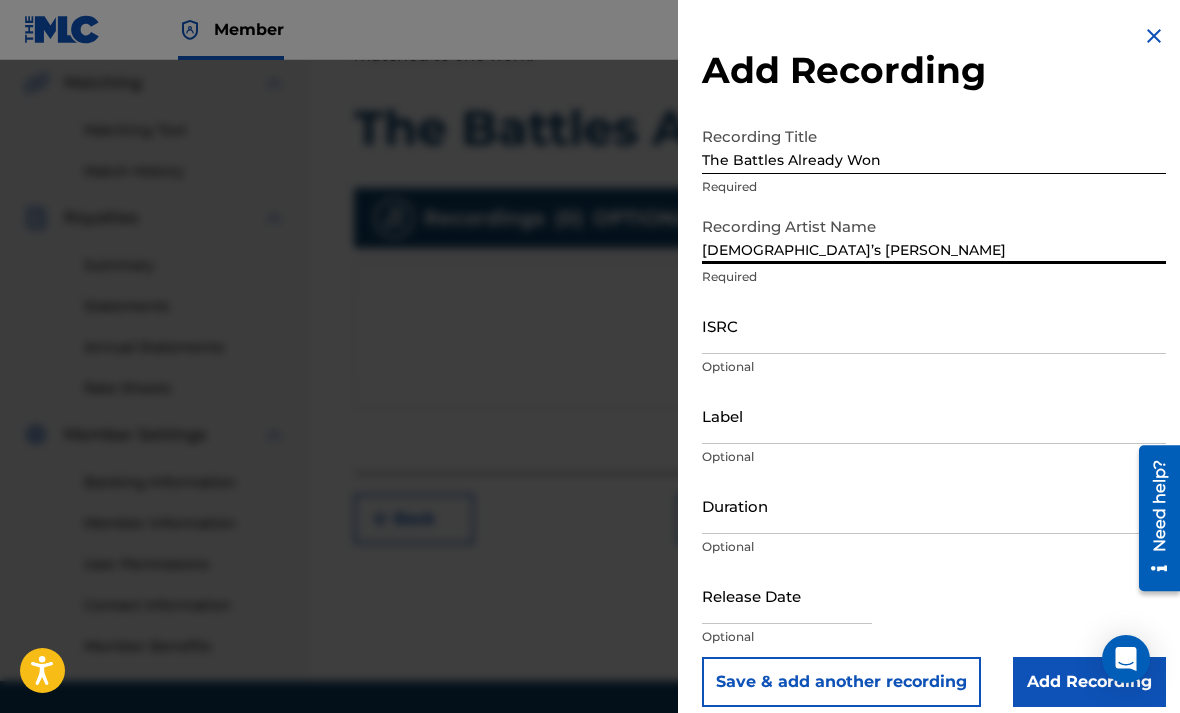 type on "[DEMOGRAPHIC_DATA]’s [PERSON_NAME]" 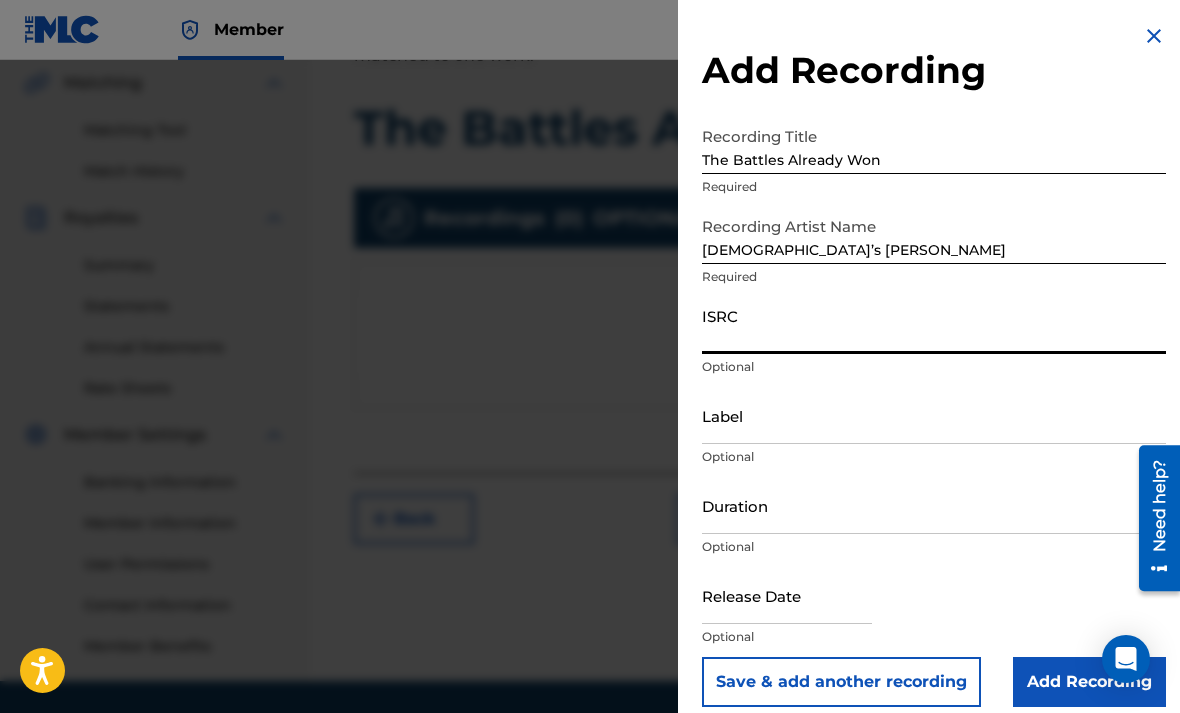 click on "ISRC" at bounding box center [934, 325] 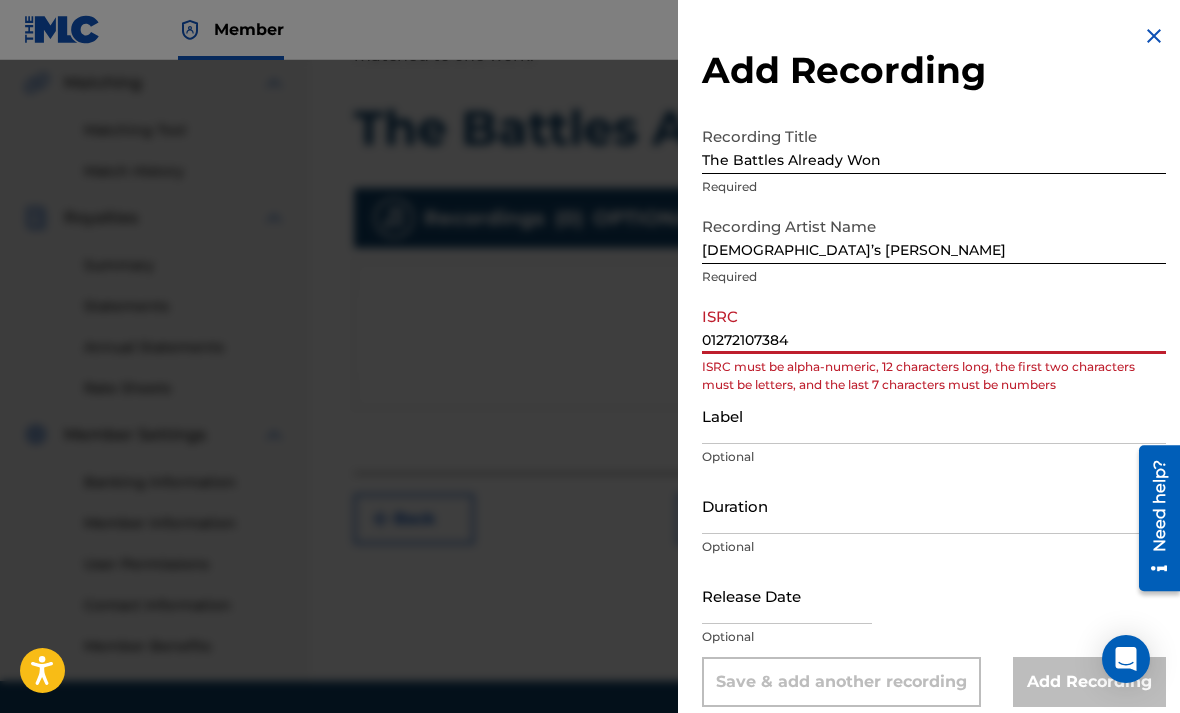 click at bounding box center (1154, 36) 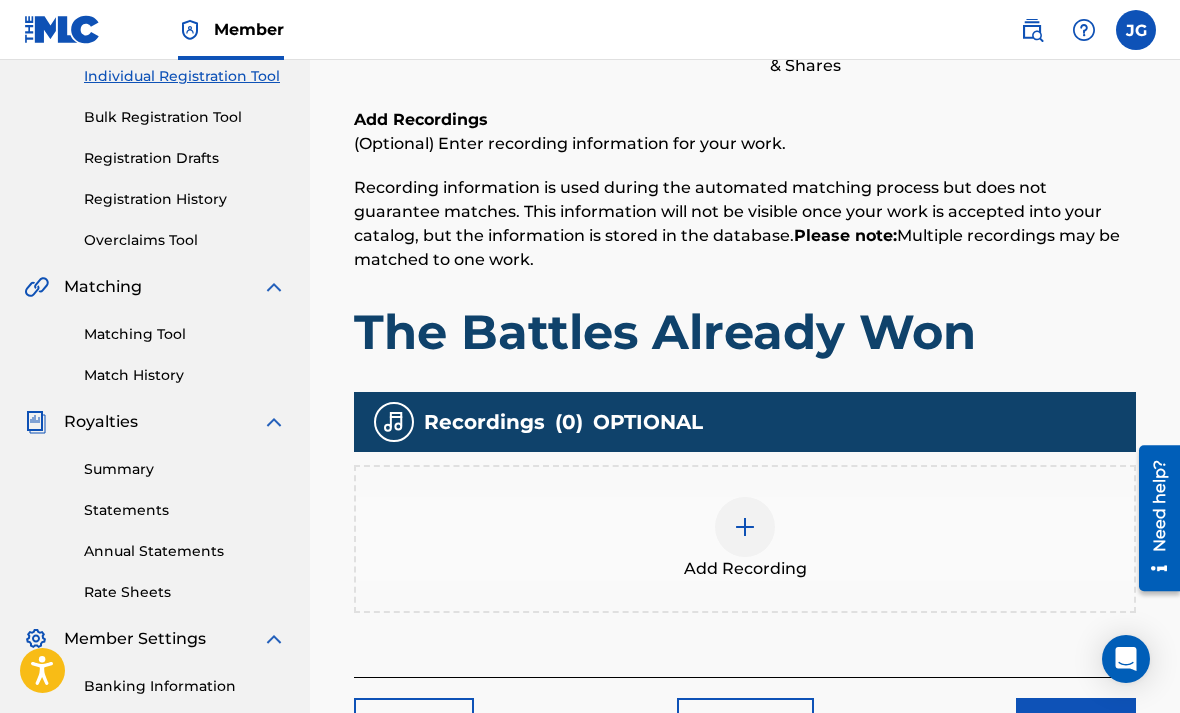 scroll, scrollTop: 263, scrollLeft: 0, axis: vertical 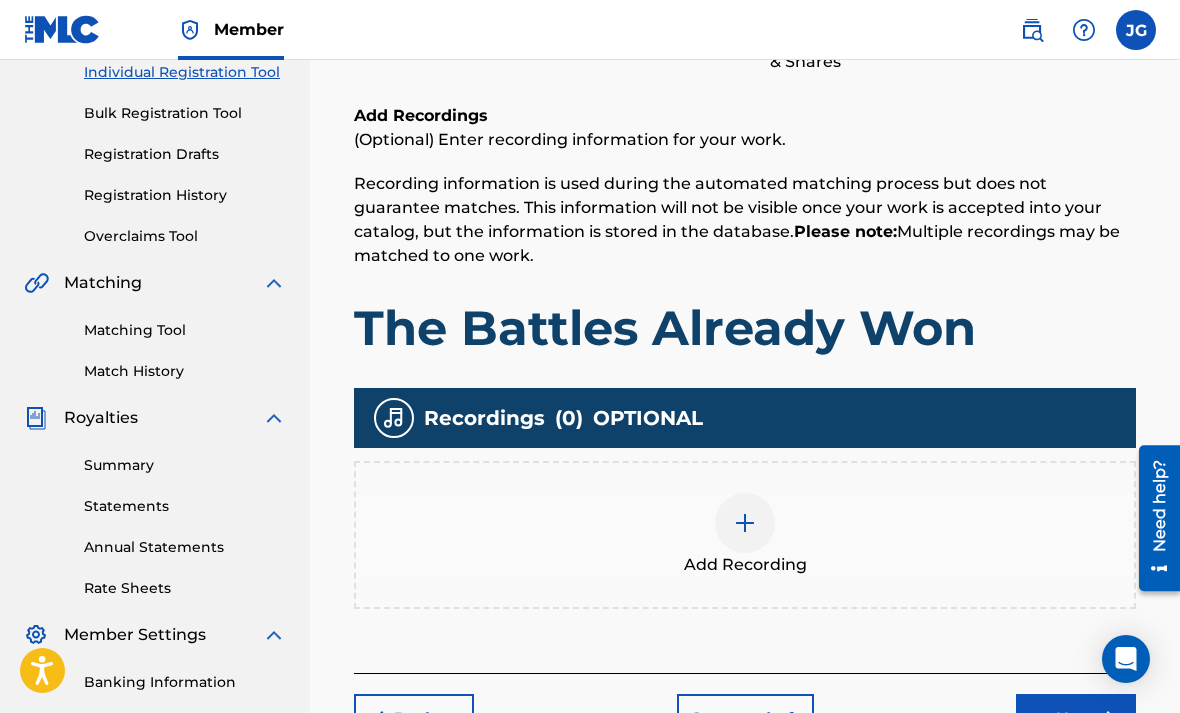 click at bounding box center (745, 523) 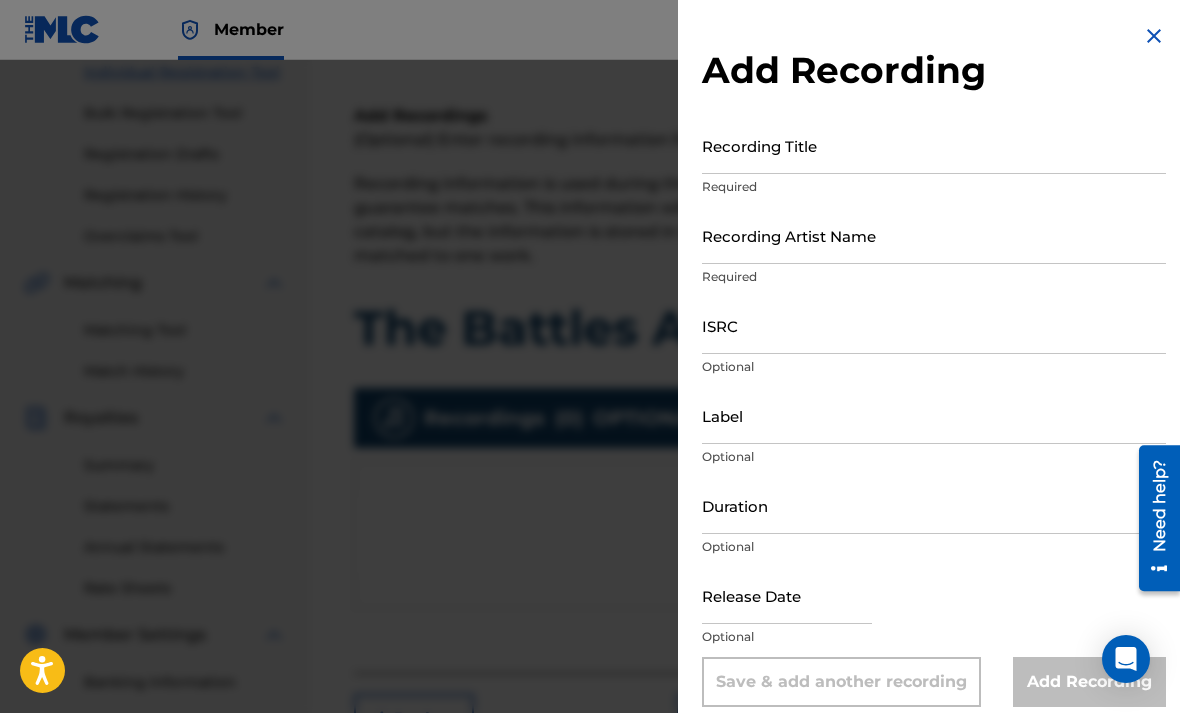click on "ISRC" at bounding box center [934, 325] 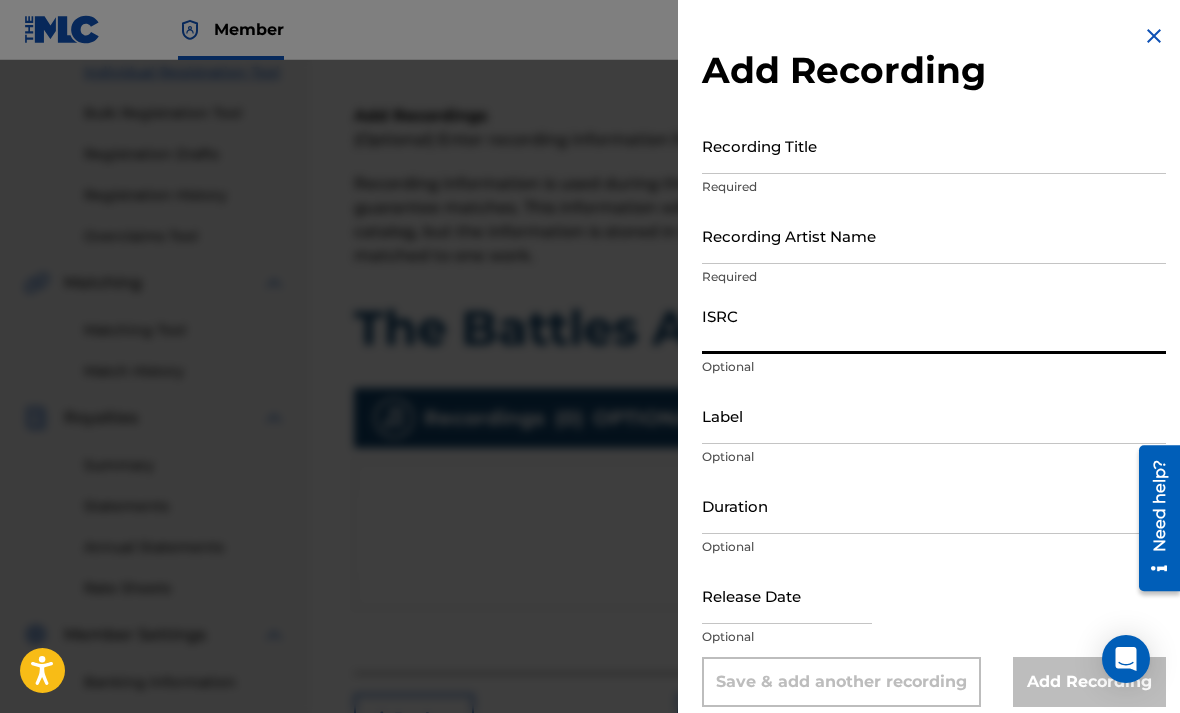 click on "ISRC" at bounding box center [934, 325] 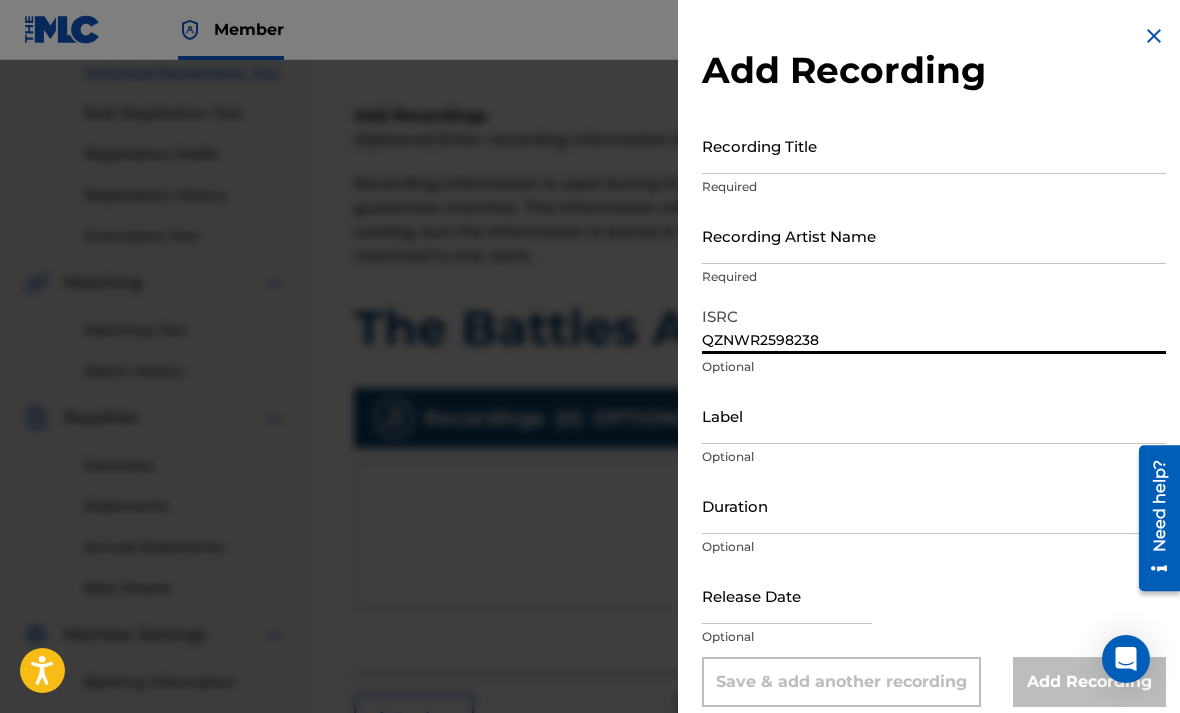type on "QZNWR2598238" 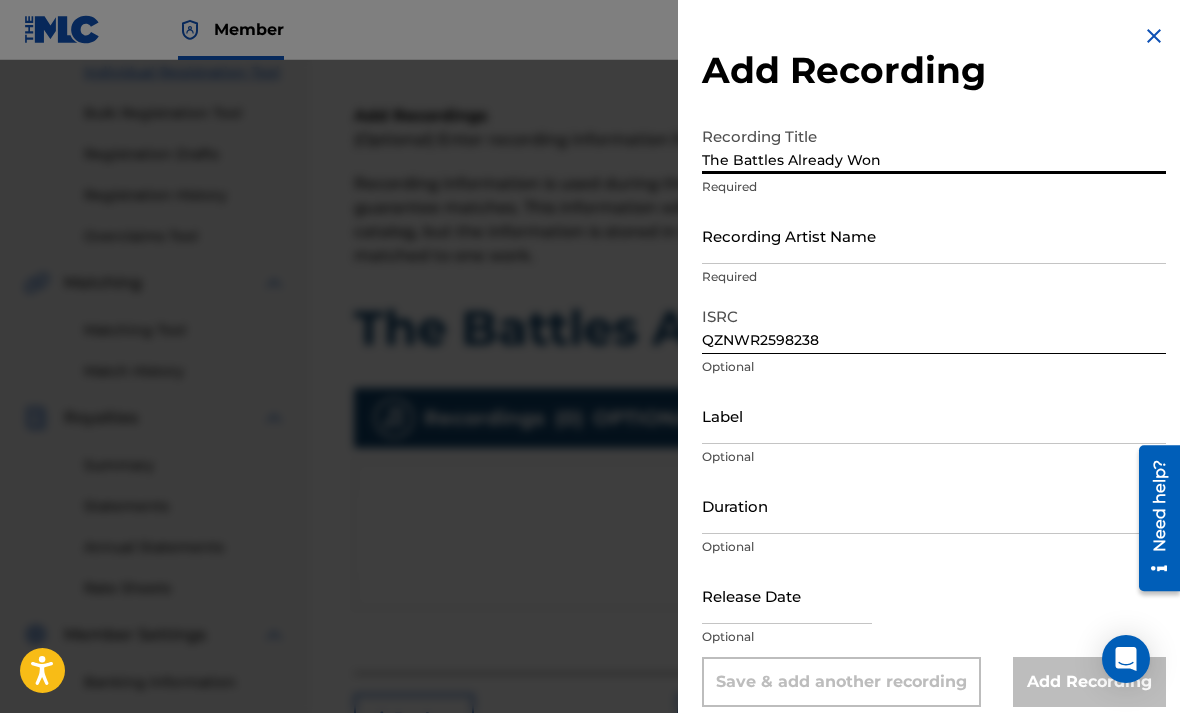 type on "The Battles Already Won" 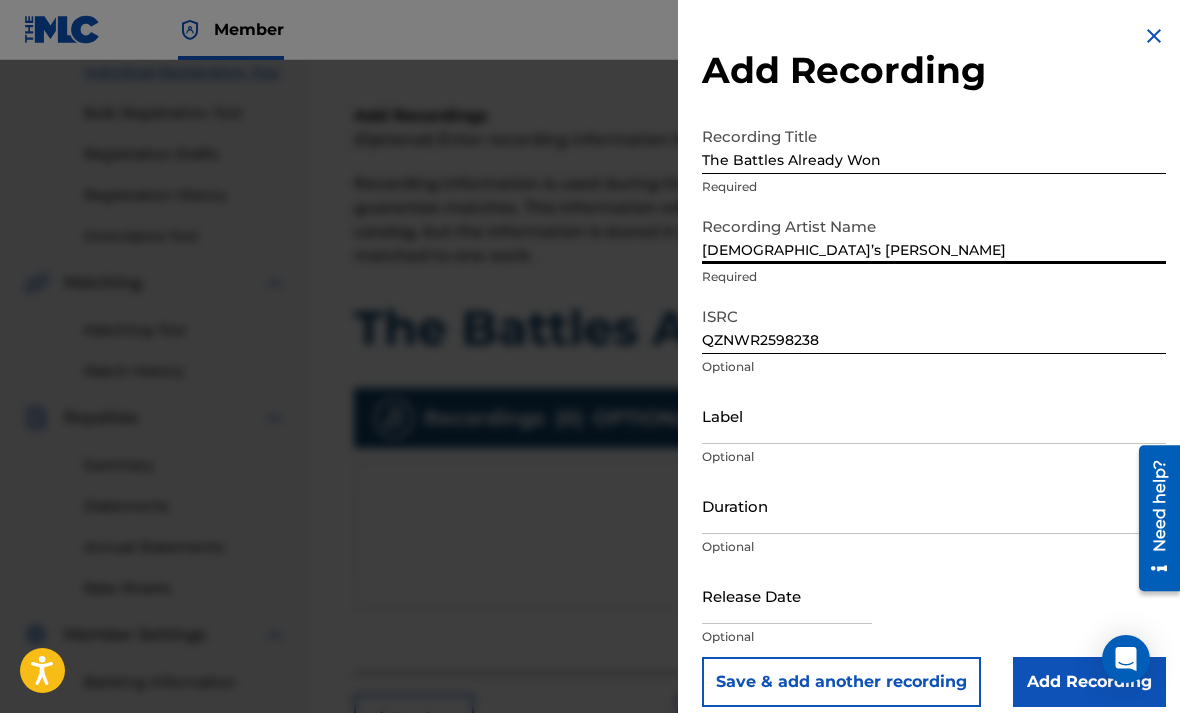 type on "[DEMOGRAPHIC_DATA]’s [PERSON_NAME]" 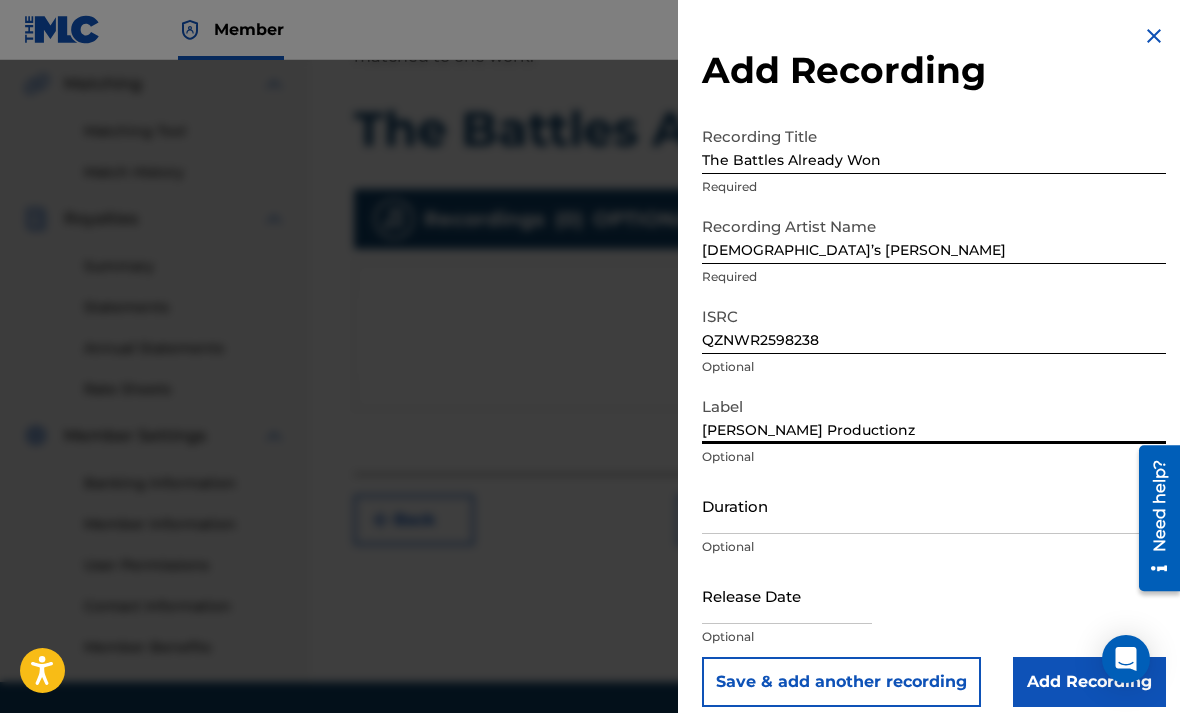scroll, scrollTop: 463, scrollLeft: 0, axis: vertical 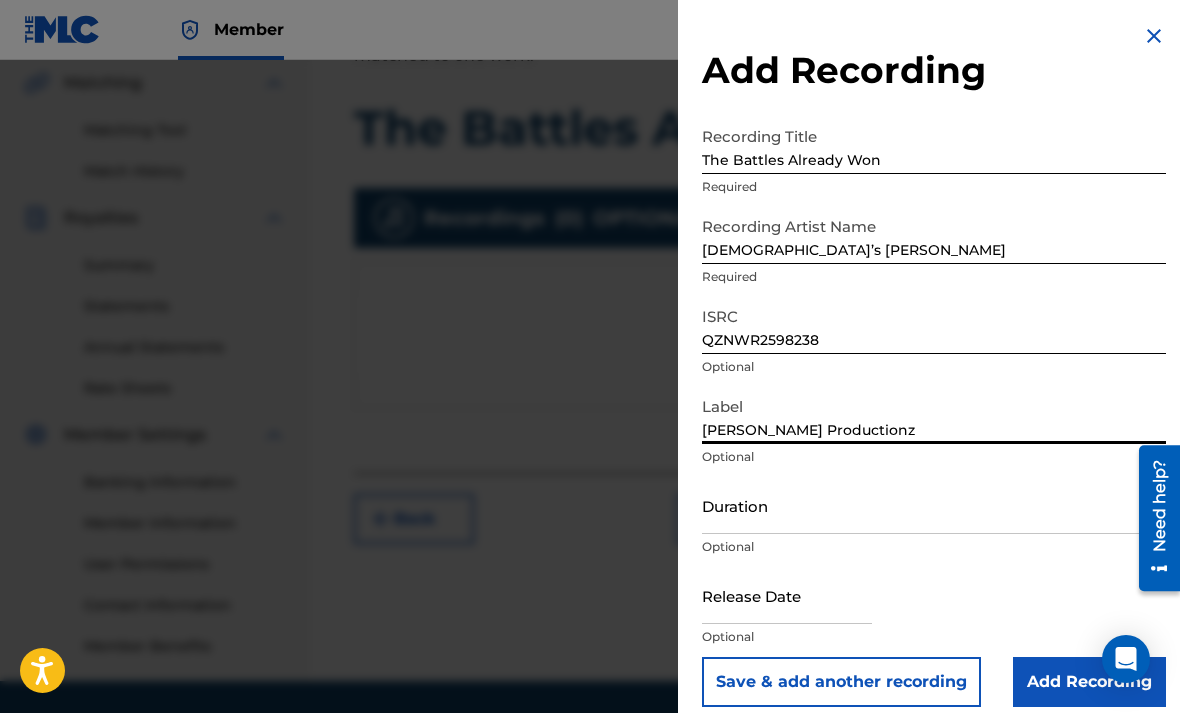 type on "[PERSON_NAME] Productionz" 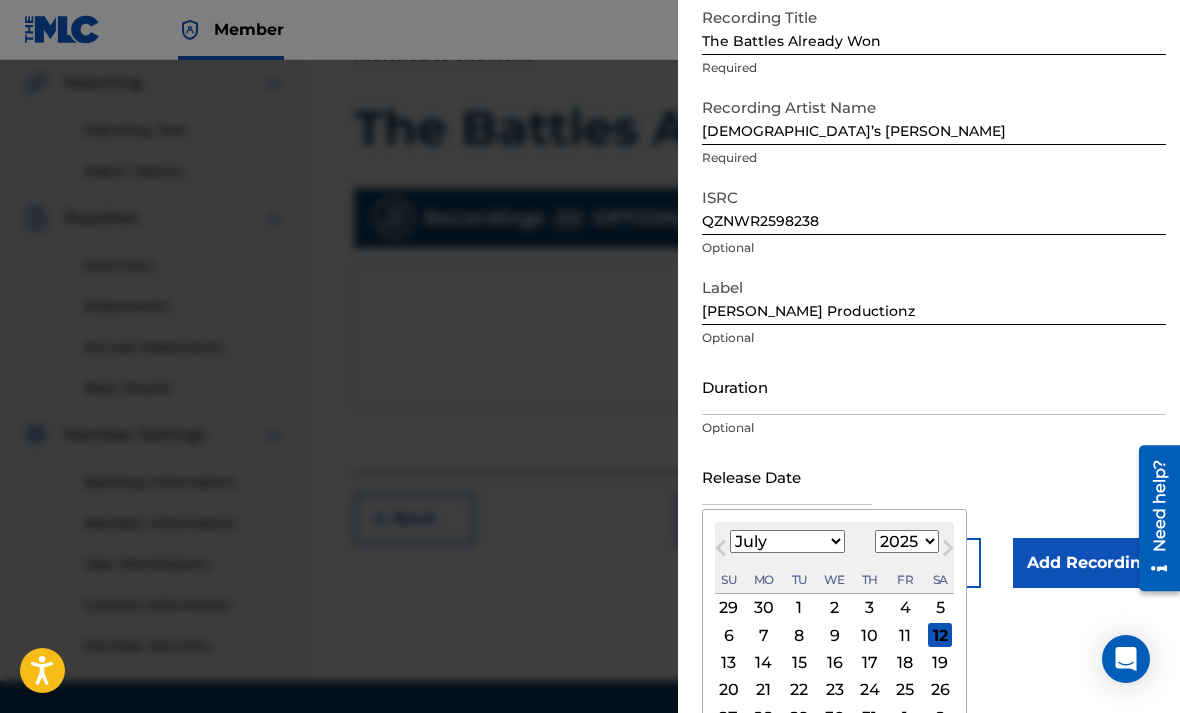 scroll, scrollTop: 118, scrollLeft: 0, axis: vertical 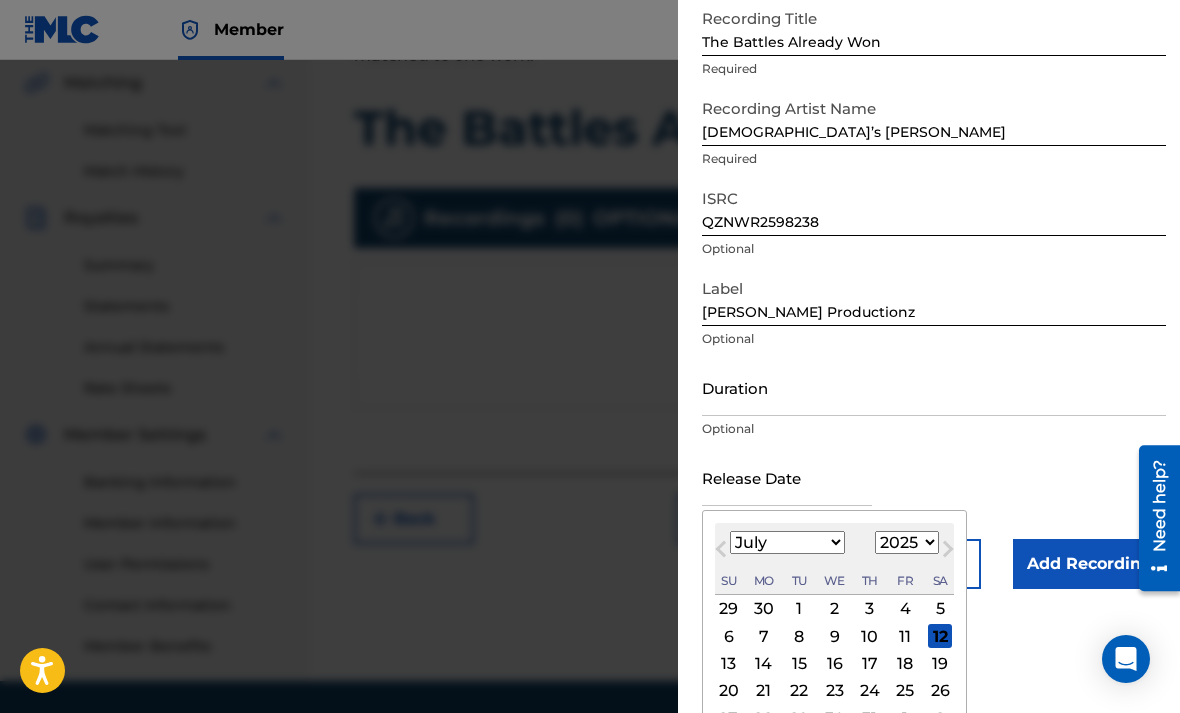 click on "January February March April May June July August September October November December" at bounding box center (787, 542) 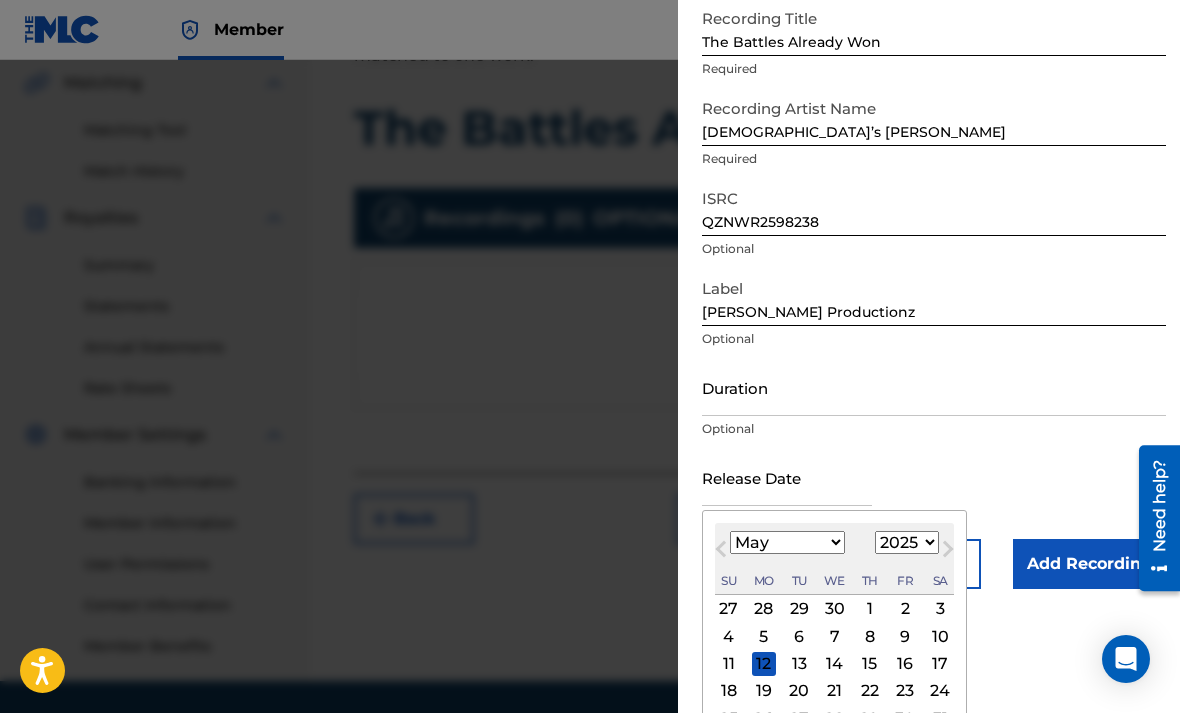click on "1" at bounding box center [870, 609] 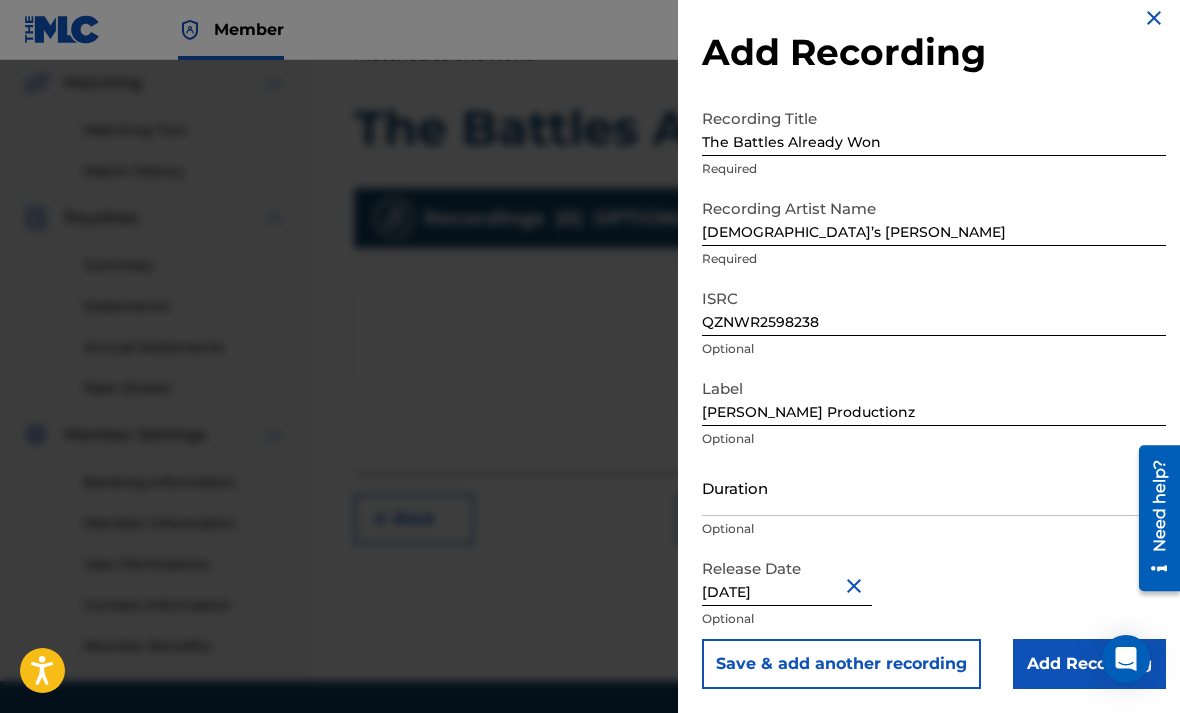 type on "[DATE]" 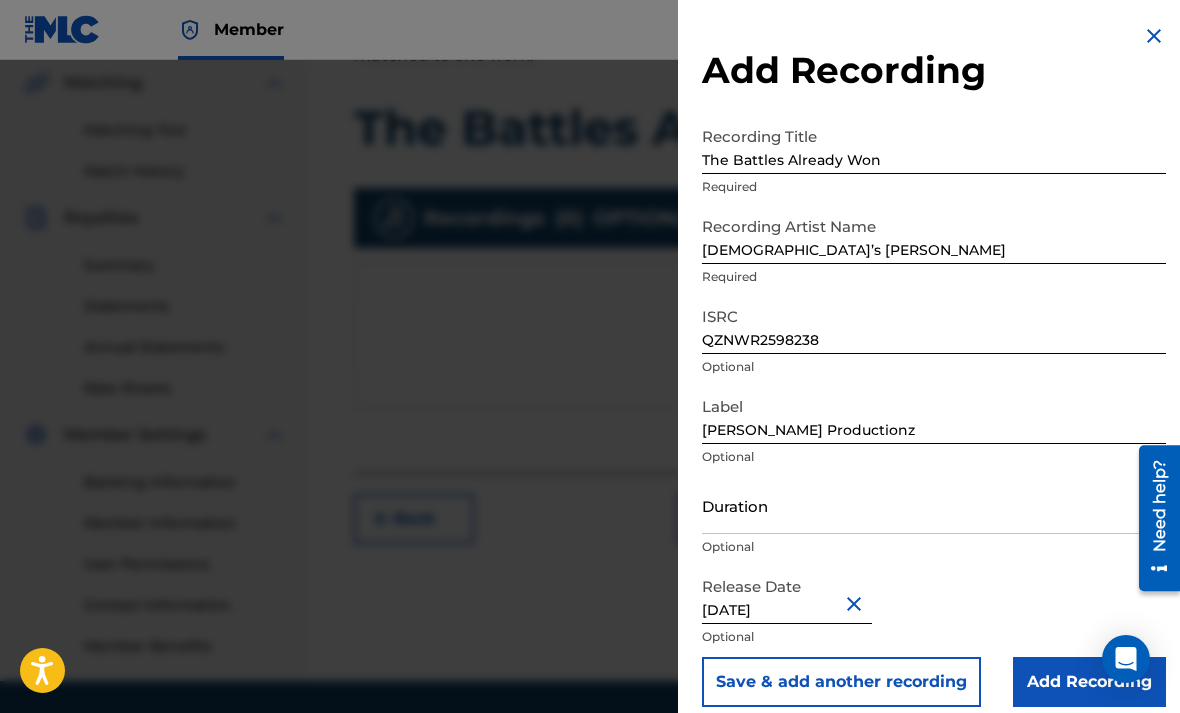 click on "Add Recording" at bounding box center (1089, 682) 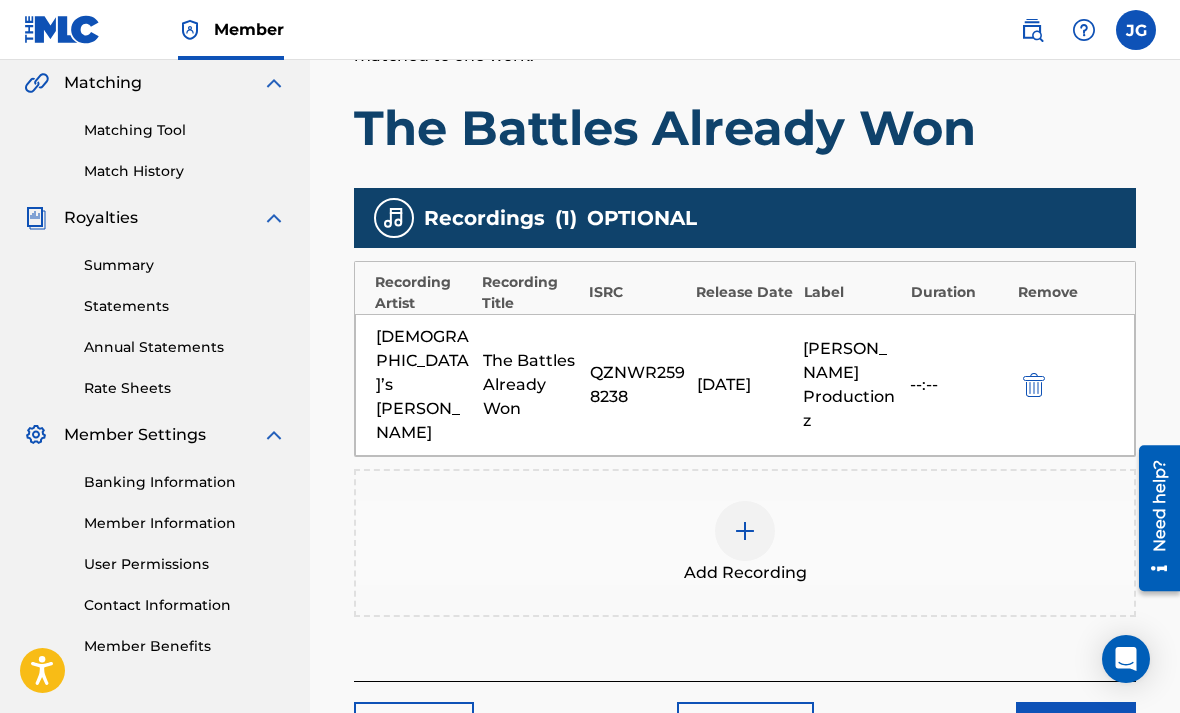 click on "Next" at bounding box center (1076, 727) 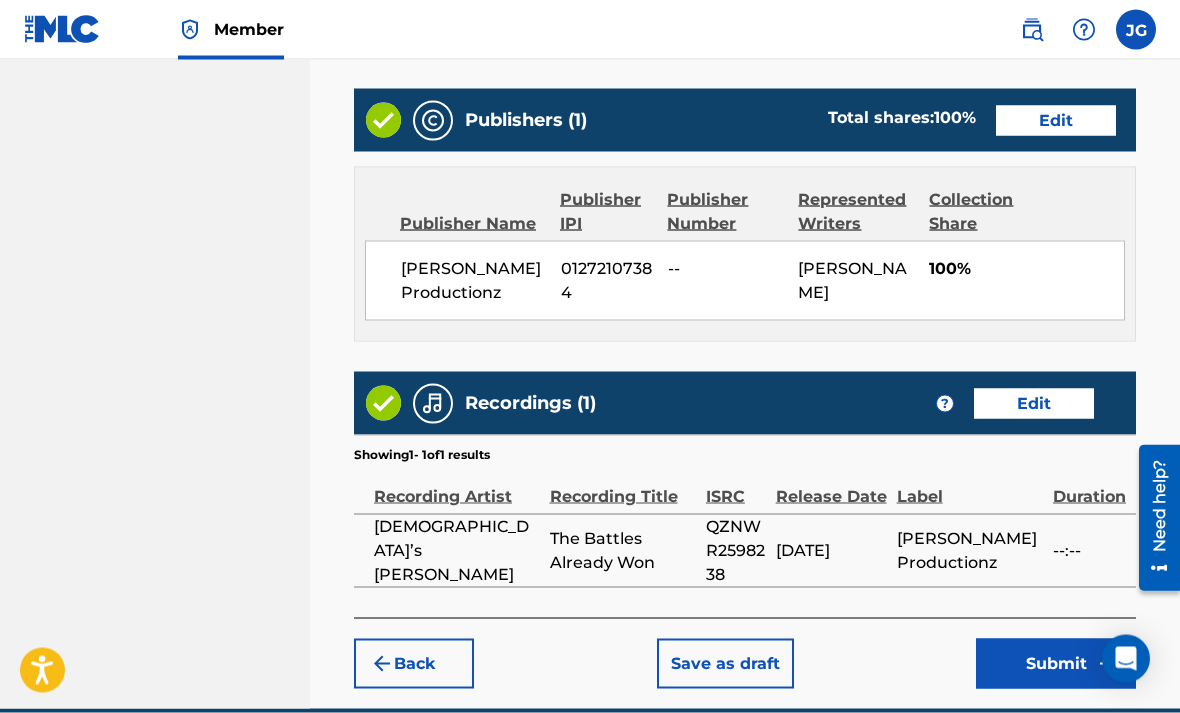 scroll, scrollTop: 1159, scrollLeft: 0, axis: vertical 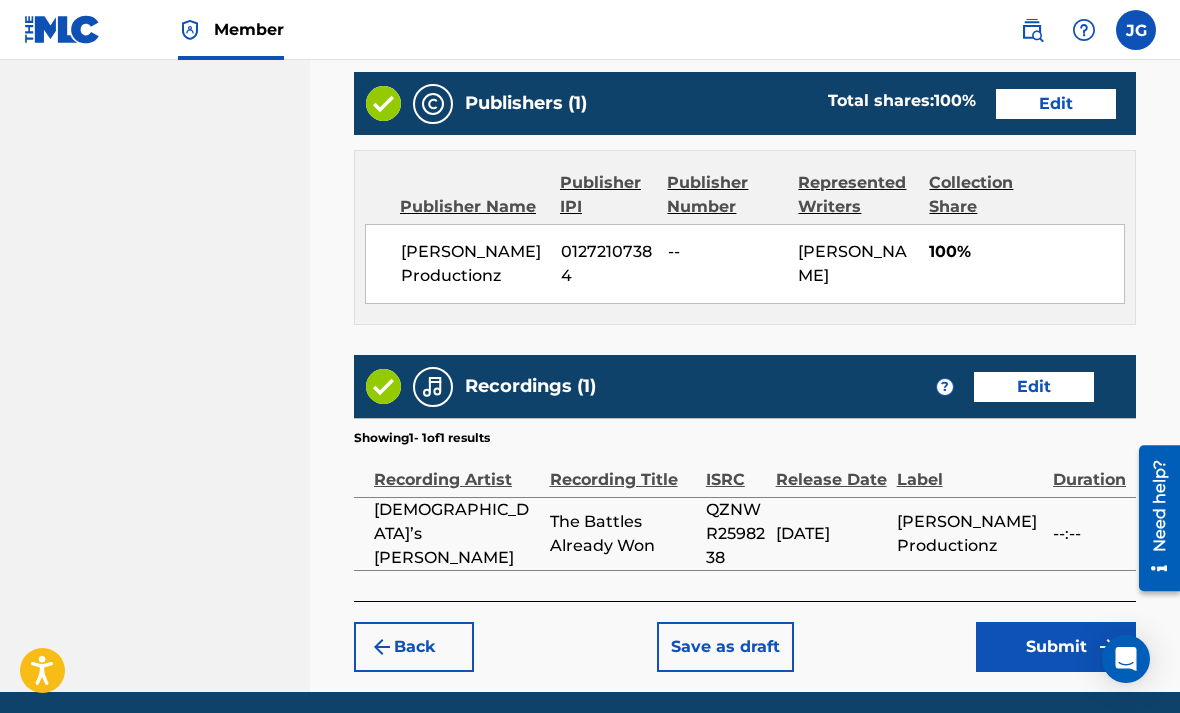 click on "Submit" at bounding box center (1056, 647) 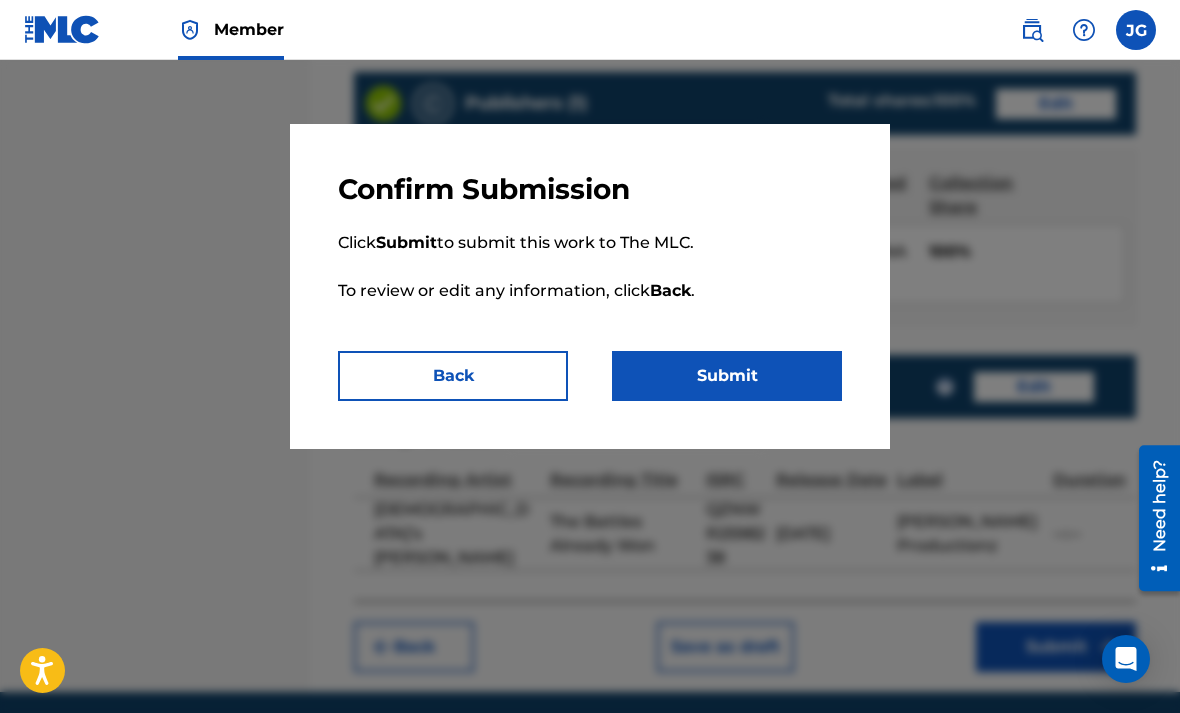 click on "Submit" at bounding box center (727, 376) 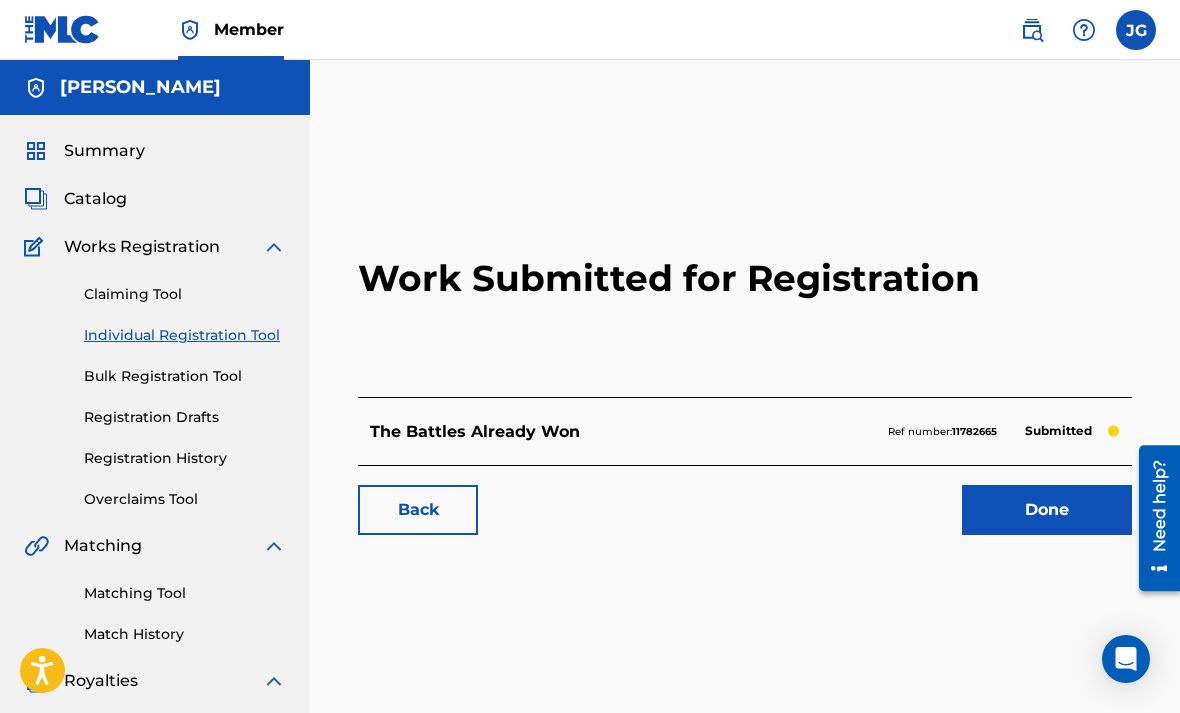 click on "Done" at bounding box center [1047, 510] 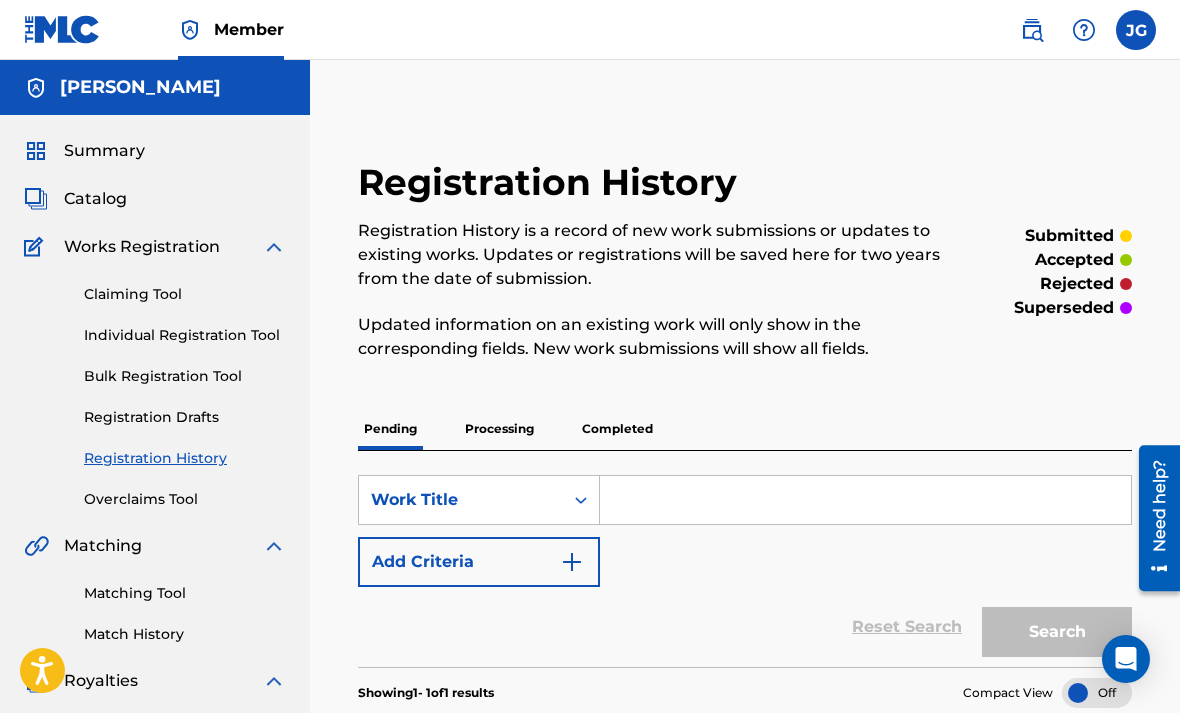 scroll, scrollTop: 0, scrollLeft: 0, axis: both 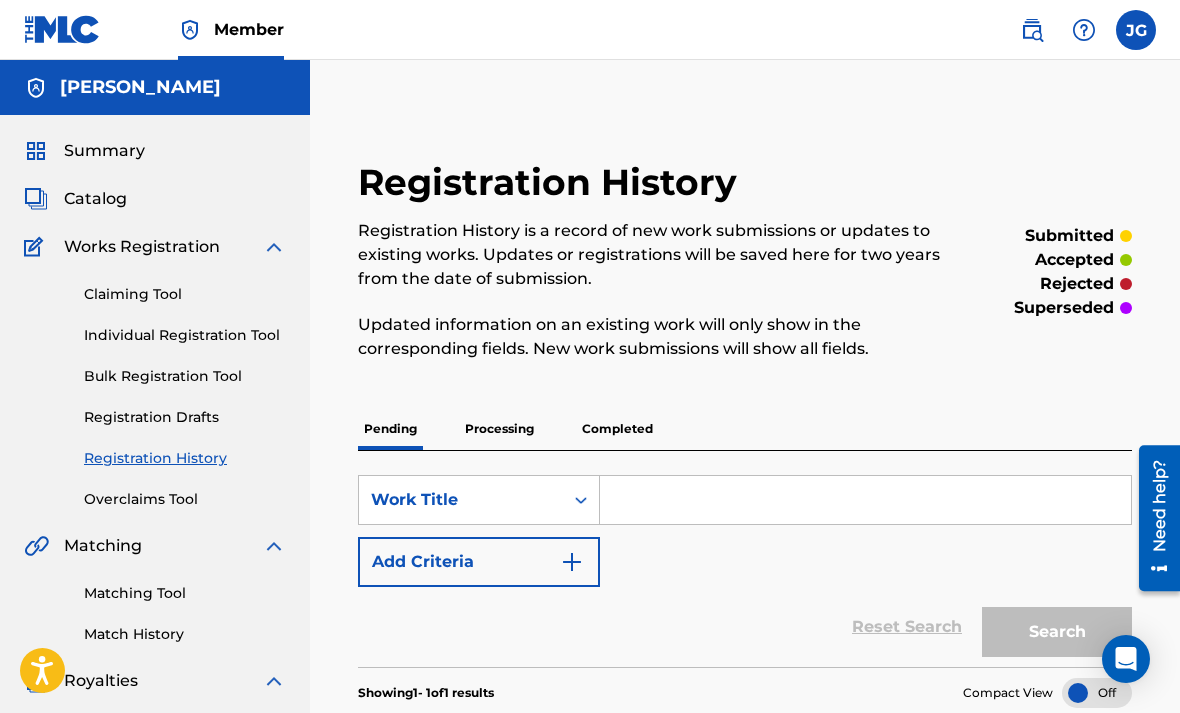 click on "Summary" at bounding box center [104, 151] 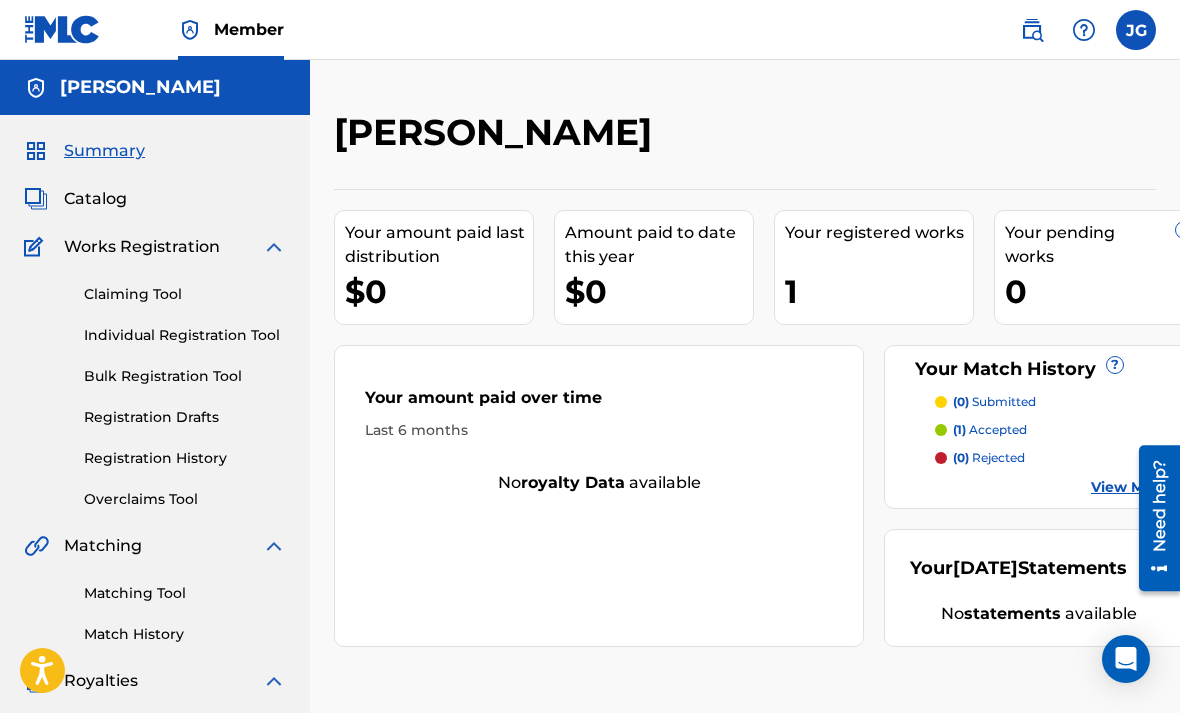 click on "Catalog" at bounding box center [95, 199] 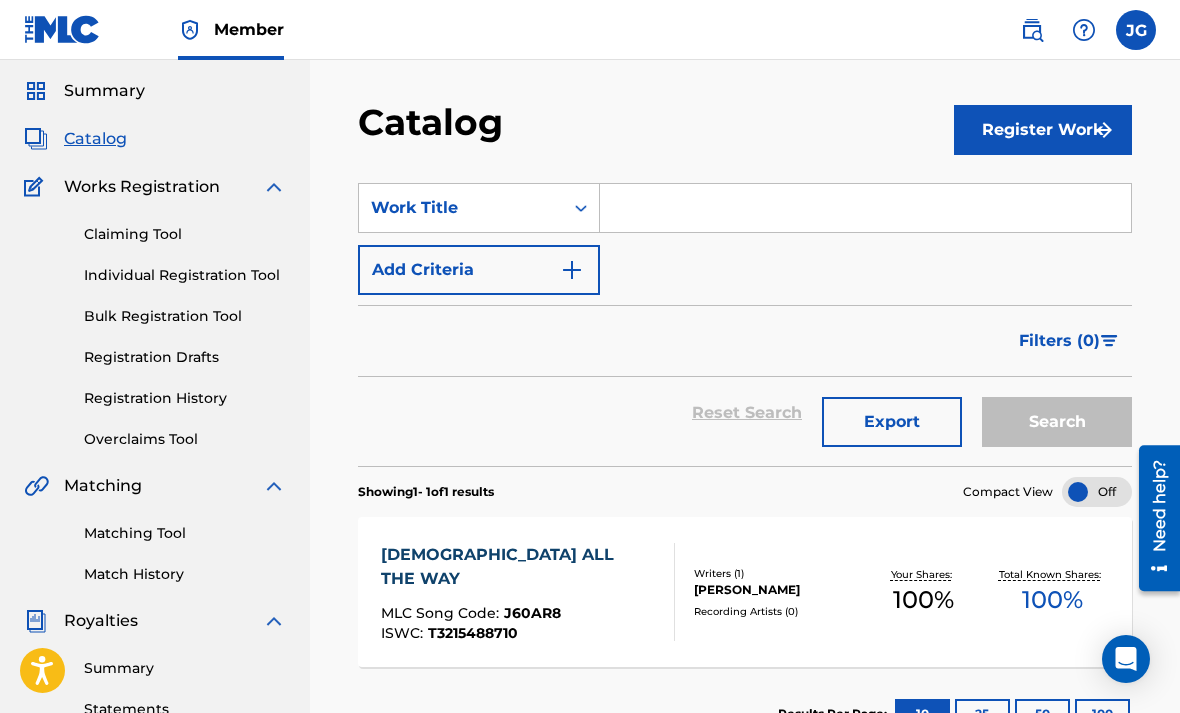 scroll, scrollTop: 0, scrollLeft: 0, axis: both 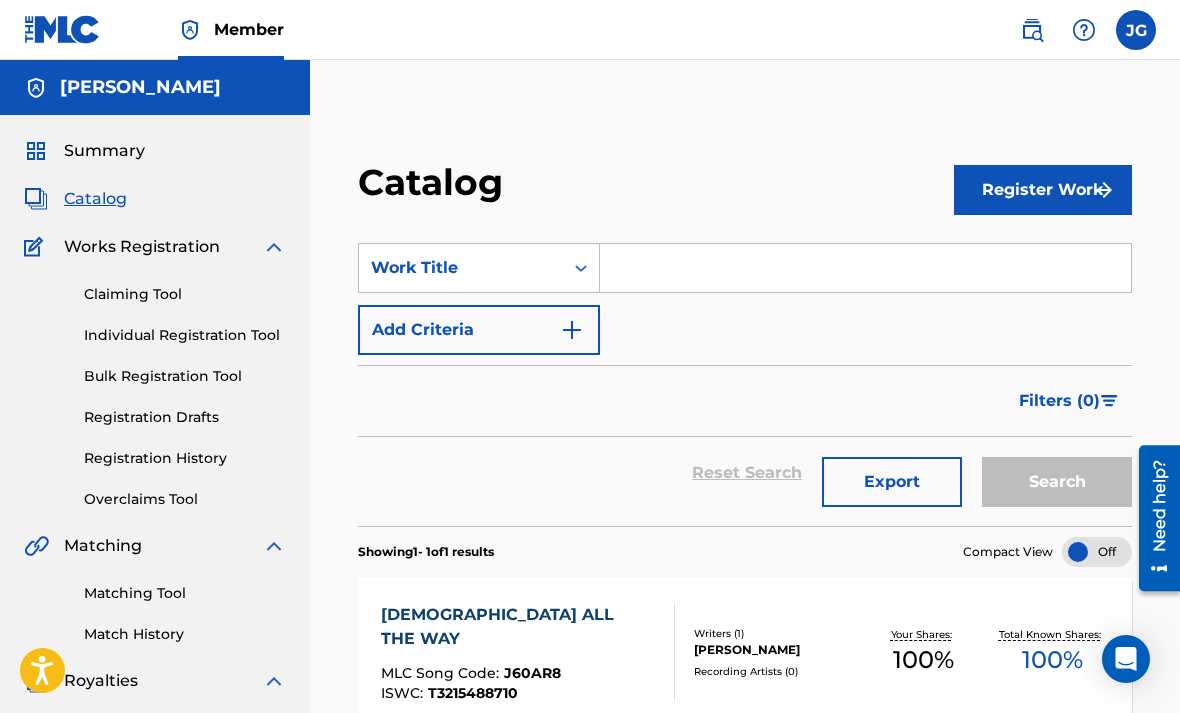 click on "Summary" at bounding box center (104, 151) 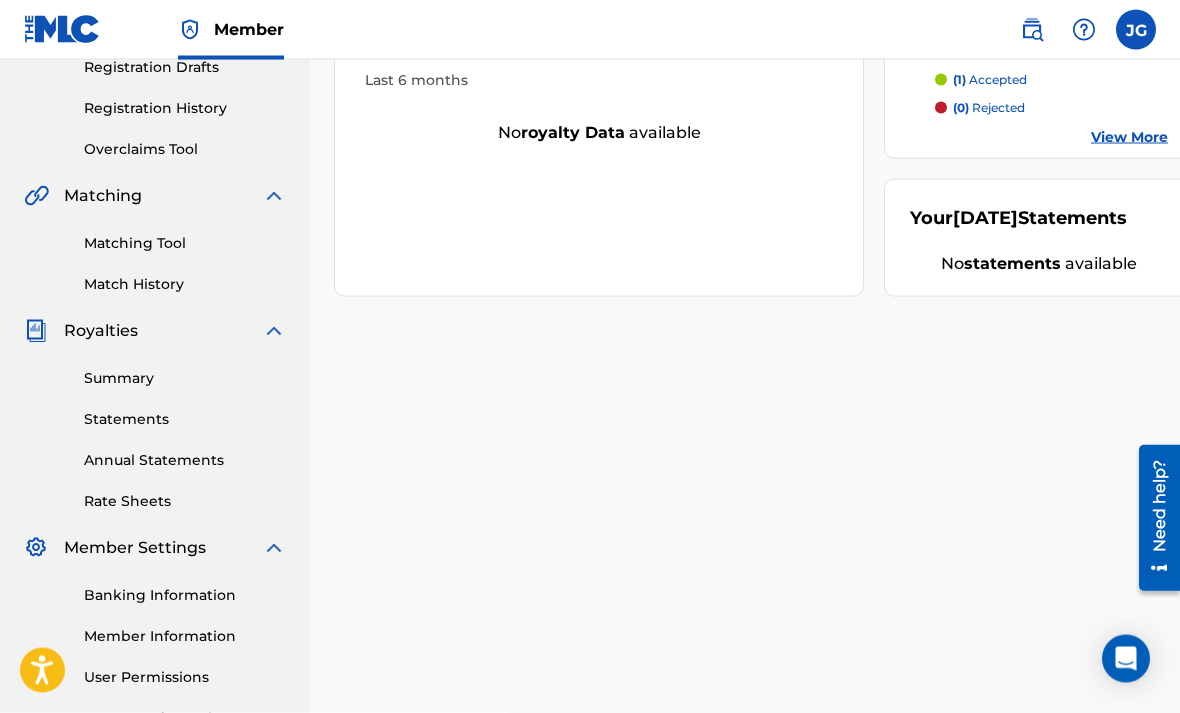 scroll, scrollTop: 463, scrollLeft: 0, axis: vertical 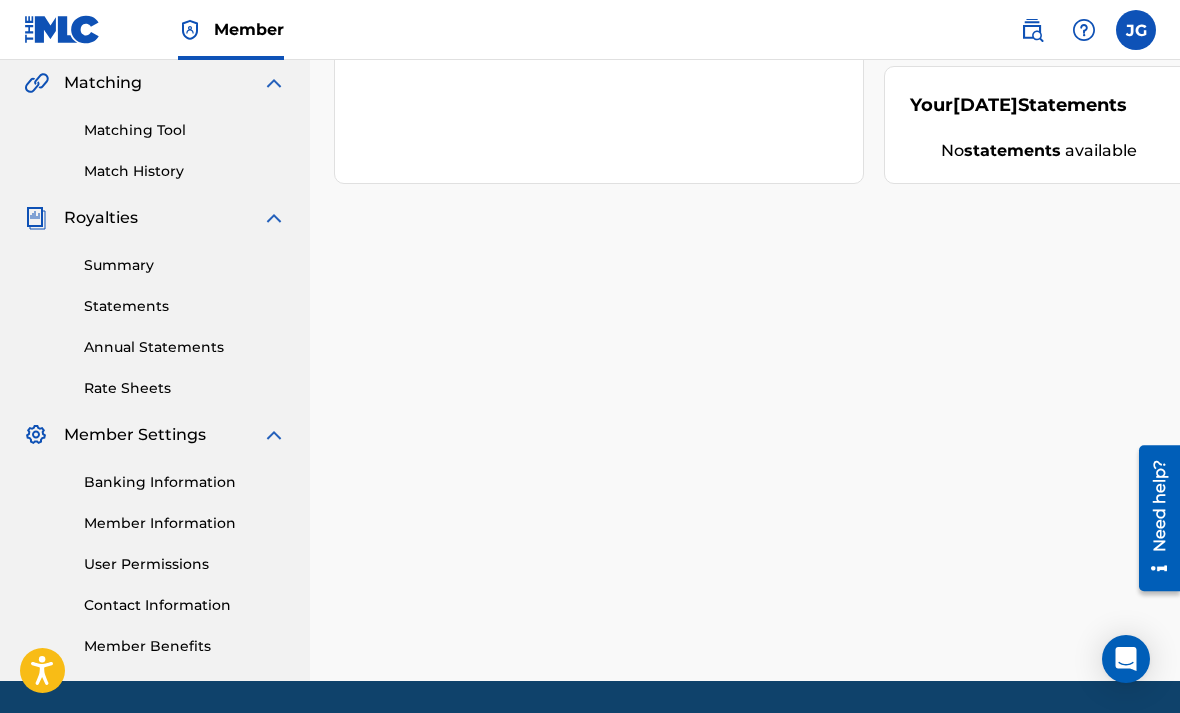 click on "Banking Information" at bounding box center (185, 482) 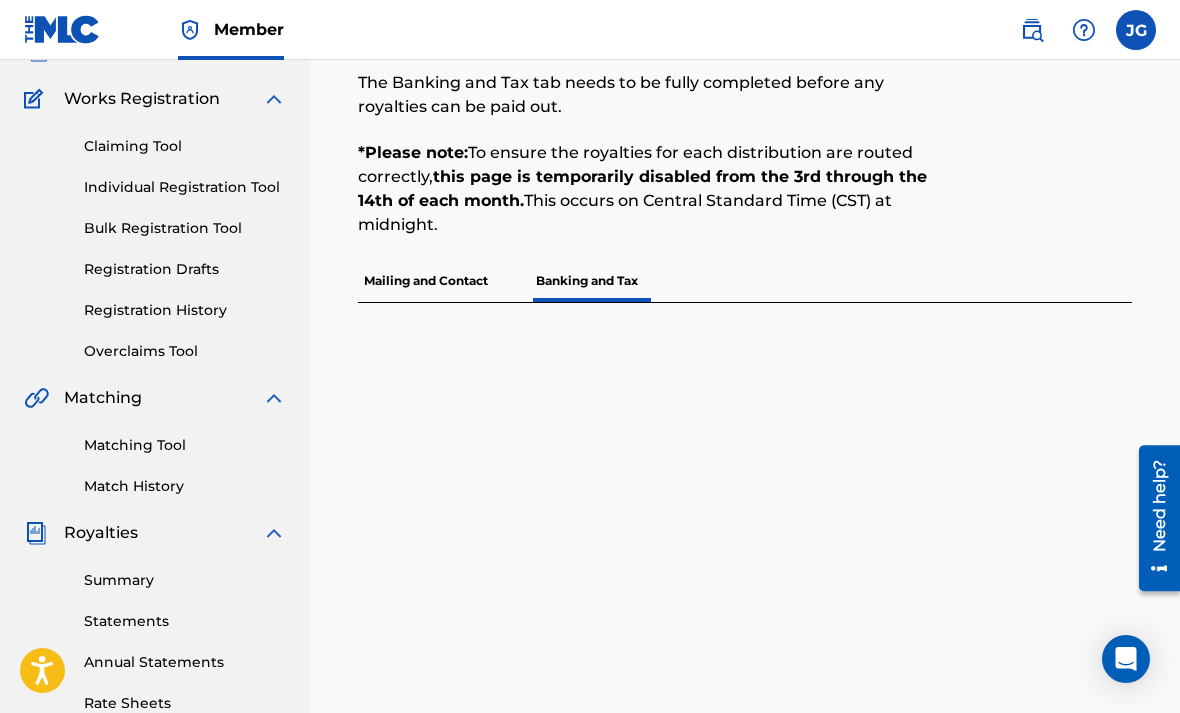scroll, scrollTop: 0, scrollLeft: 0, axis: both 